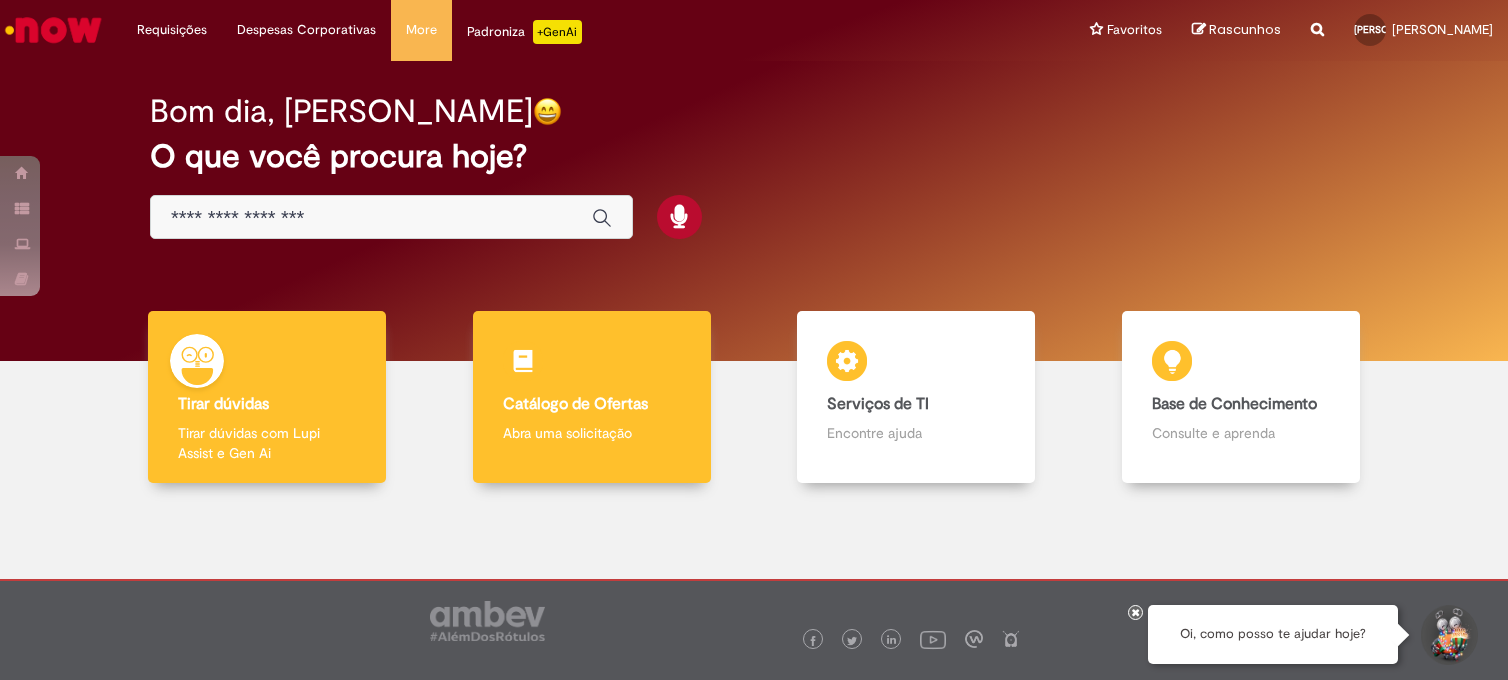 scroll, scrollTop: 0, scrollLeft: 0, axis: both 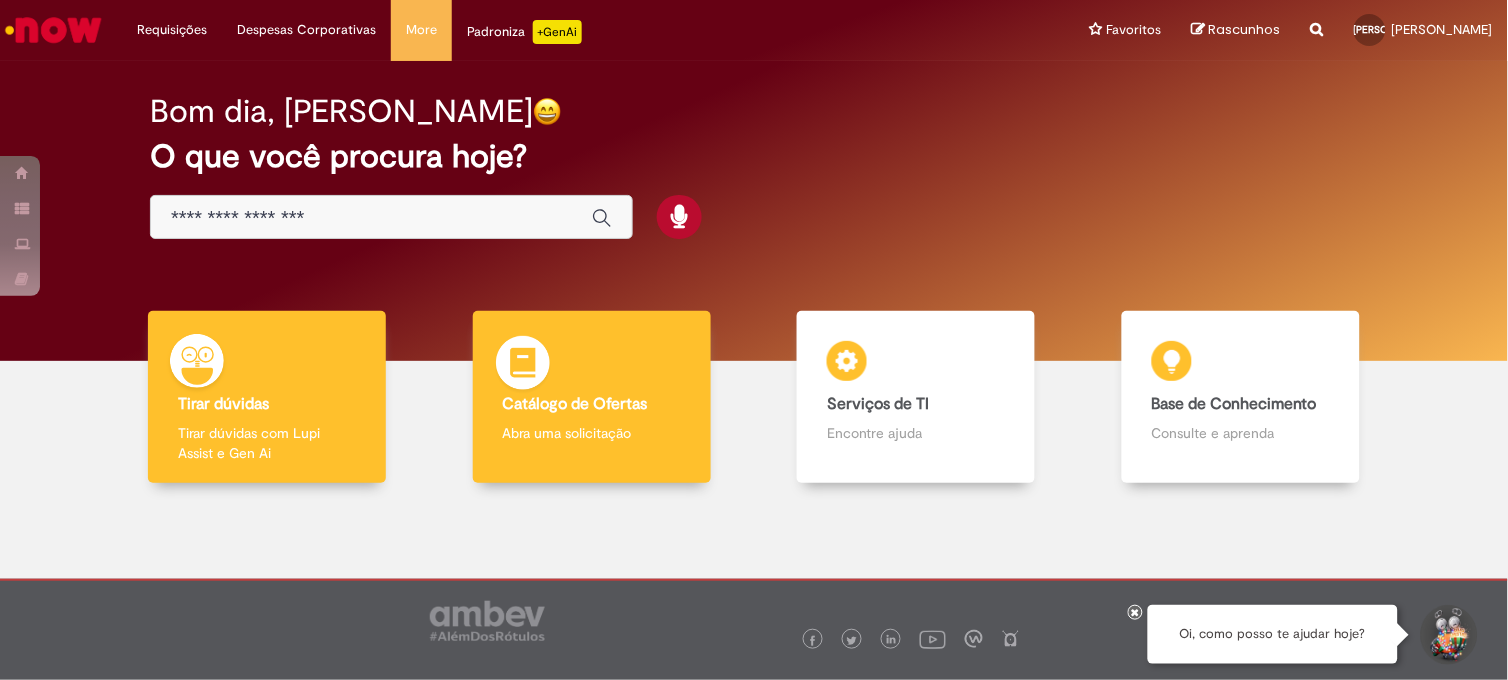 click on "Catálogo de Ofertas" at bounding box center (575, 404) 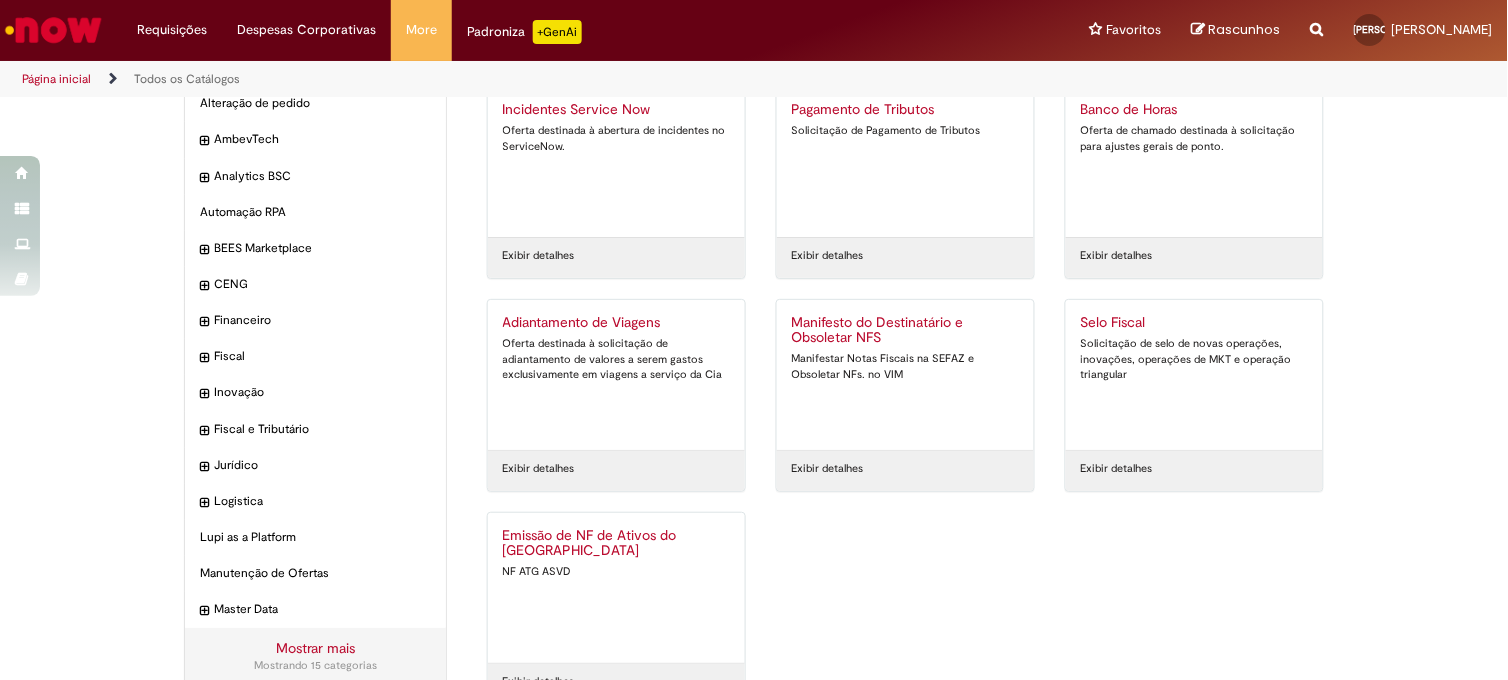 scroll, scrollTop: 111, scrollLeft: 0, axis: vertical 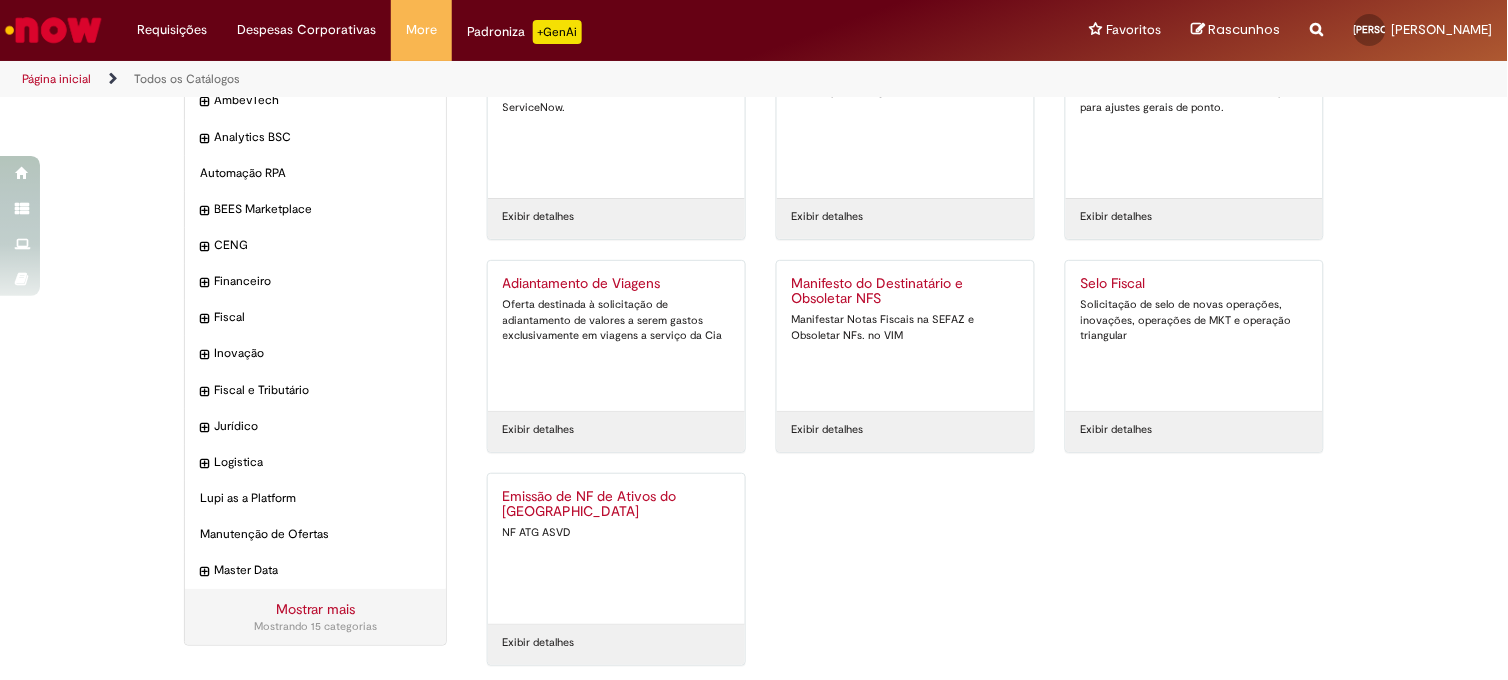 click on "Emissão de NF de Ativos do [GEOGRAPHIC_DATA]
NF ATG [GEOGRAPHIC_DATA]" at bounding box center [616, 549] 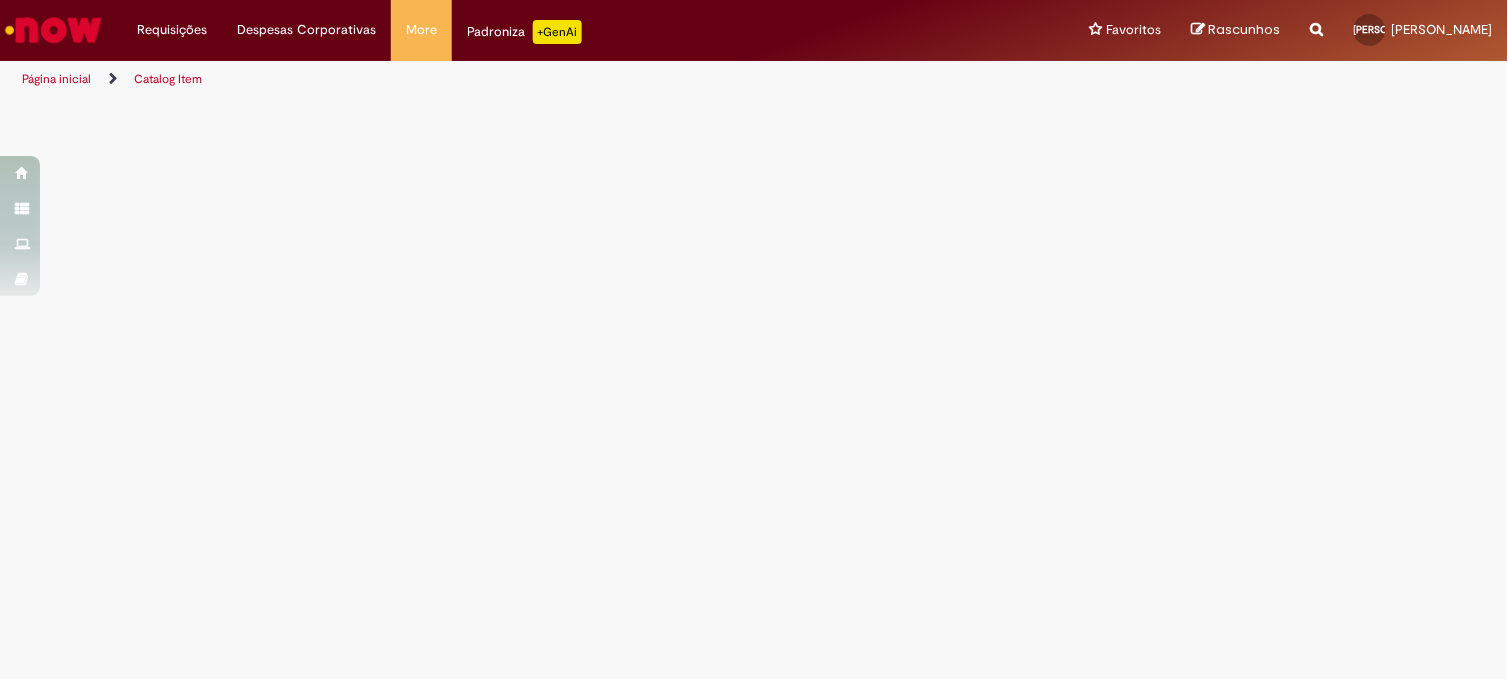 scroll, scrollTop: 0, scrollLeft: 0, axis: both 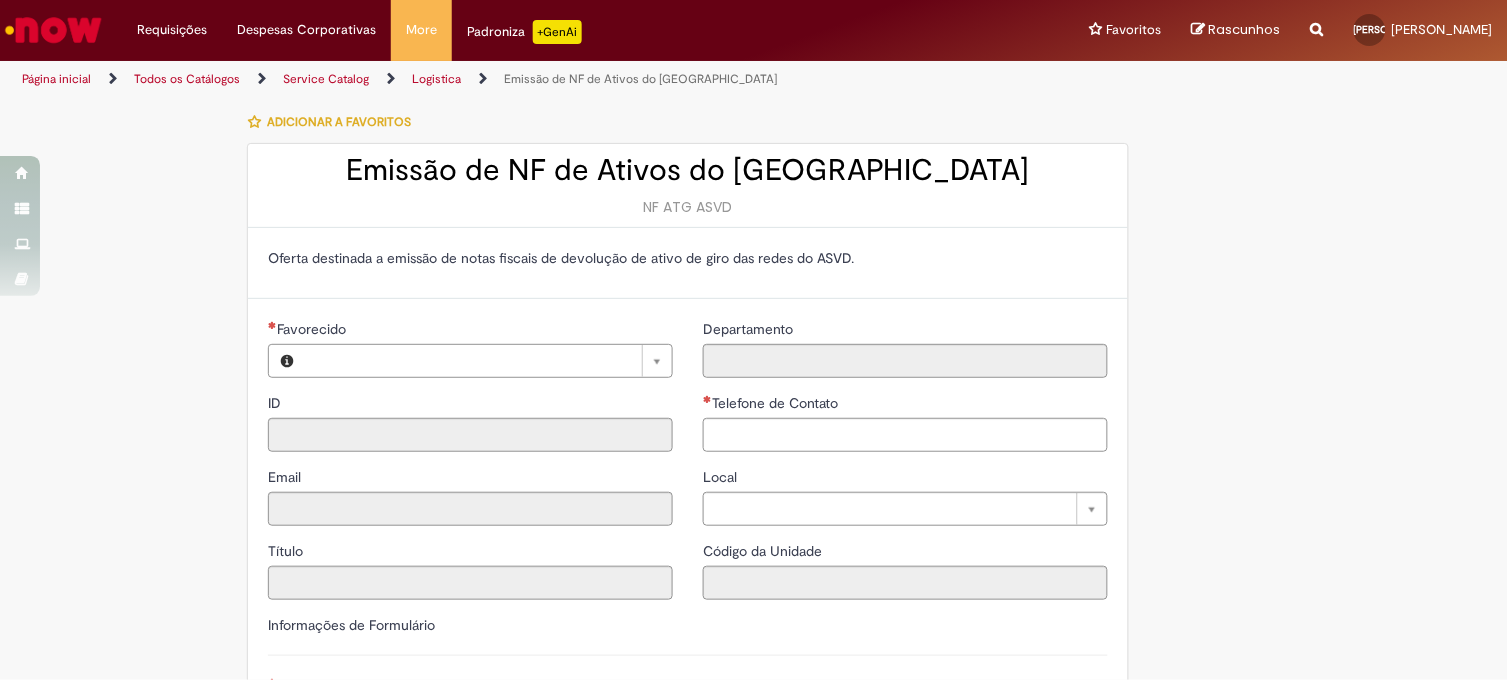 type on "**********" 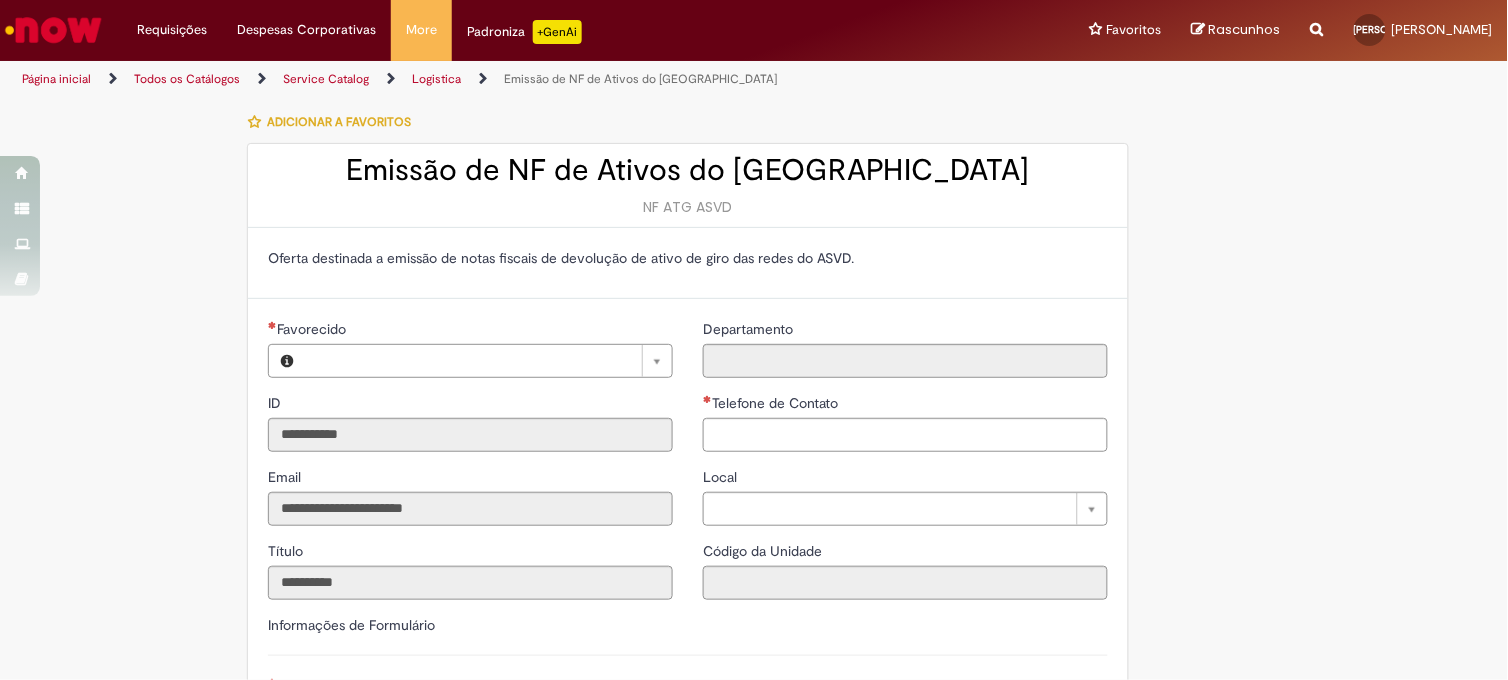 type on "**********" 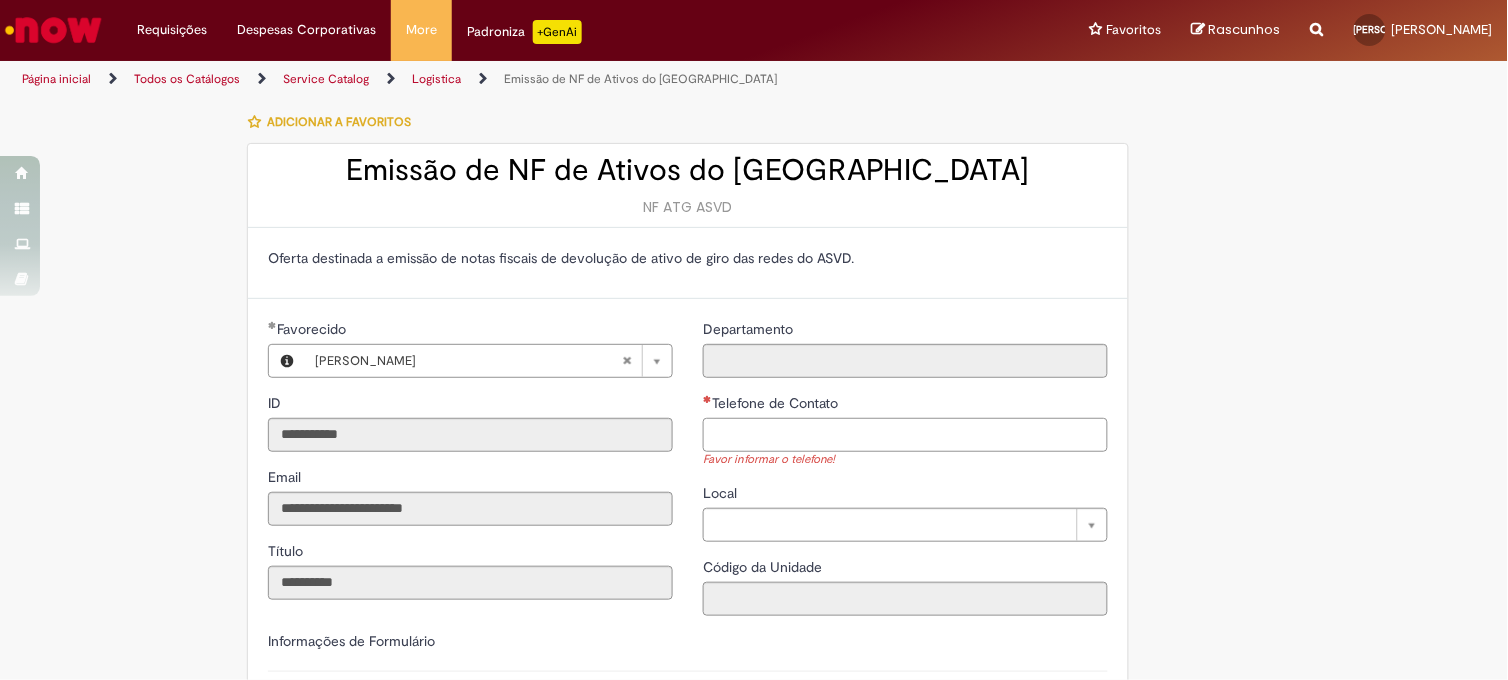 click on "Telefone de Contato" at bounding box center [905, 435] 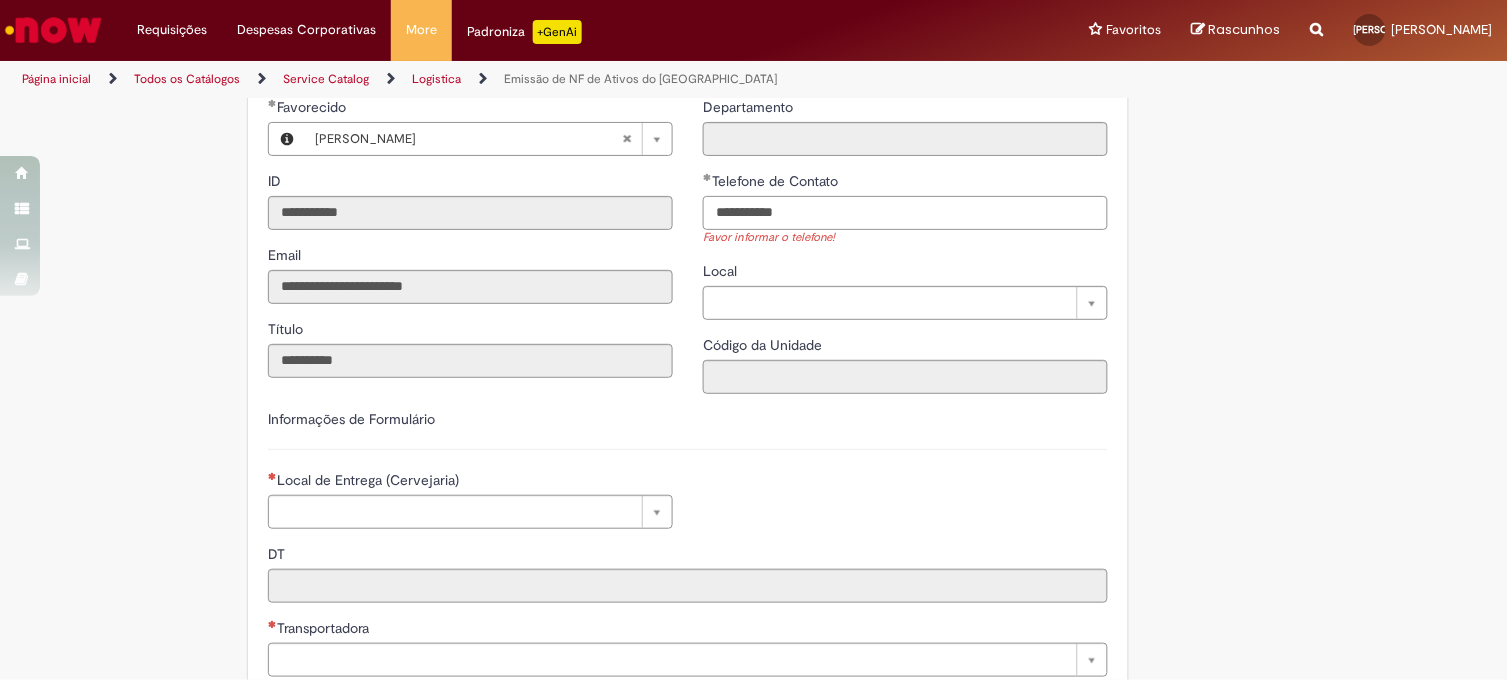scroll, scrollTop: 333, scrollLeft: 0, axis: vertical 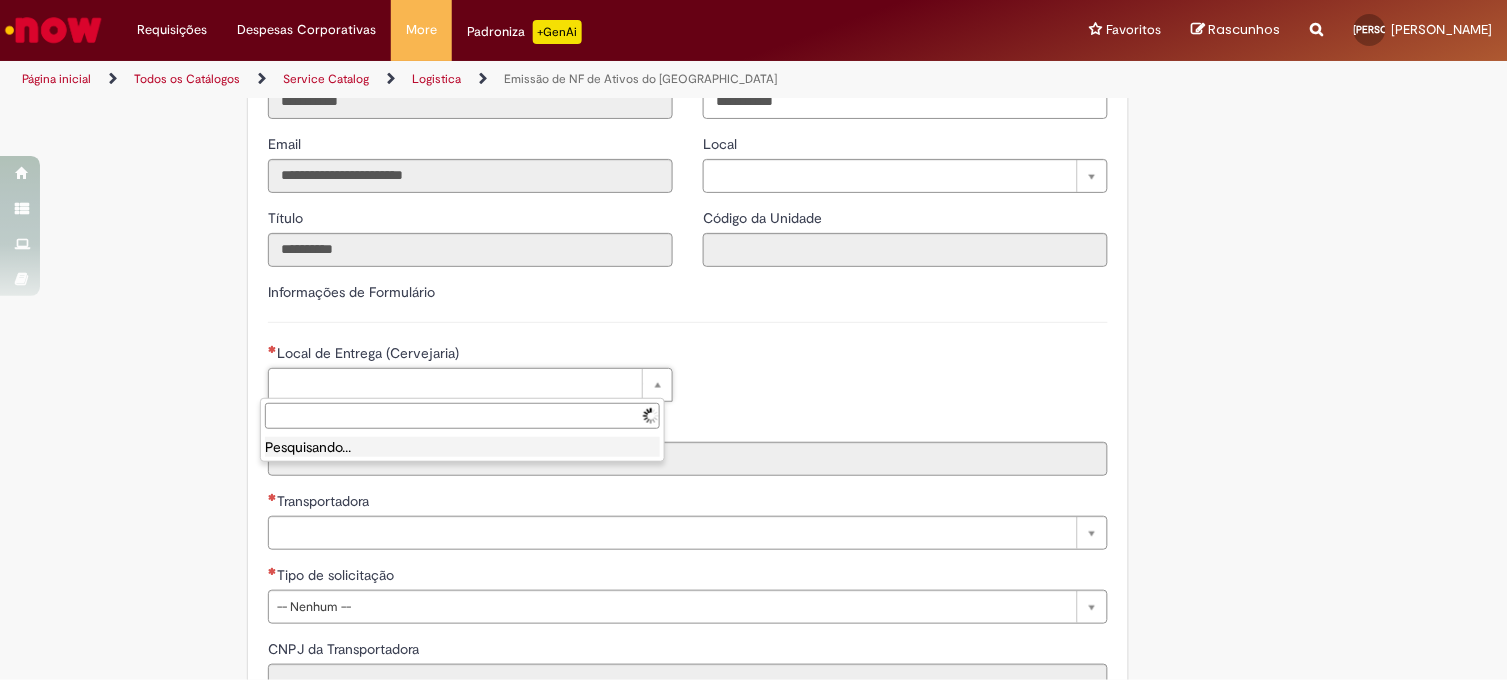 type on "**********" 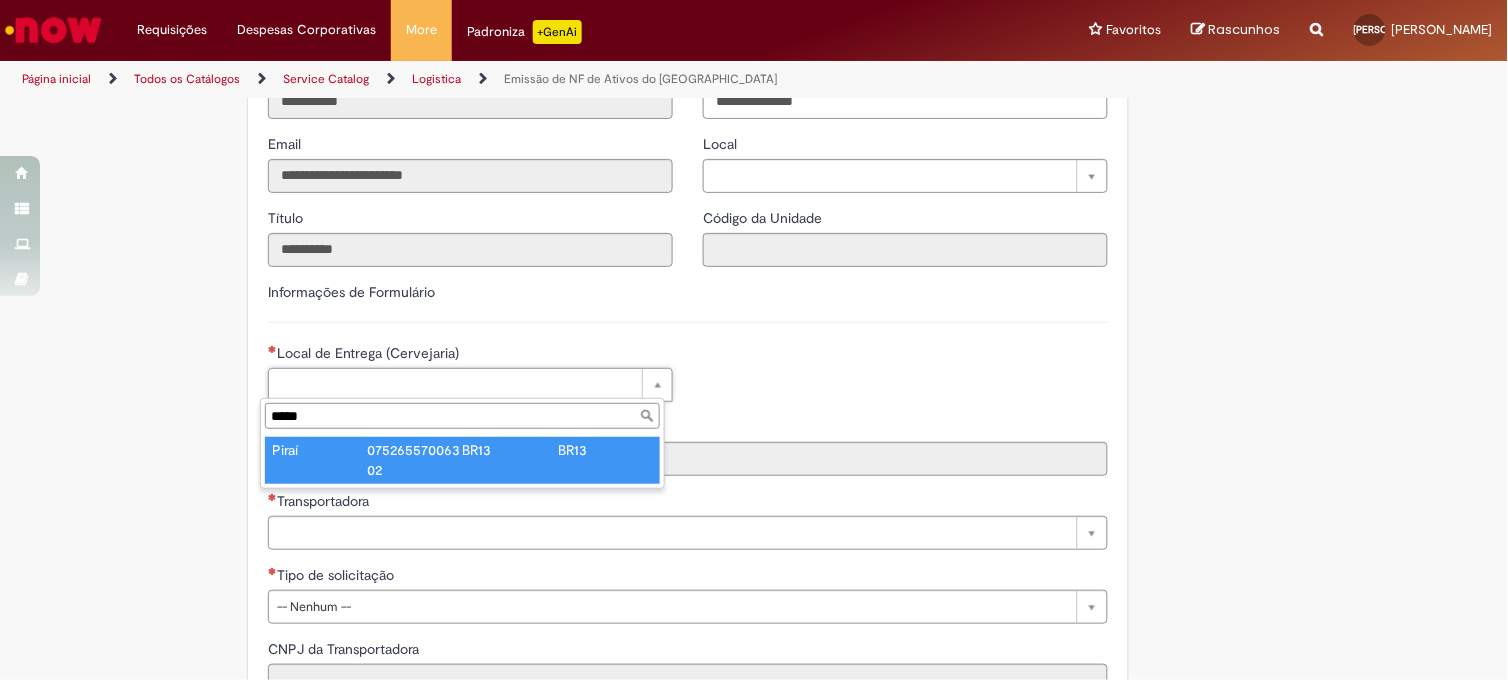 type on "*****" 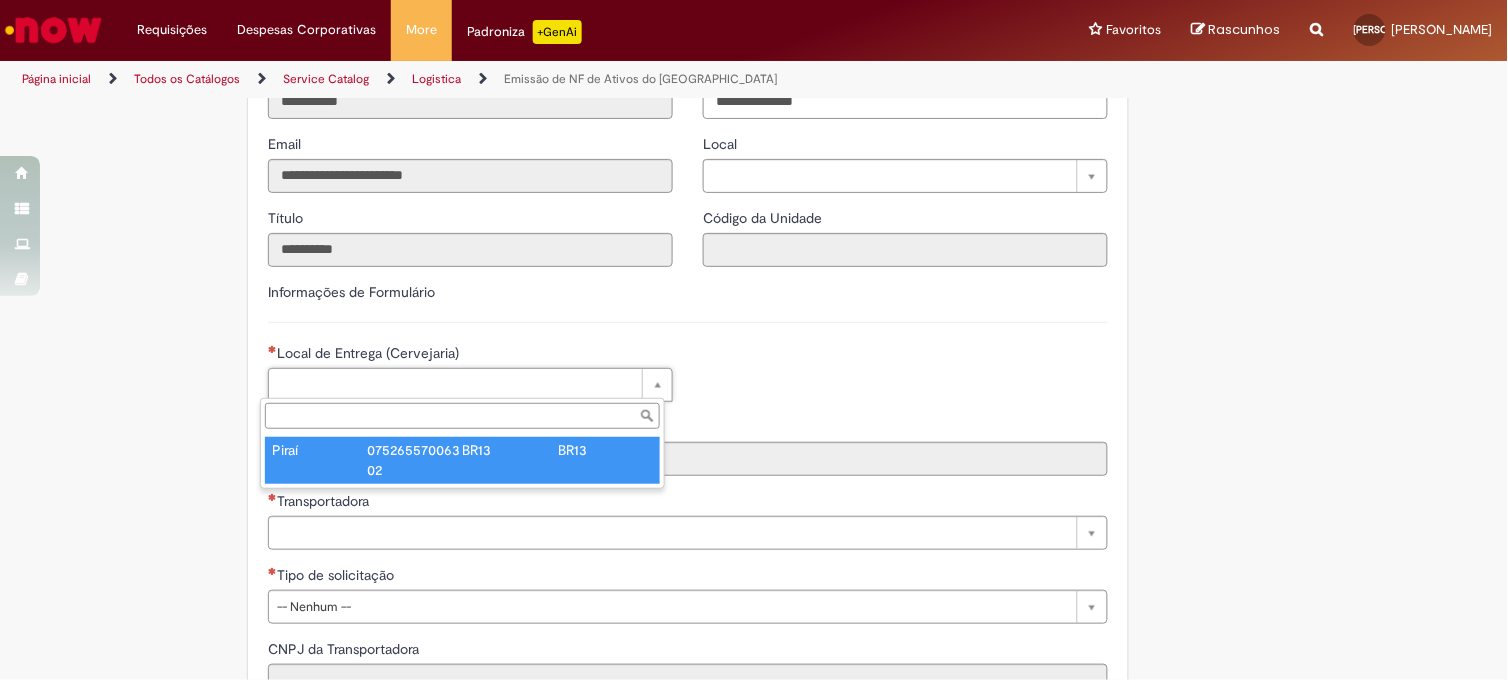 type on "****" 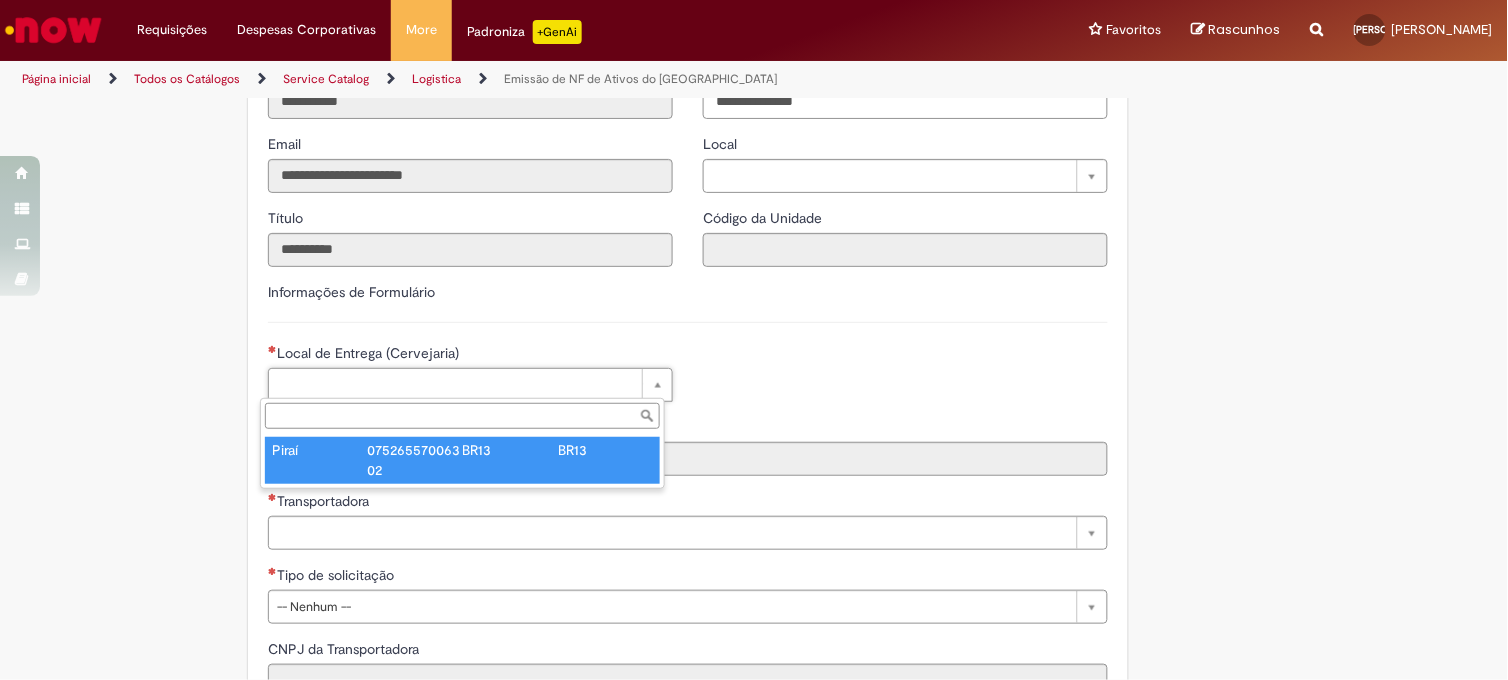 type on "**********" 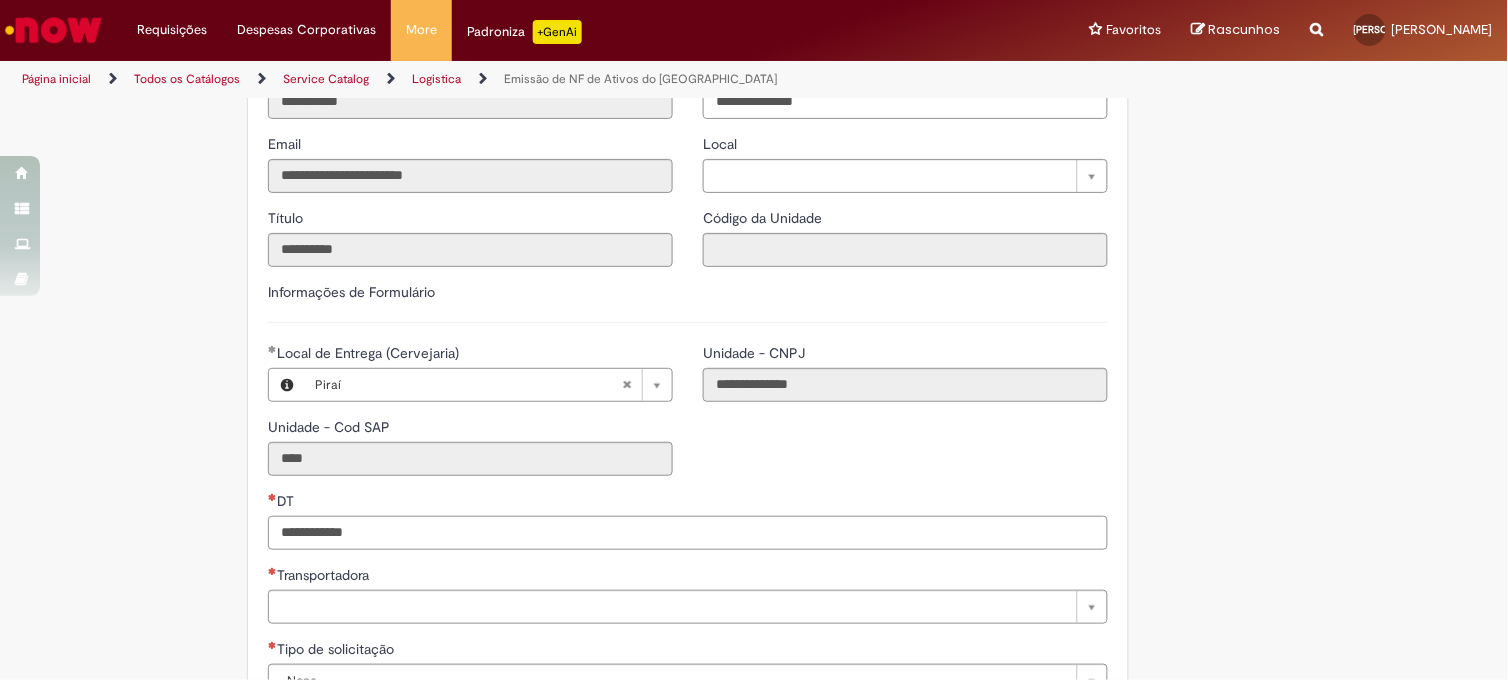 click on "DT" at bounding box center (688, 533) 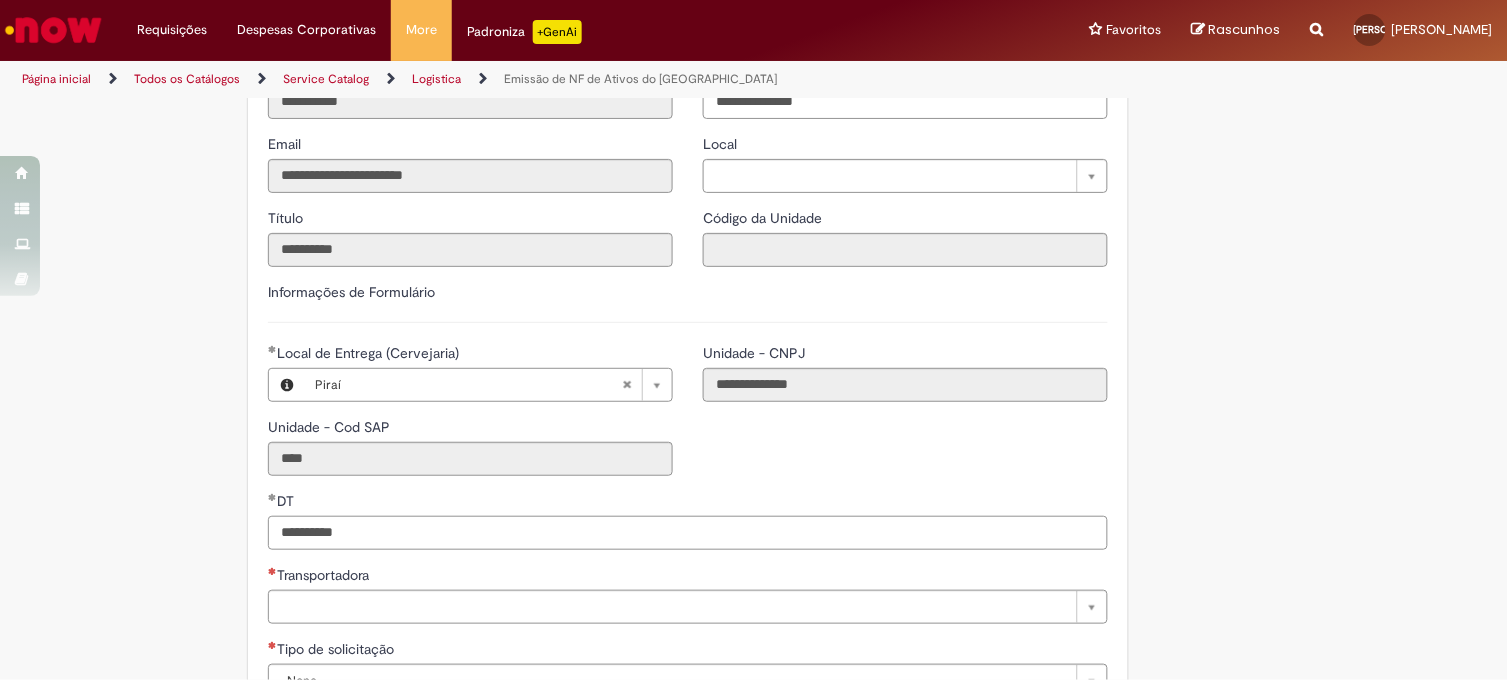 type on "**********" 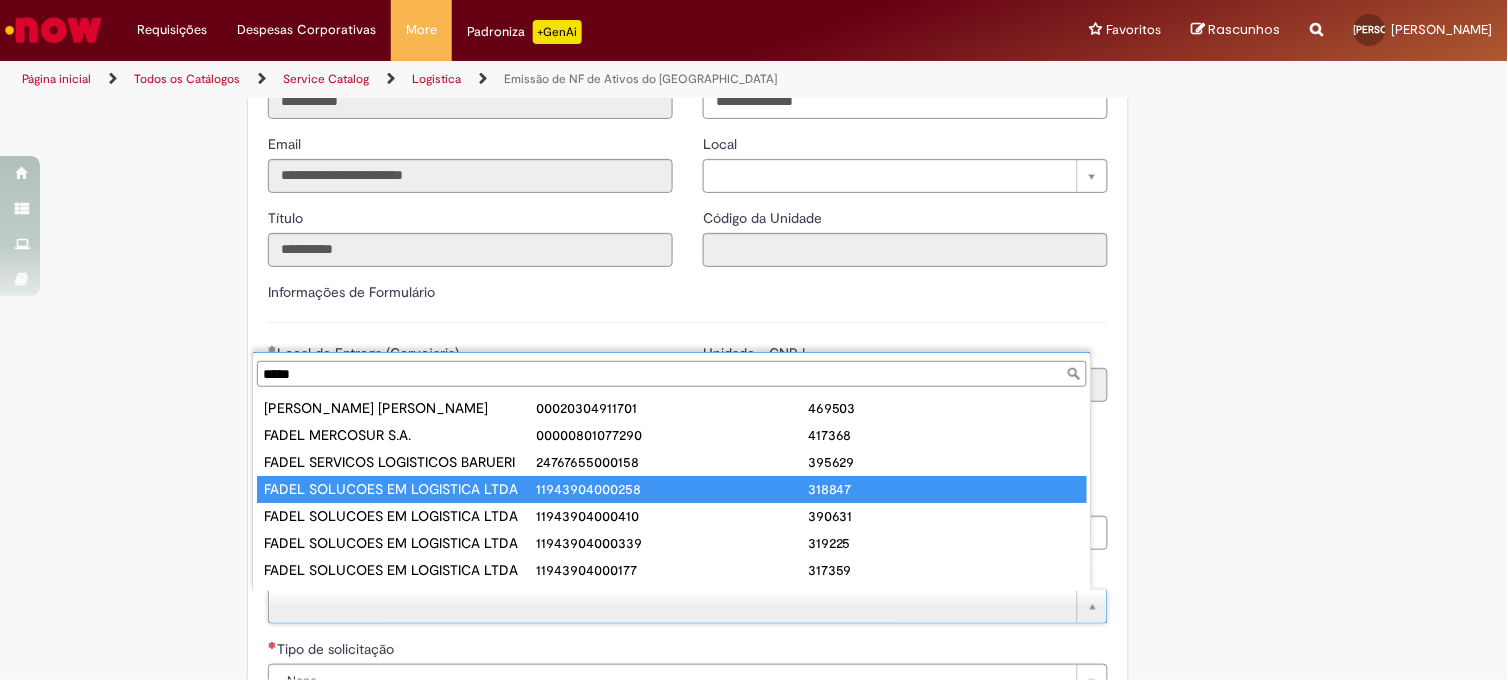 type on "*****" 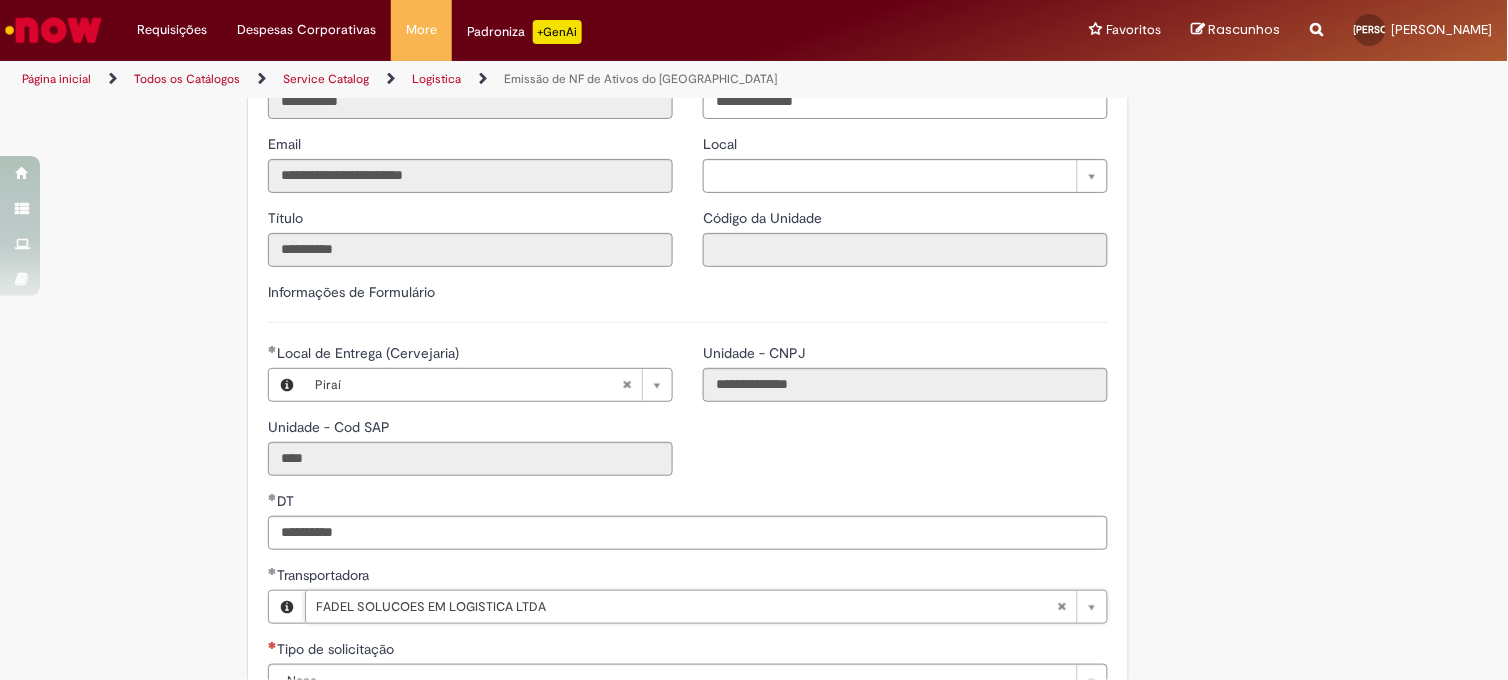 type on "**********" 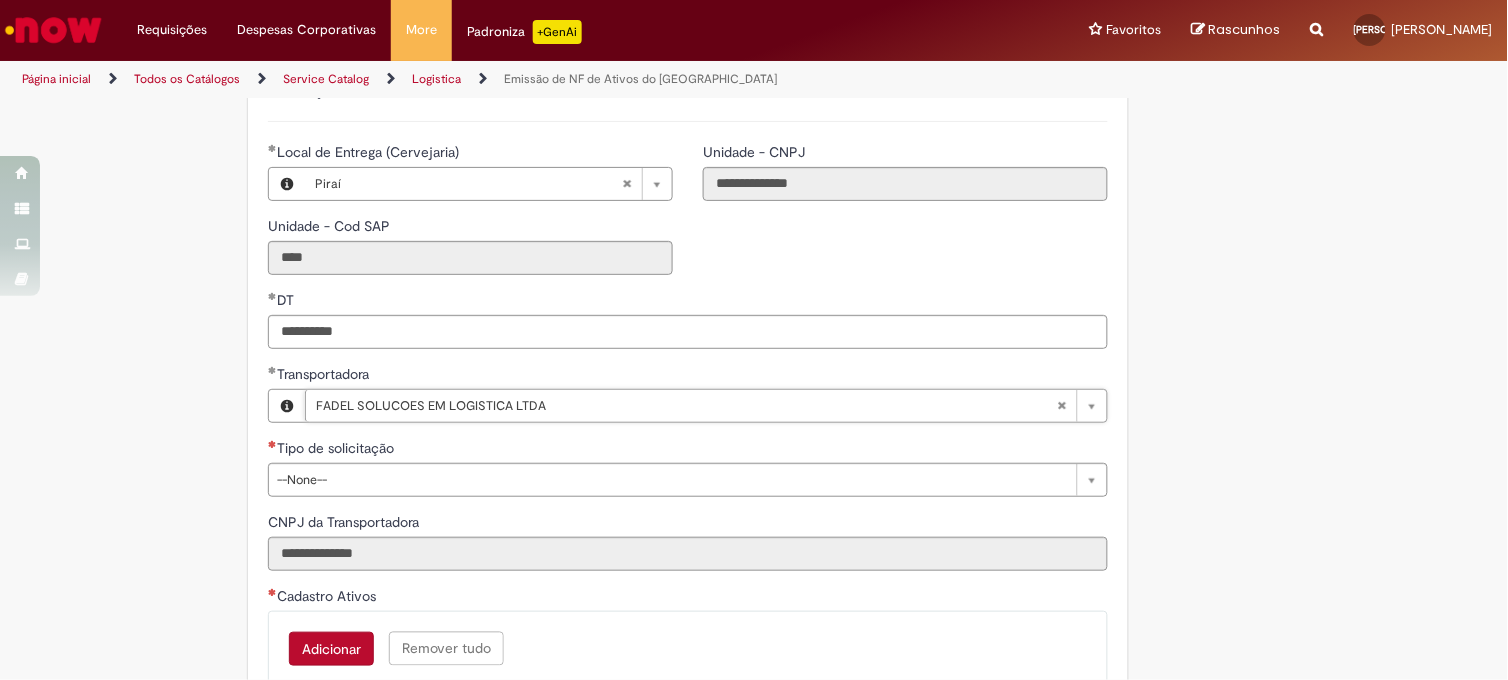 scroll, scrollTop: 555, scrollLeft: 0, axis: vertical 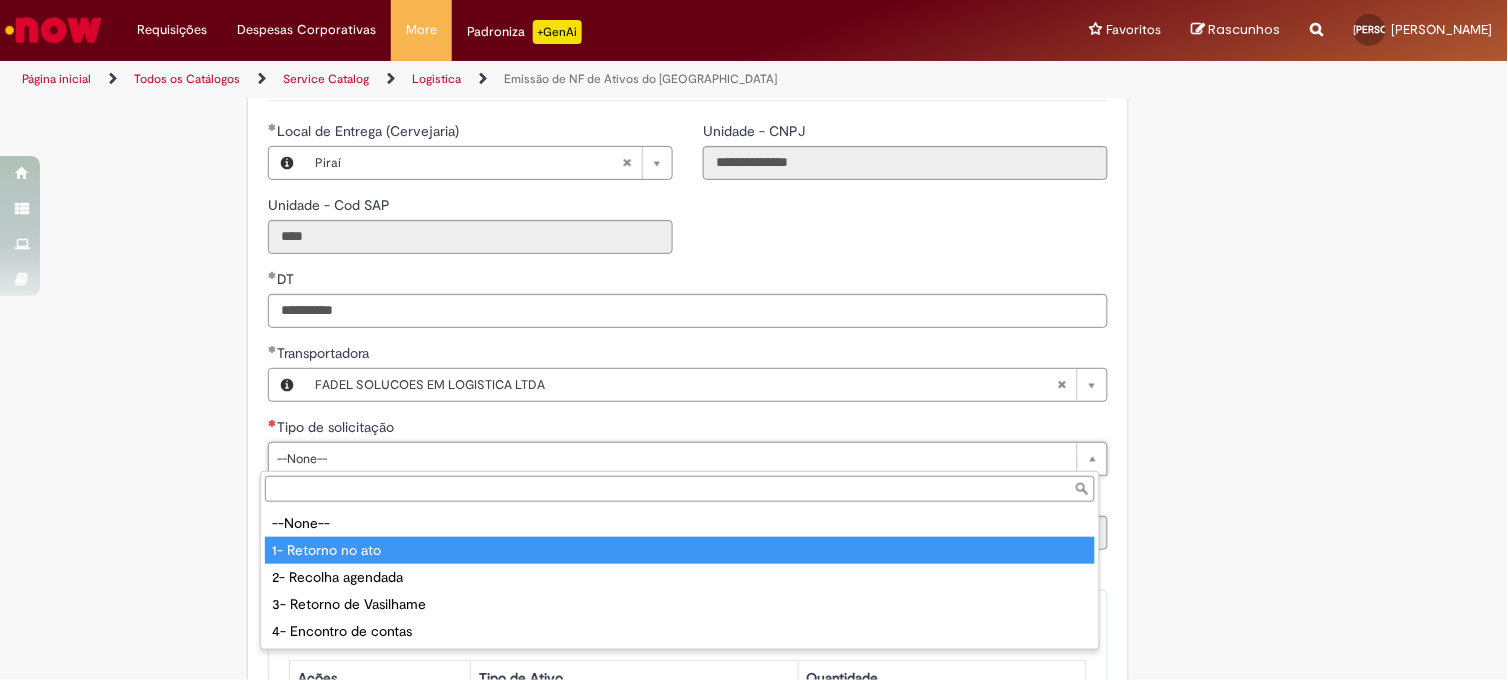 type on "**********" 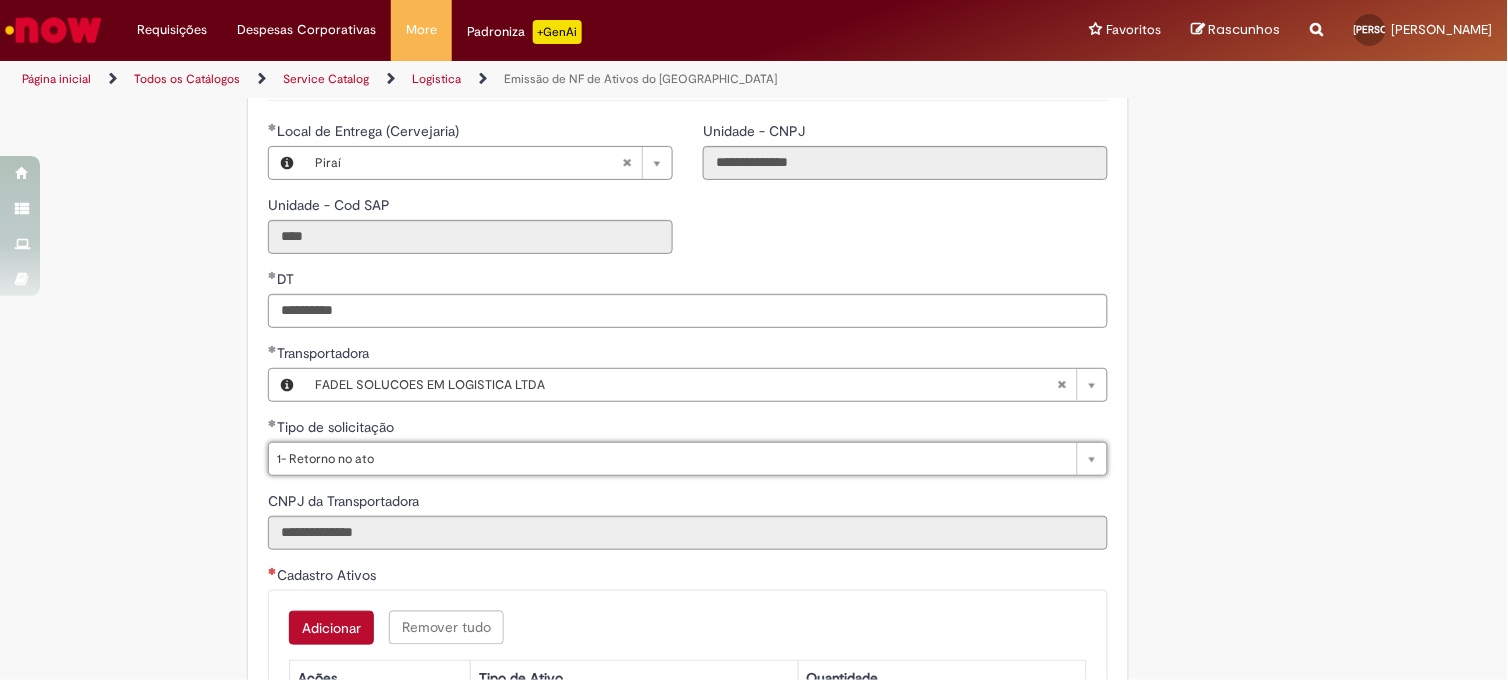 scroll, scrollTop: 666, scrollLeft: 0, axis: vertical 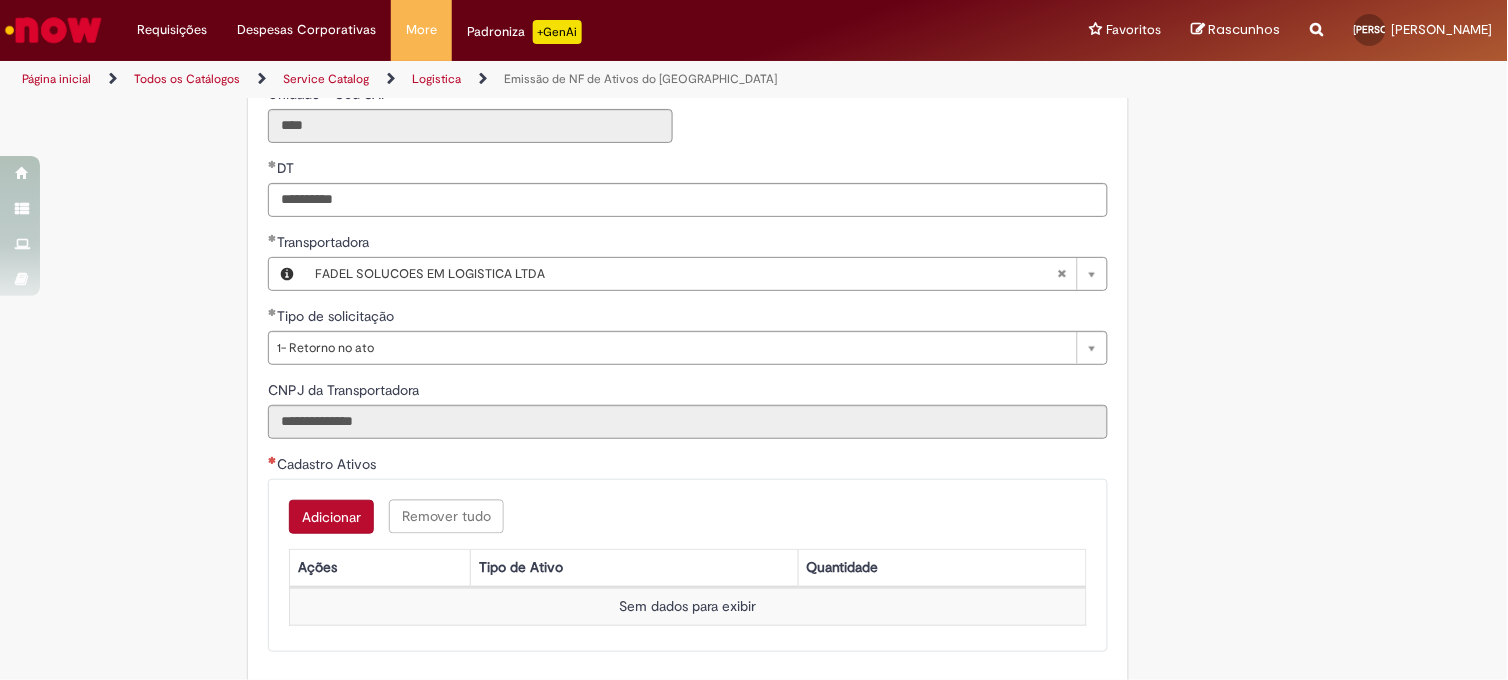 click on "Adicionar" at bounding box center [331, 517] 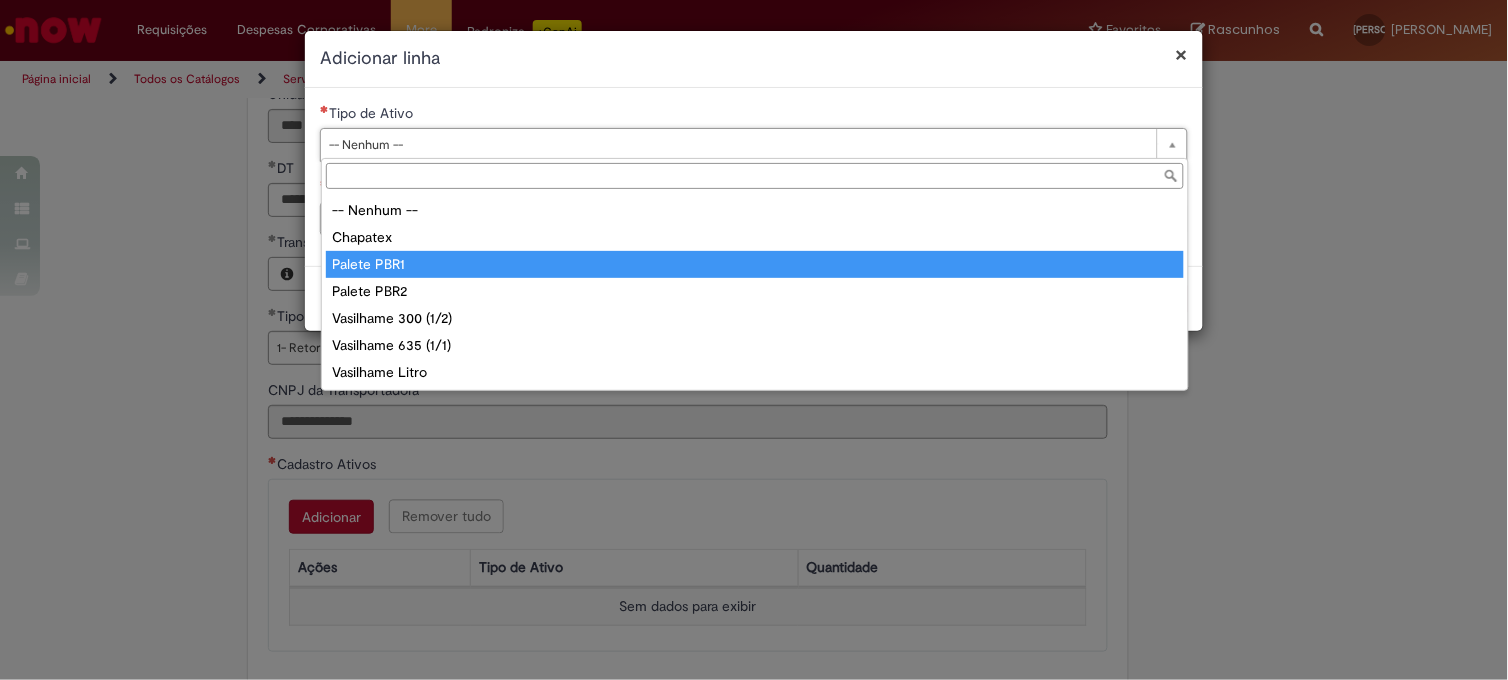 type on "**********" 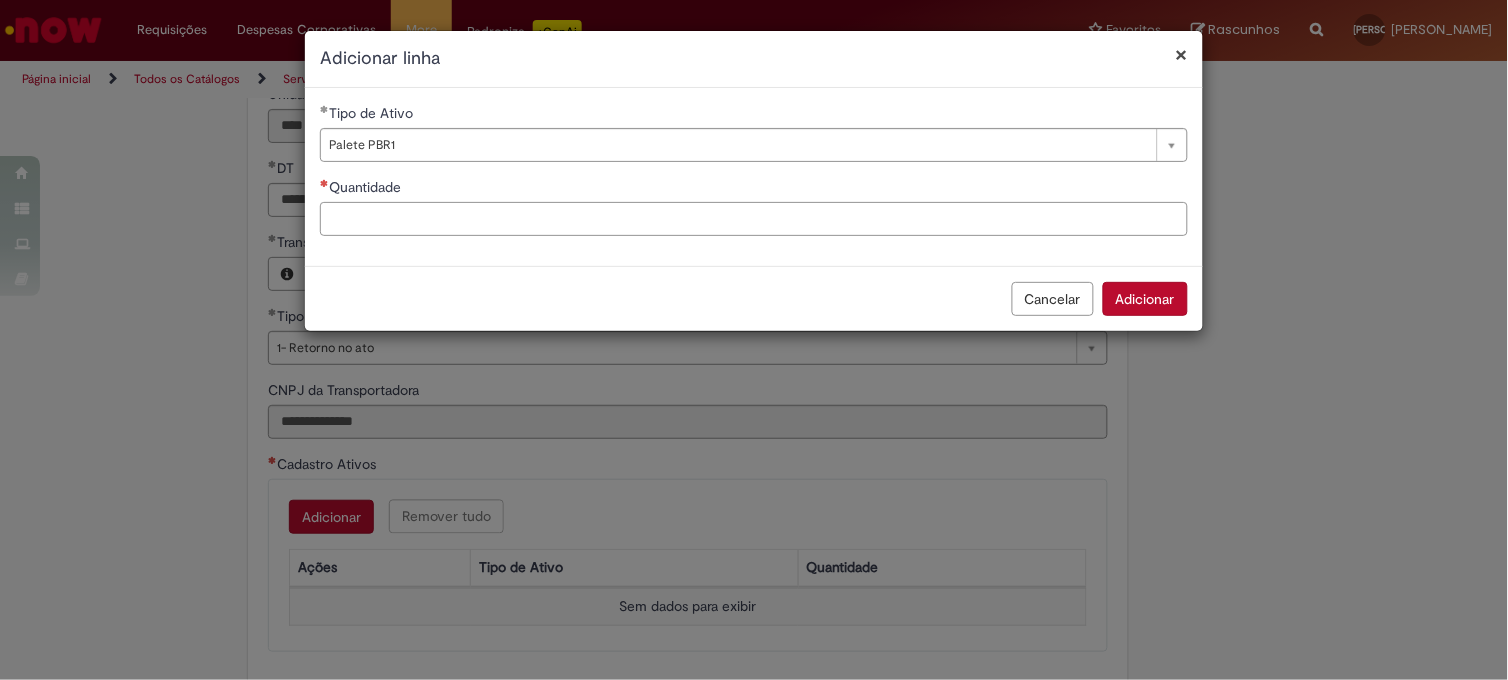 click on "Quantidade" at bounding box center [754, 219] 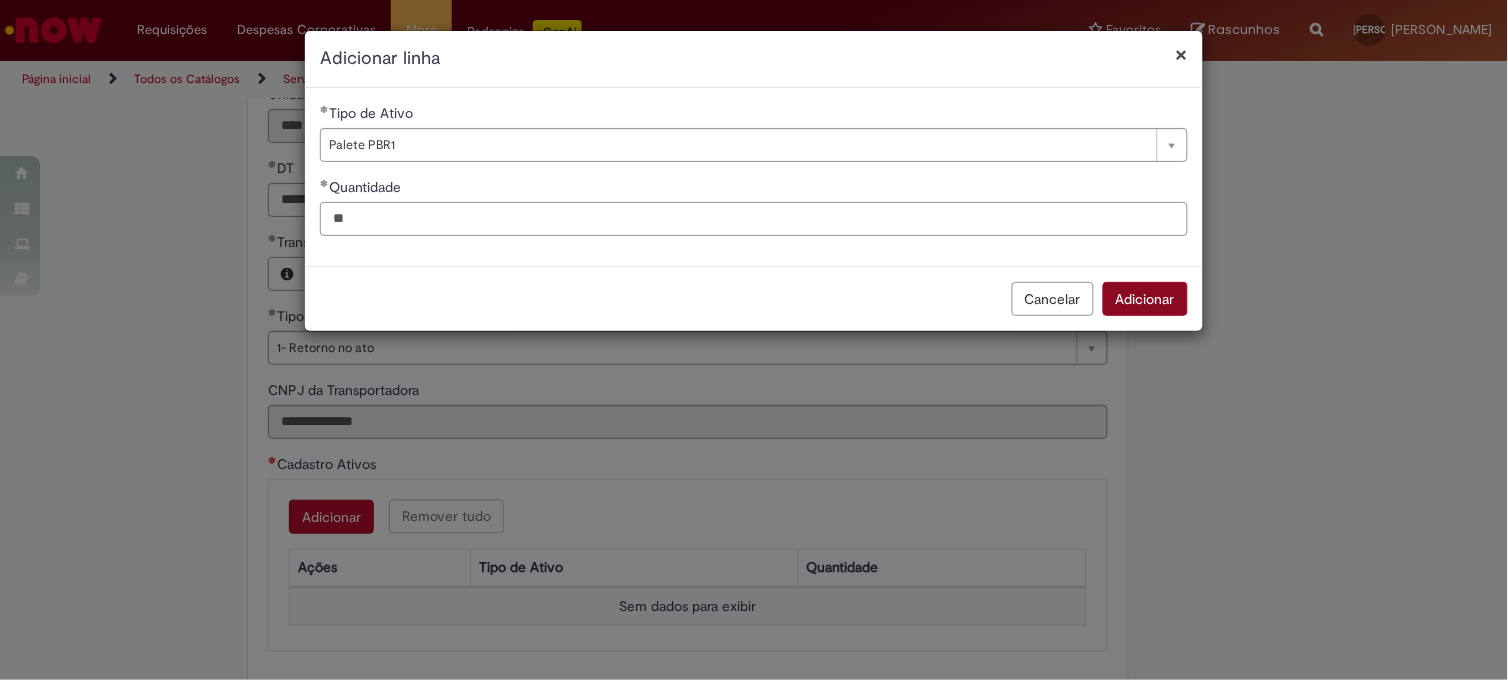 type on "**" 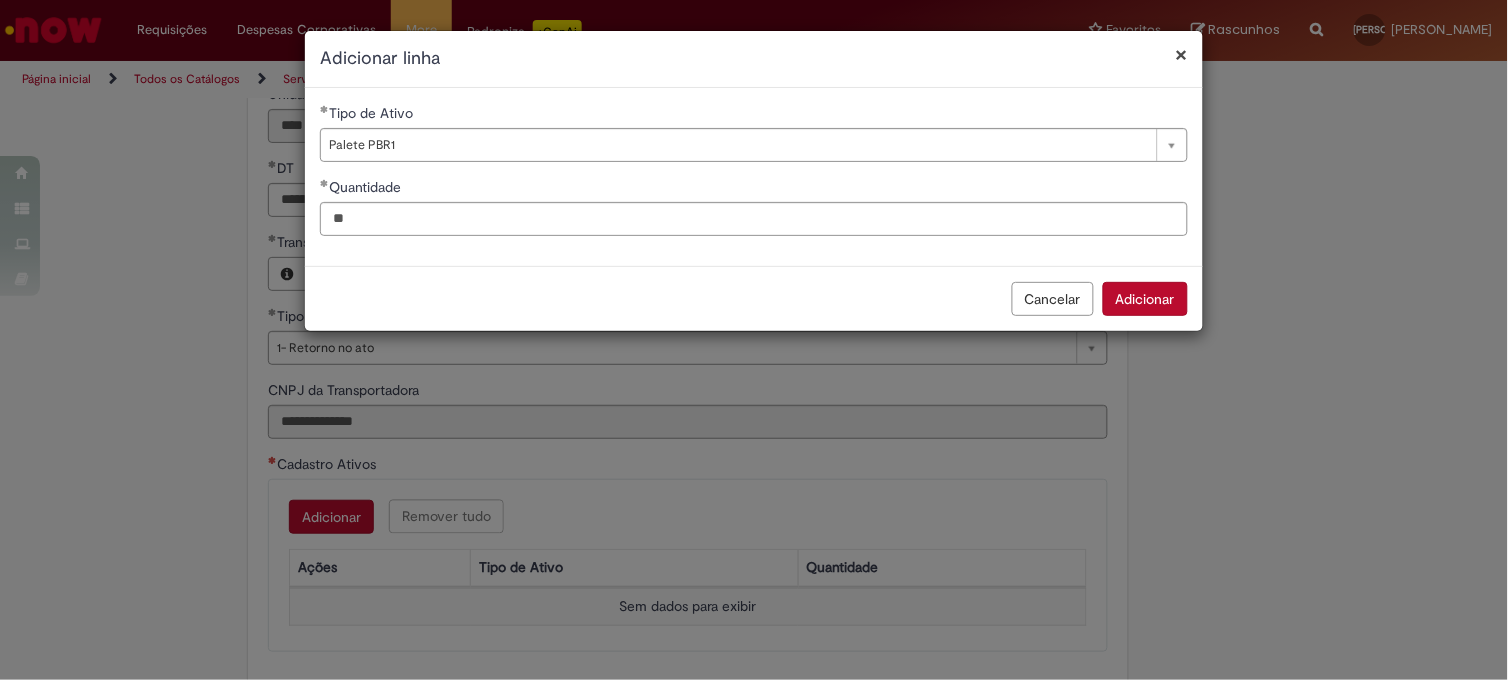 click on "Adicionar" at bounding box center (1145, 299) 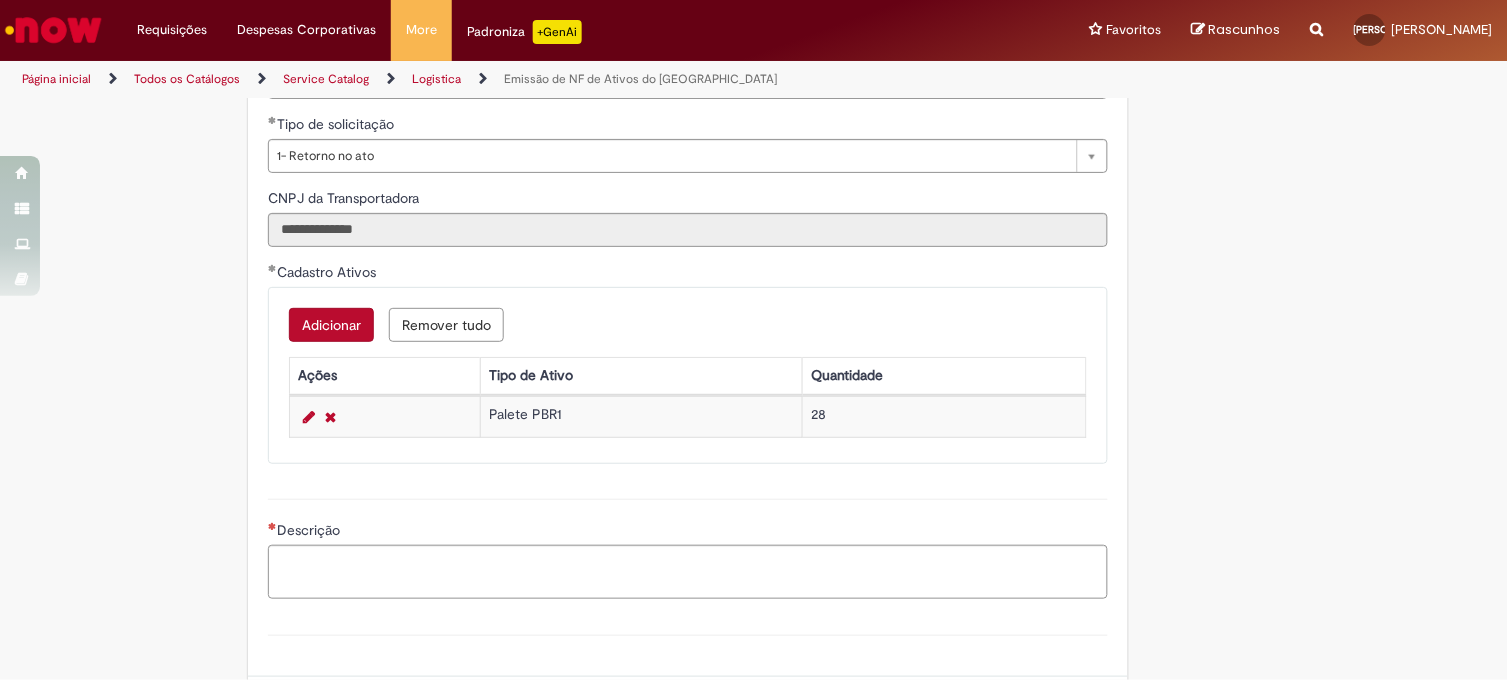 scroll, scrollTop: 888, scrollLeft: 0, axis: vertical 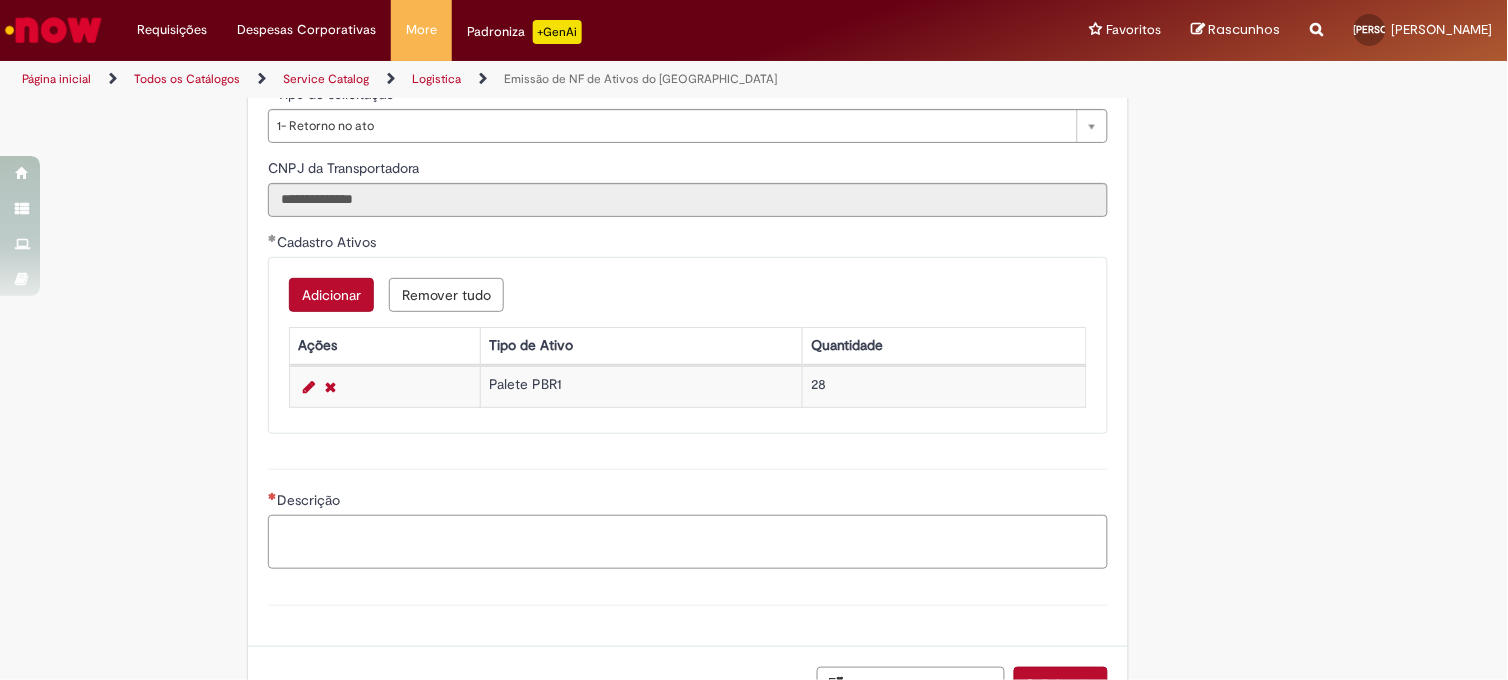 click on "Descrição" at bounding box center [688, 542] 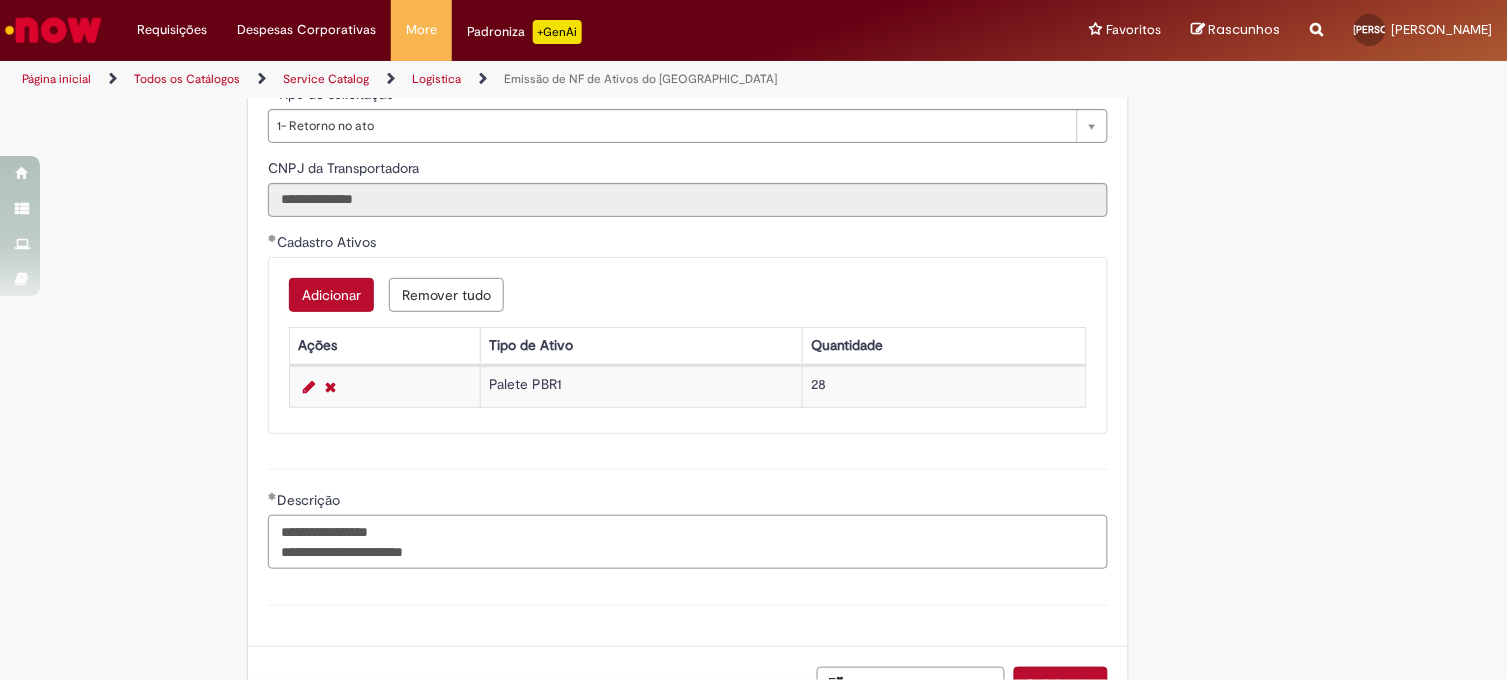 drag, startPoint x: 488, startPoint y: 547, endPoint x: 0, endPoint y: 424, distance: 503.26236 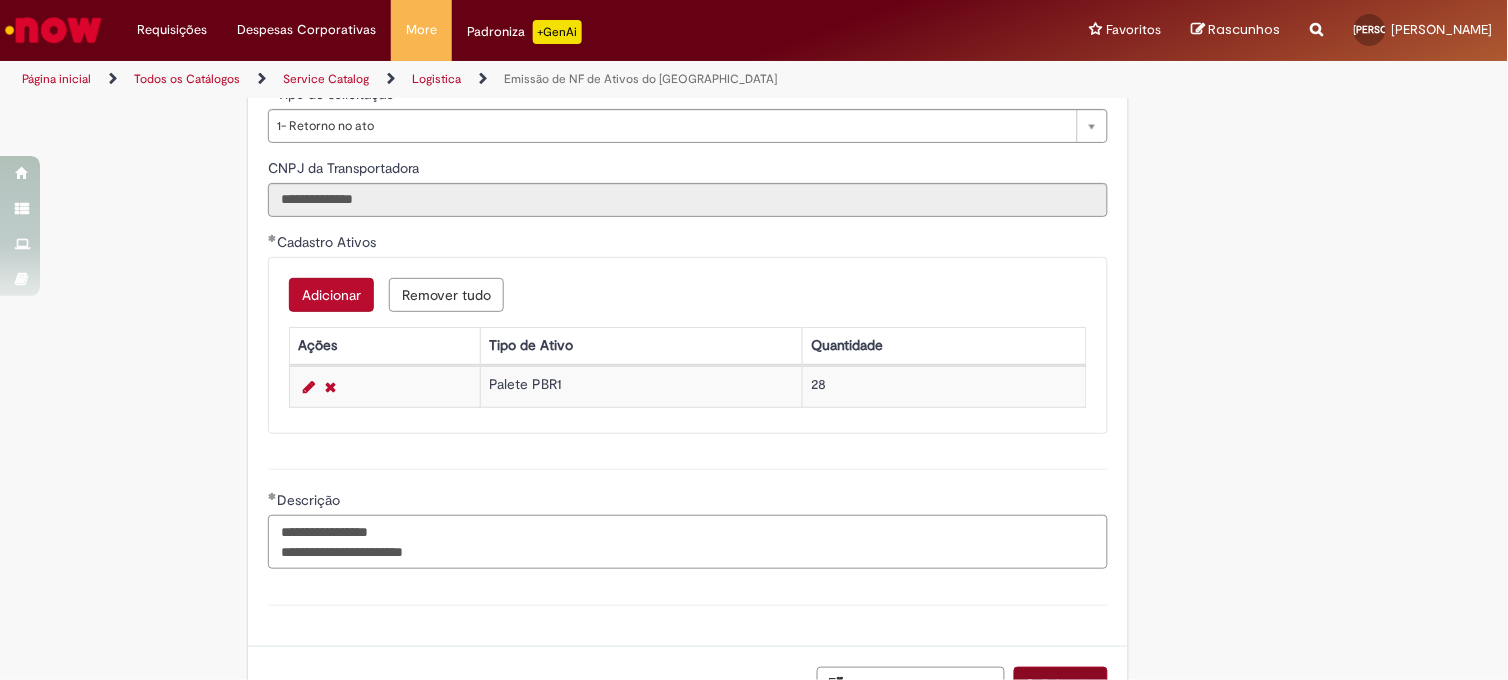 type on "**********" 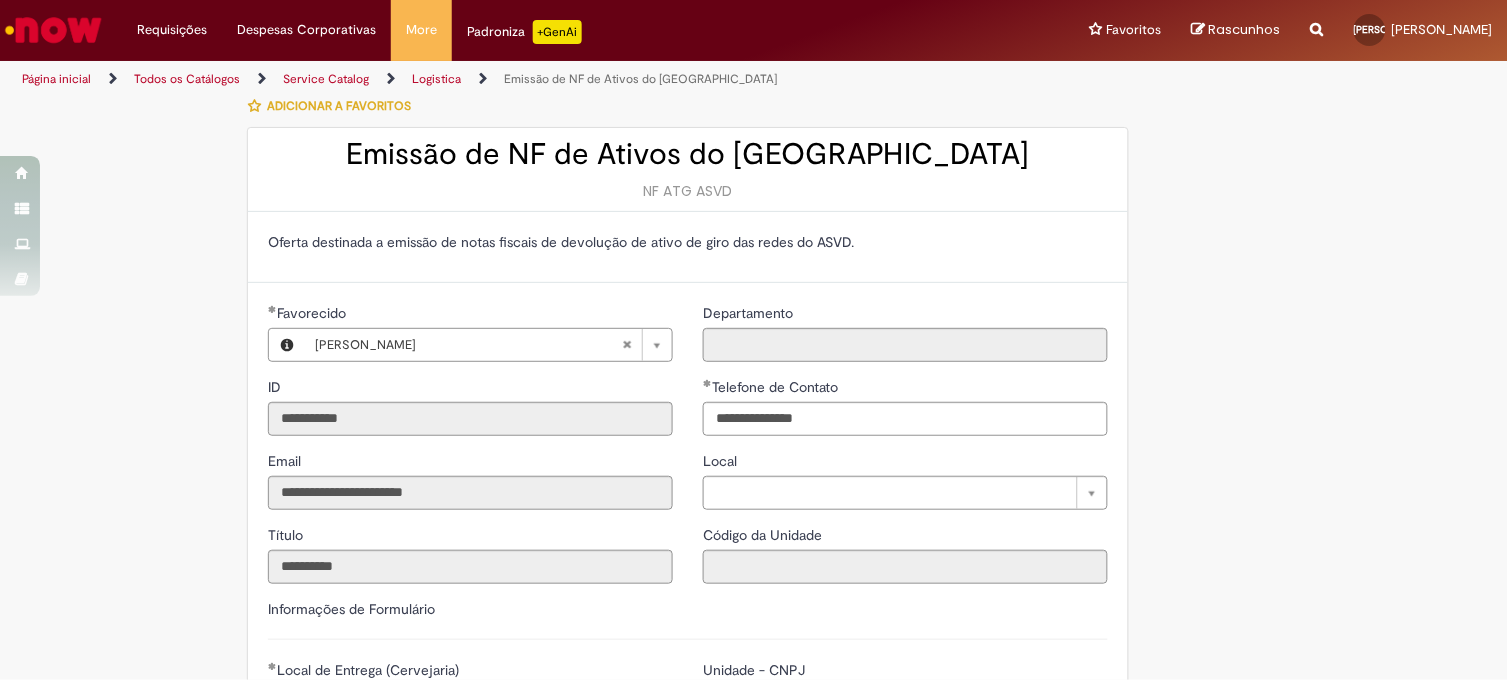scroll, scrollTop: 0, scrollLeft: 0, axis: both 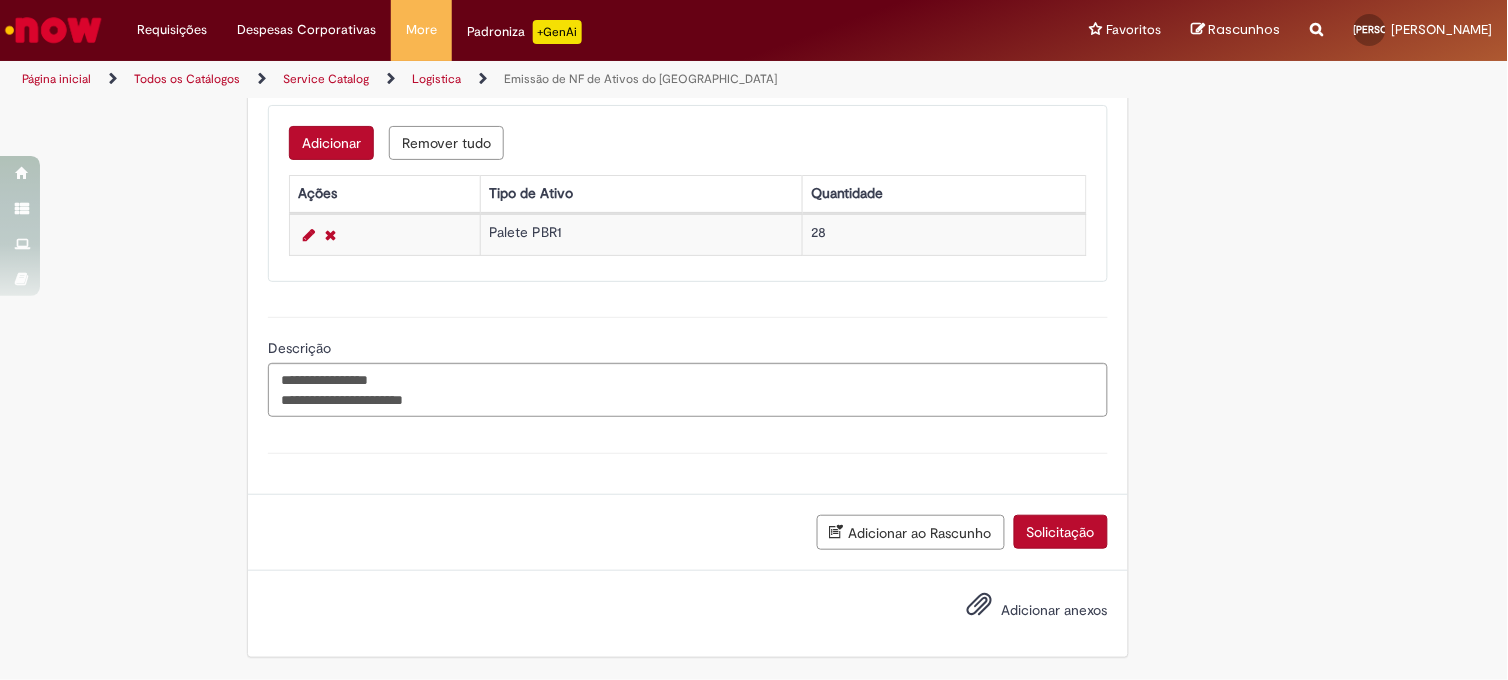 click on "Solicitação" at bounding box center [1061, 532] 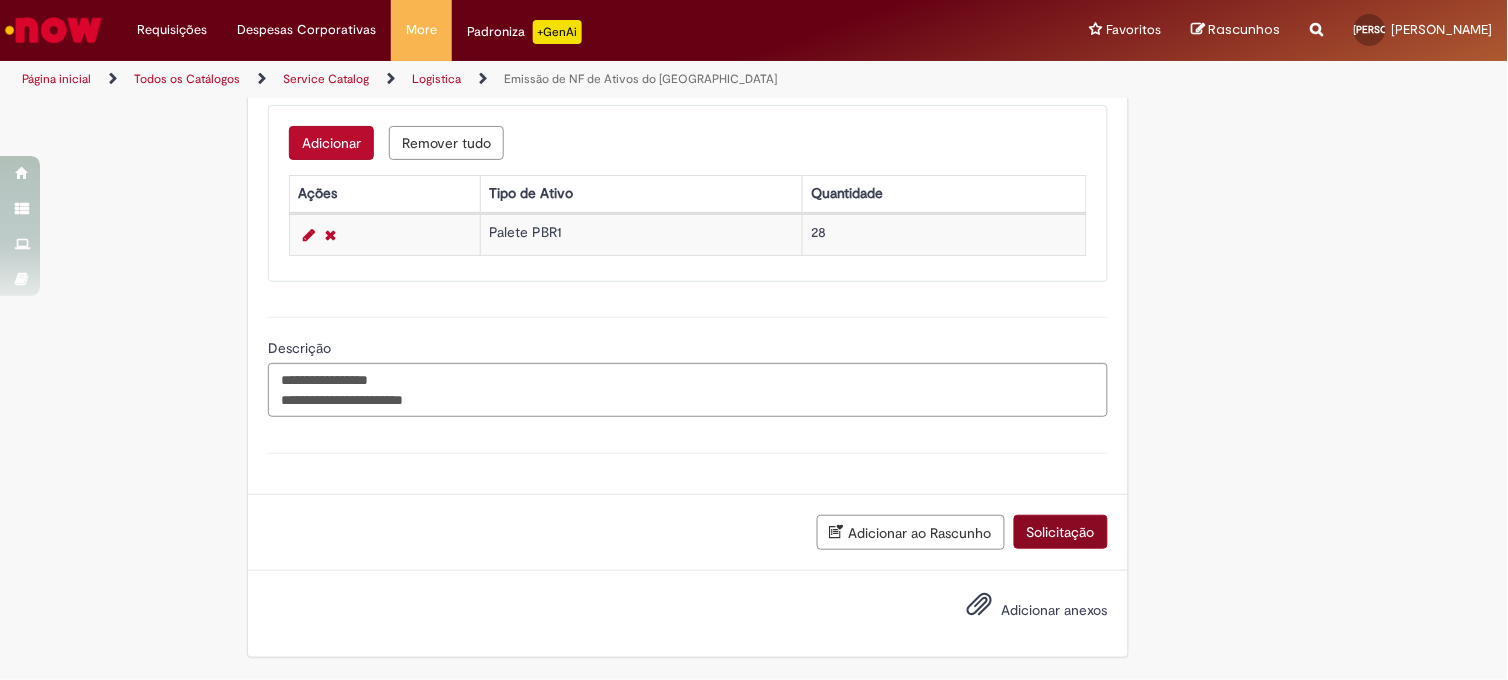scroll, scrollTop: 996, scrollLeft: 0, axis: vertical 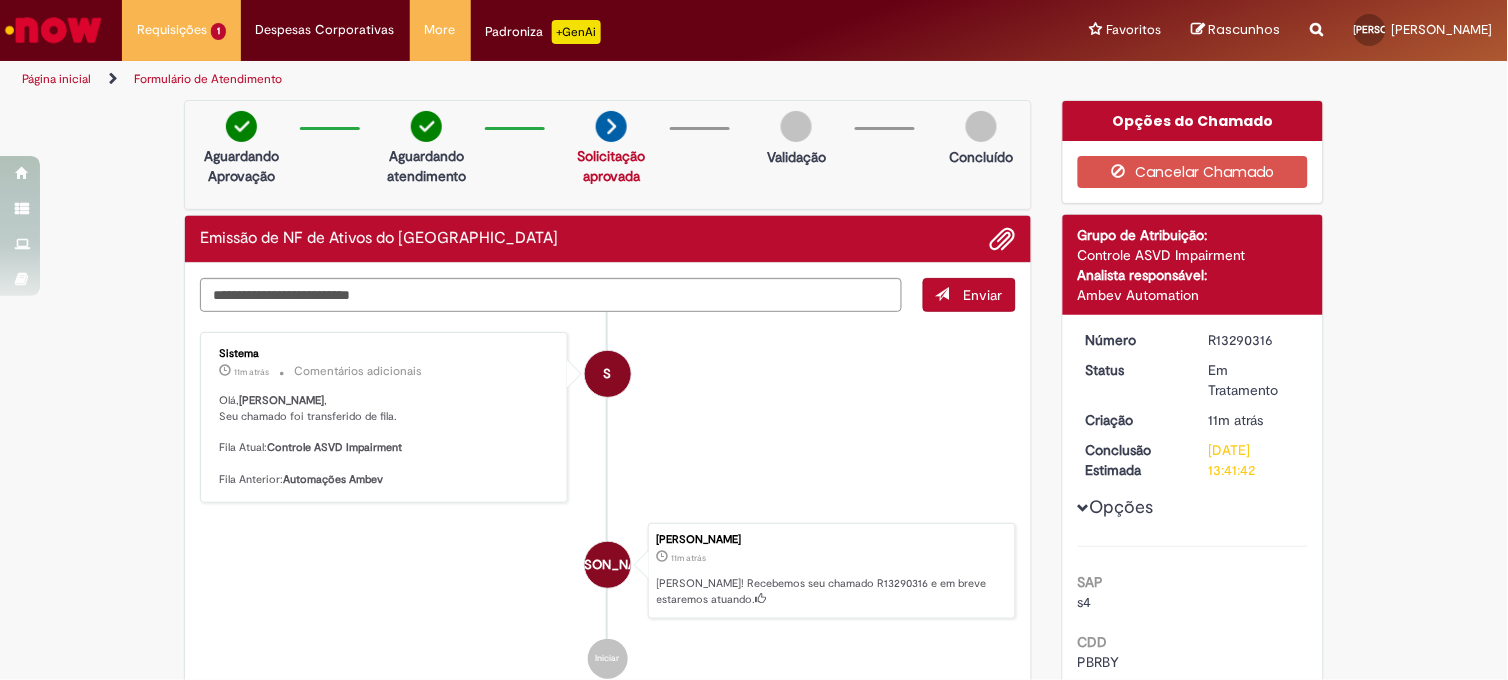 click at bounding box center [53, 30] 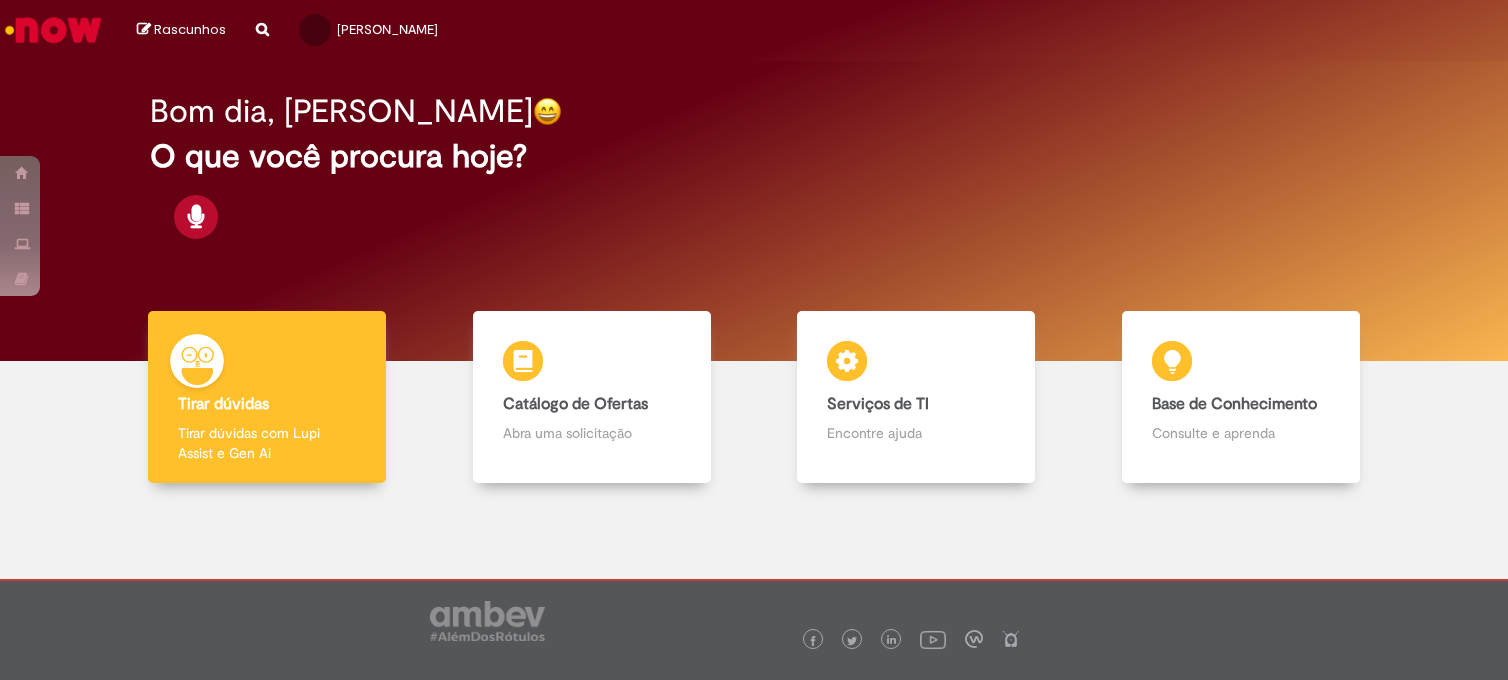 scroll, scrollTop: 0, scrollLeft: 0, axis: both 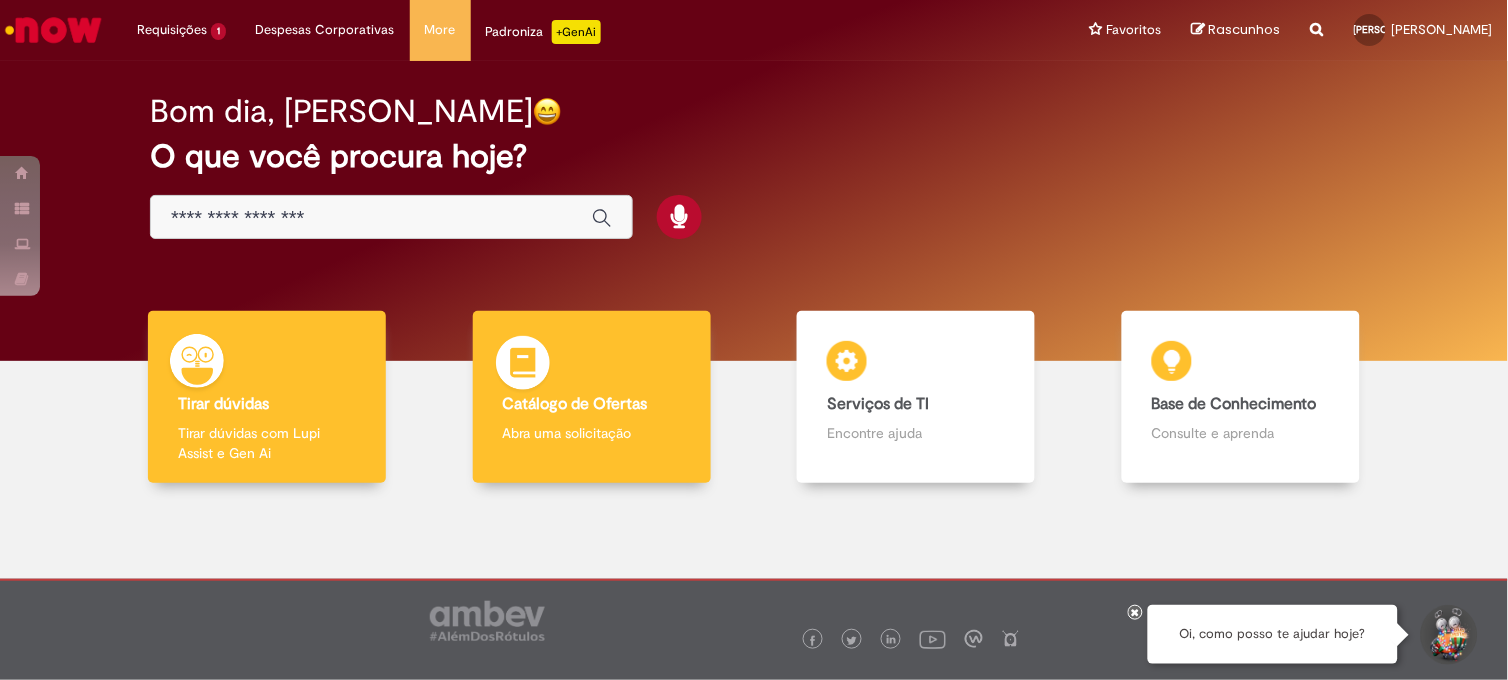 click on "Catálogo de Ofertas
Catálogo de Ofertas
Abra uma solicitação" at bounding box center (592, 397) 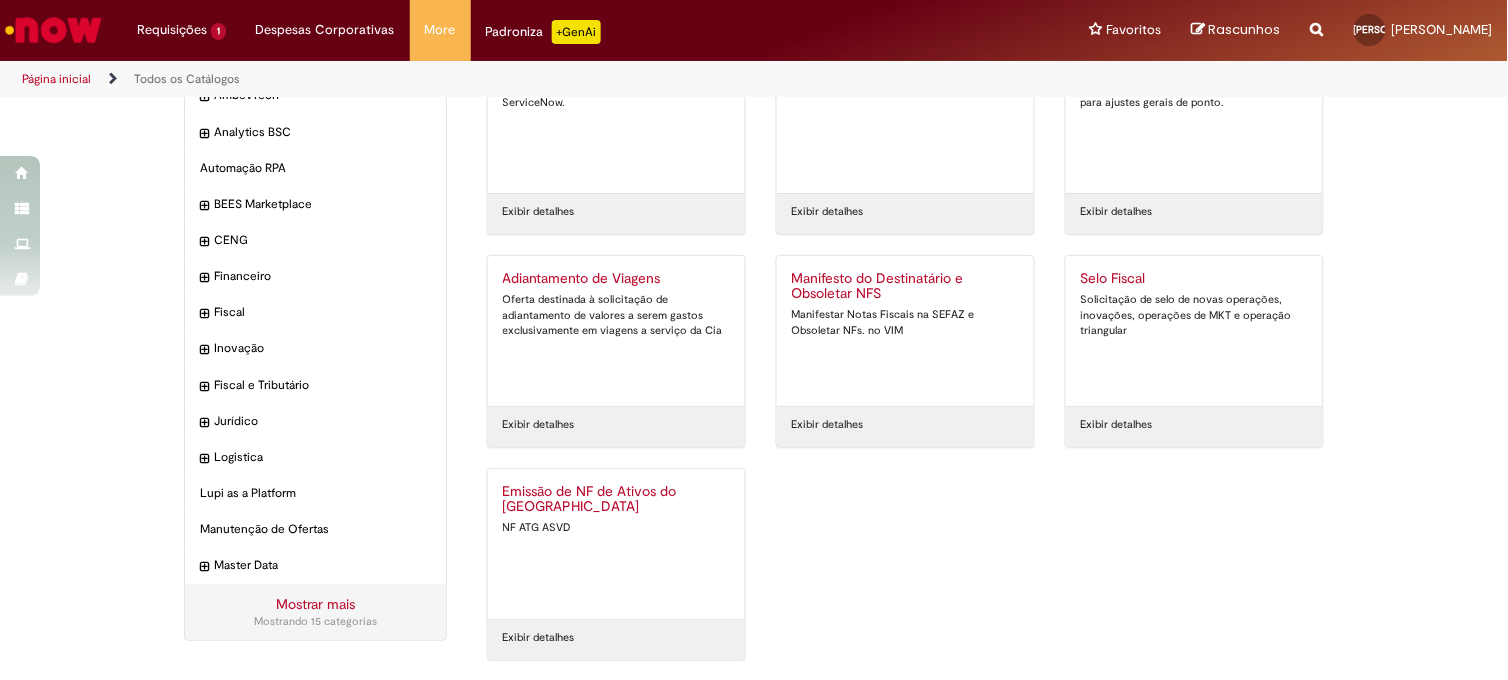 scroll, scrollTop: 118, scrollLeft: 0, axis: vertical 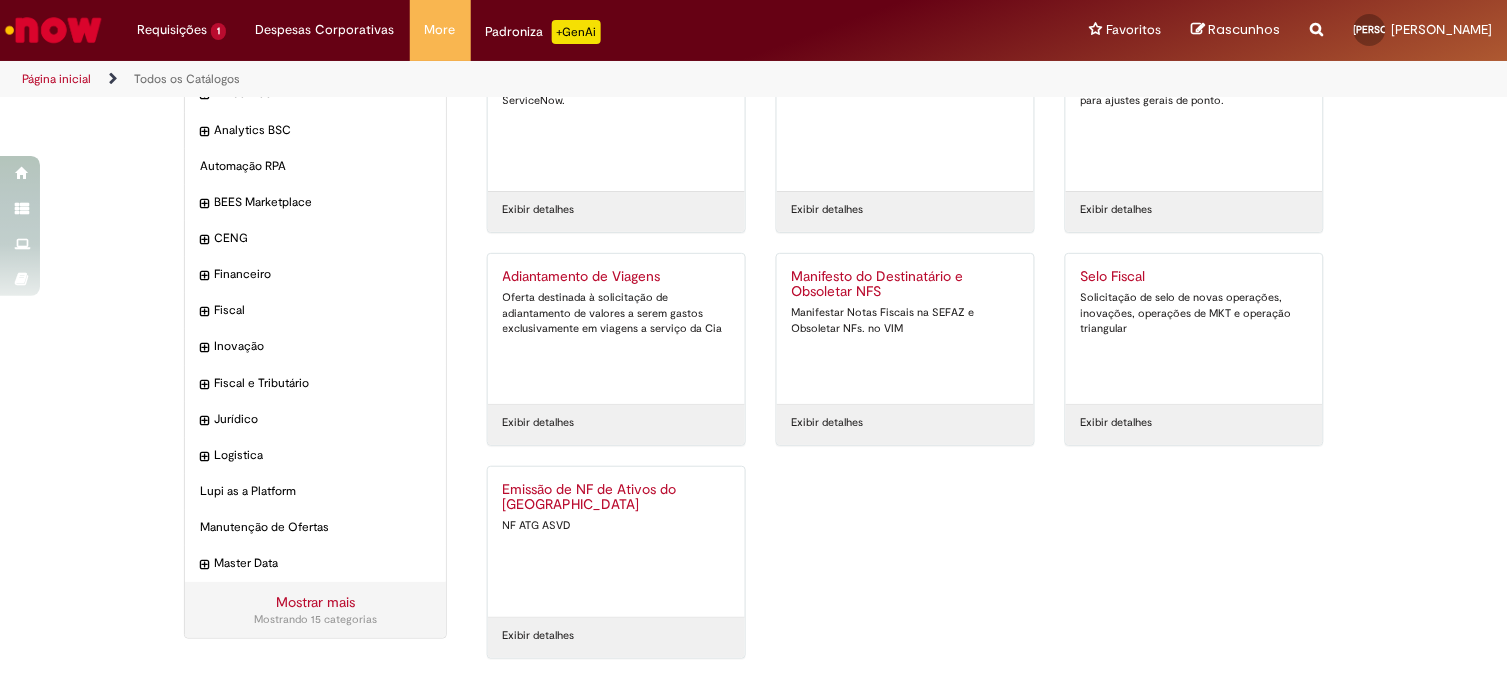 click on "Emissão de NF de Ativos do [GEOGRAPHIC_DATA]" at bounding box center [616, 498] 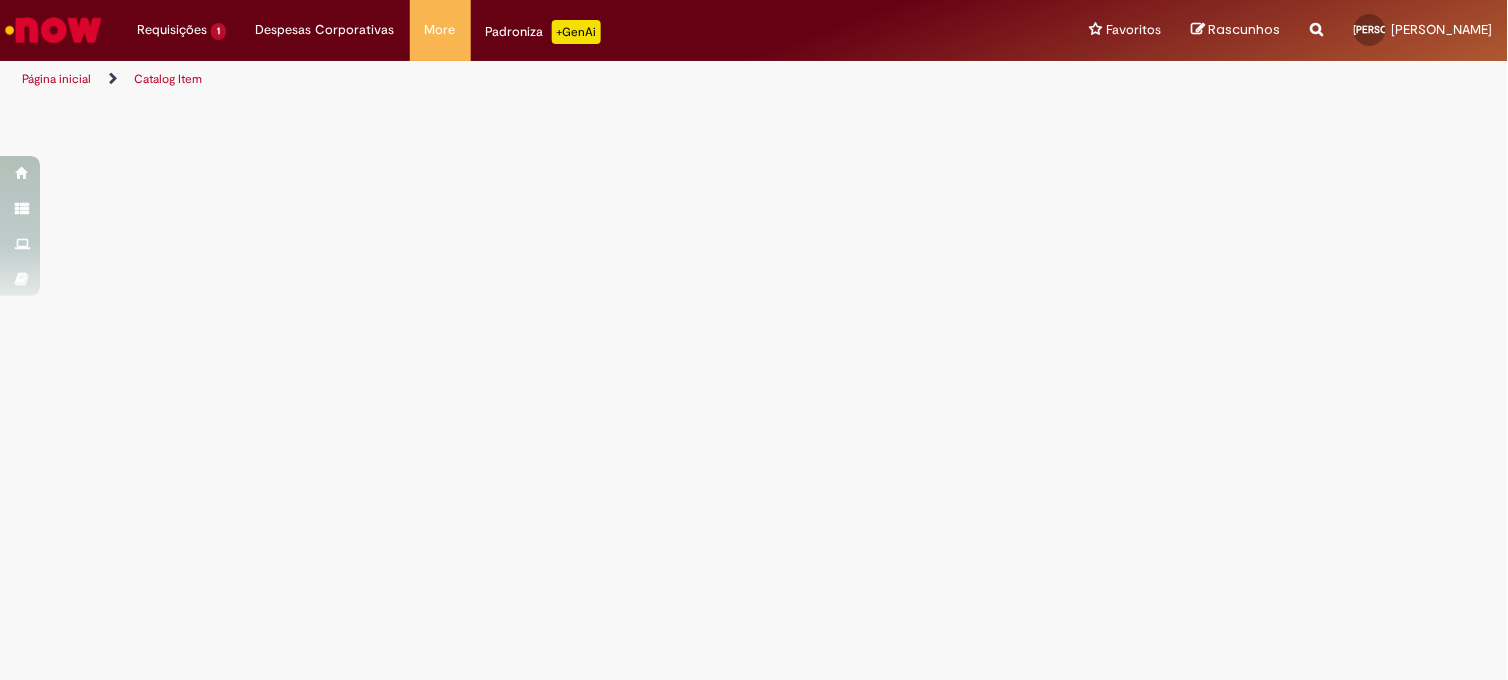 scroll, scrollTop: 0, scrollLeft: 0, axis: both 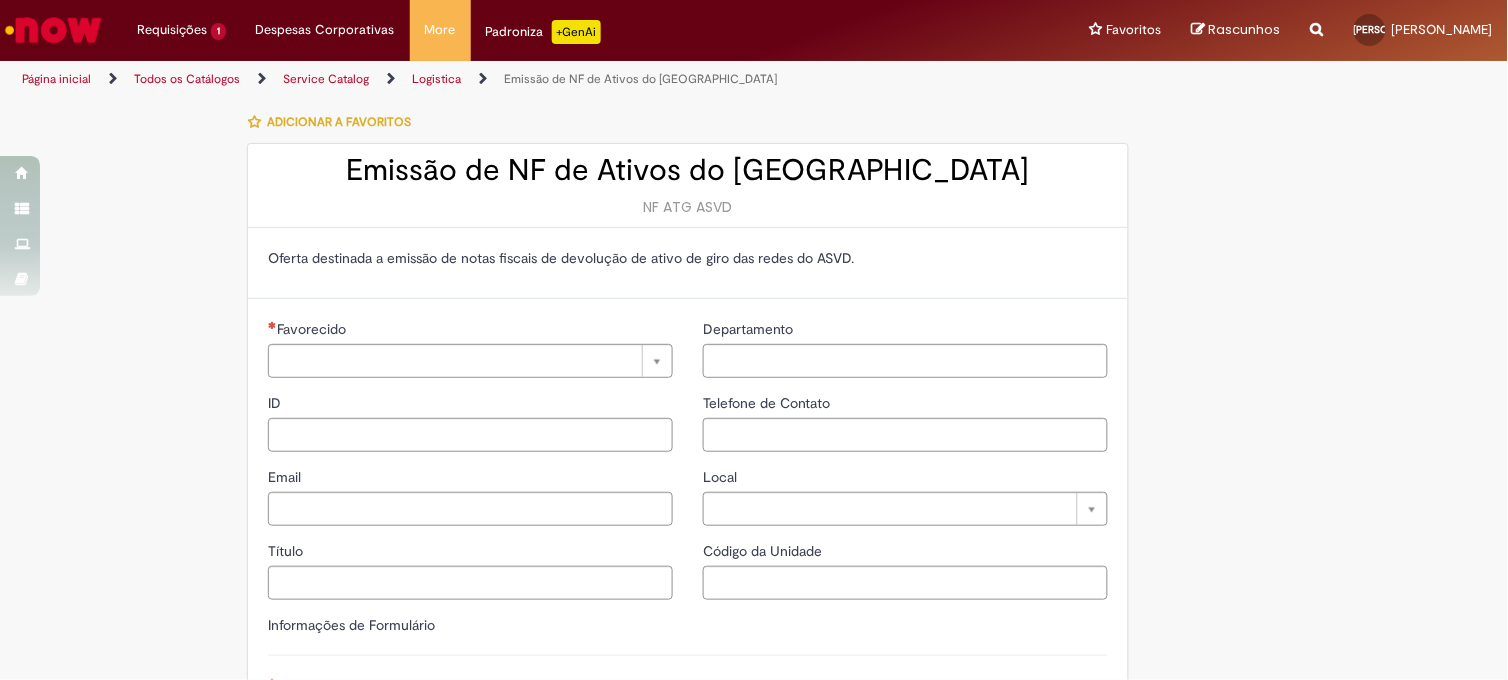 type on "**********" 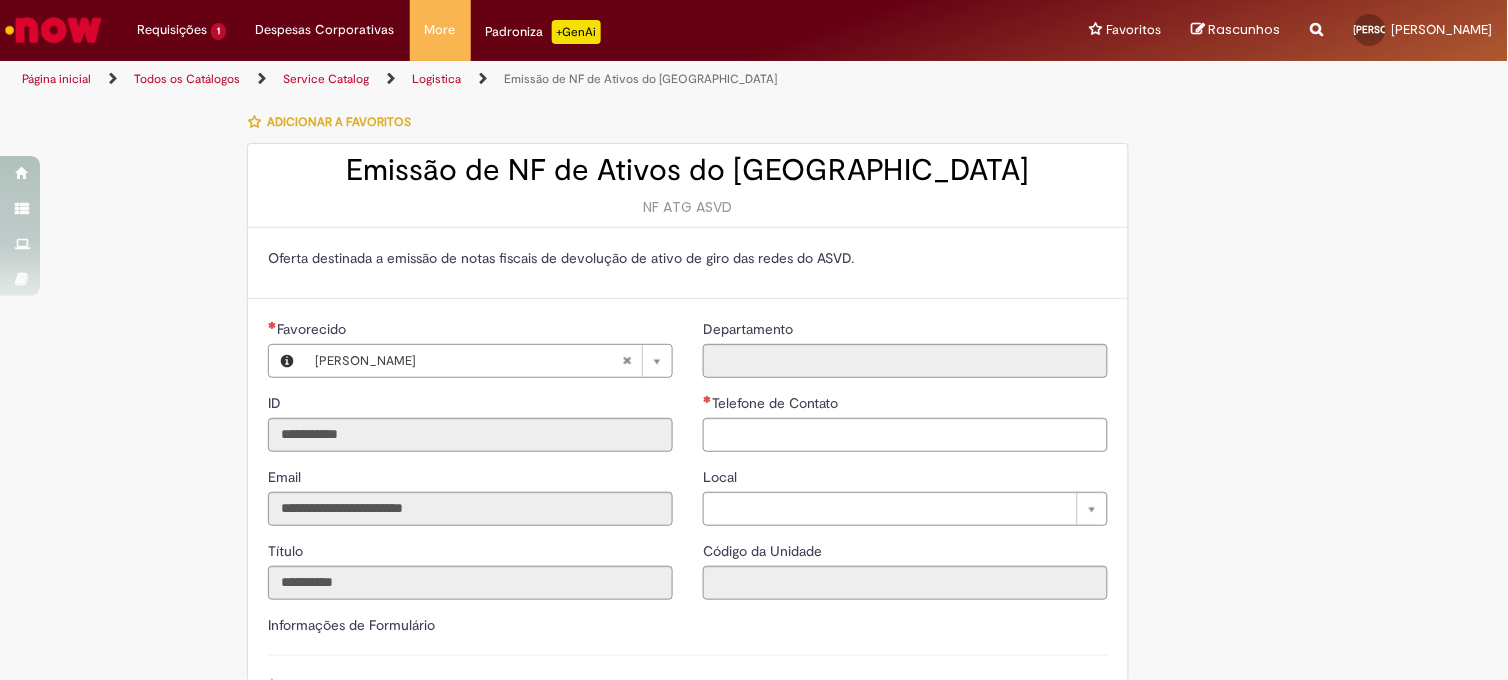 type on "**********" 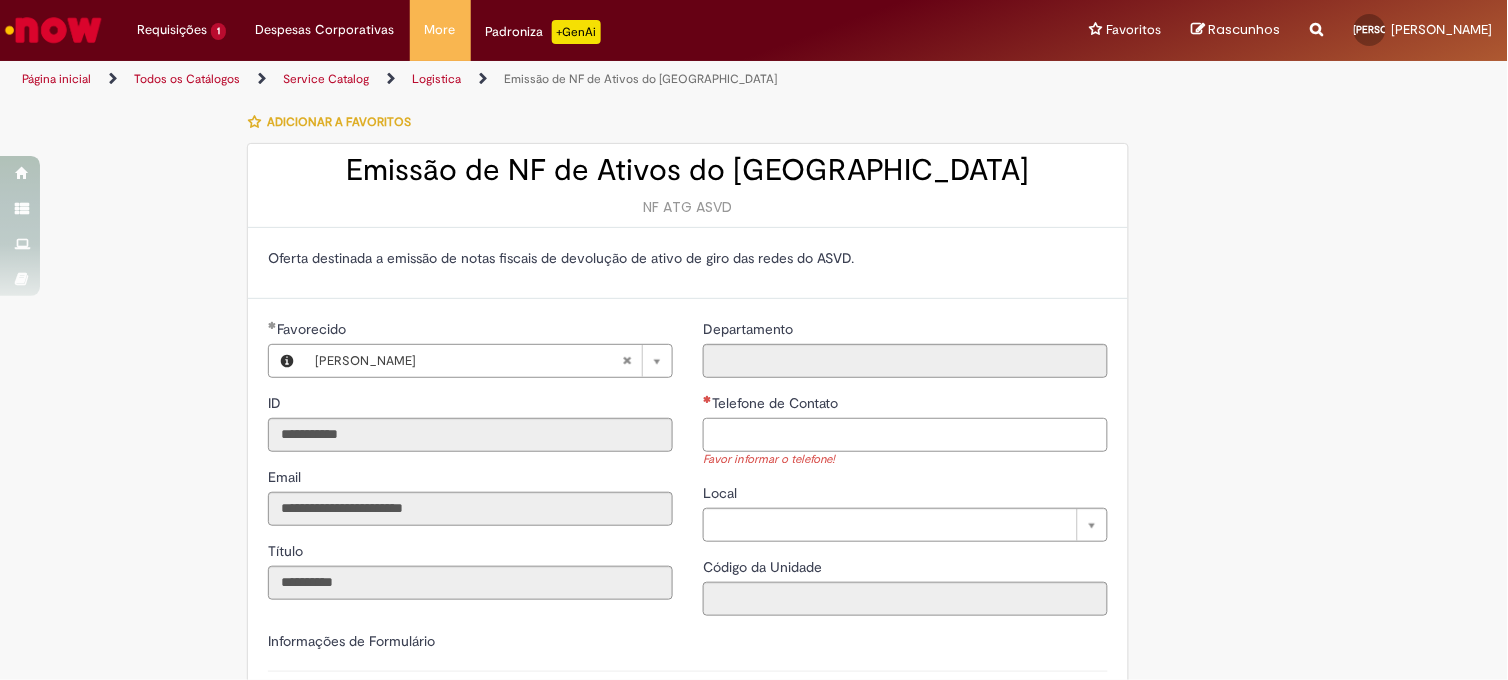click on "Telefone de Contato" at bounding box center [905, 435] 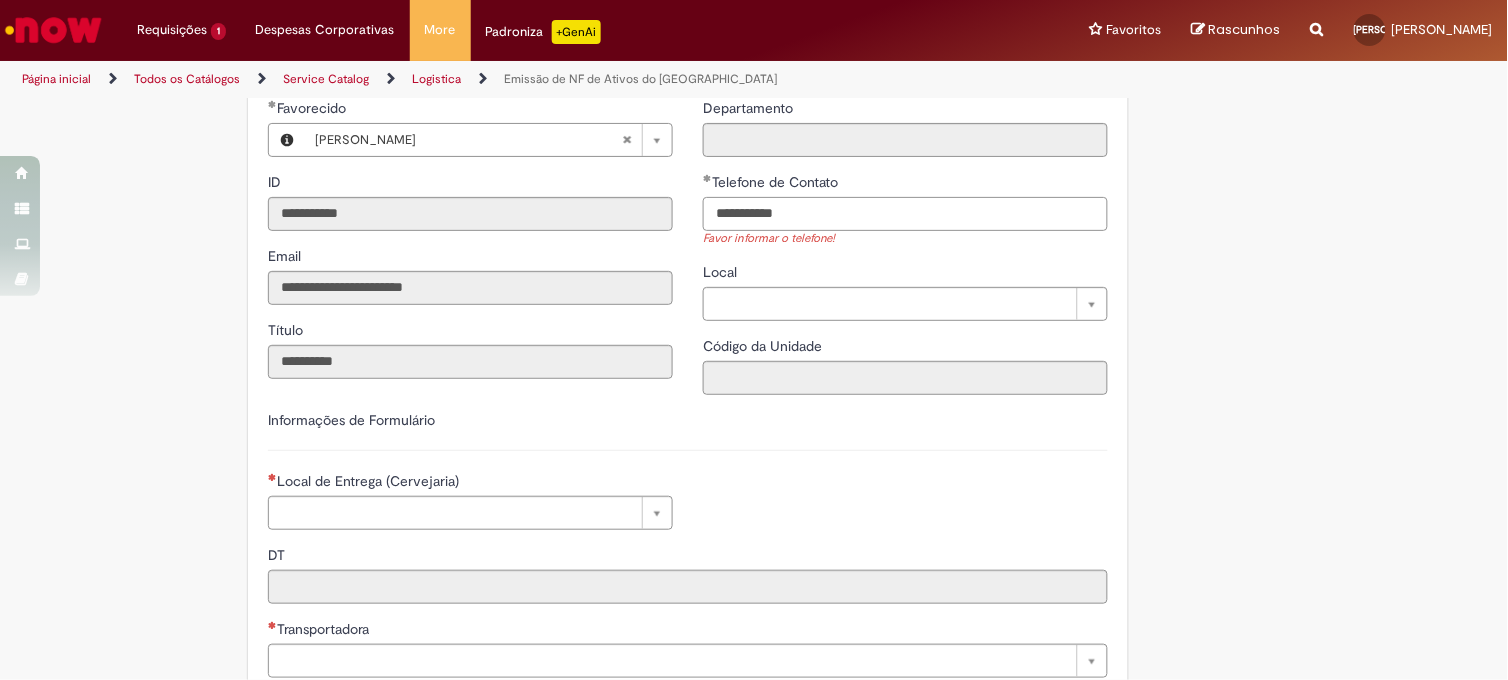 scroll, scrollTop: 222, scrollLeft: 0, axis: vertical 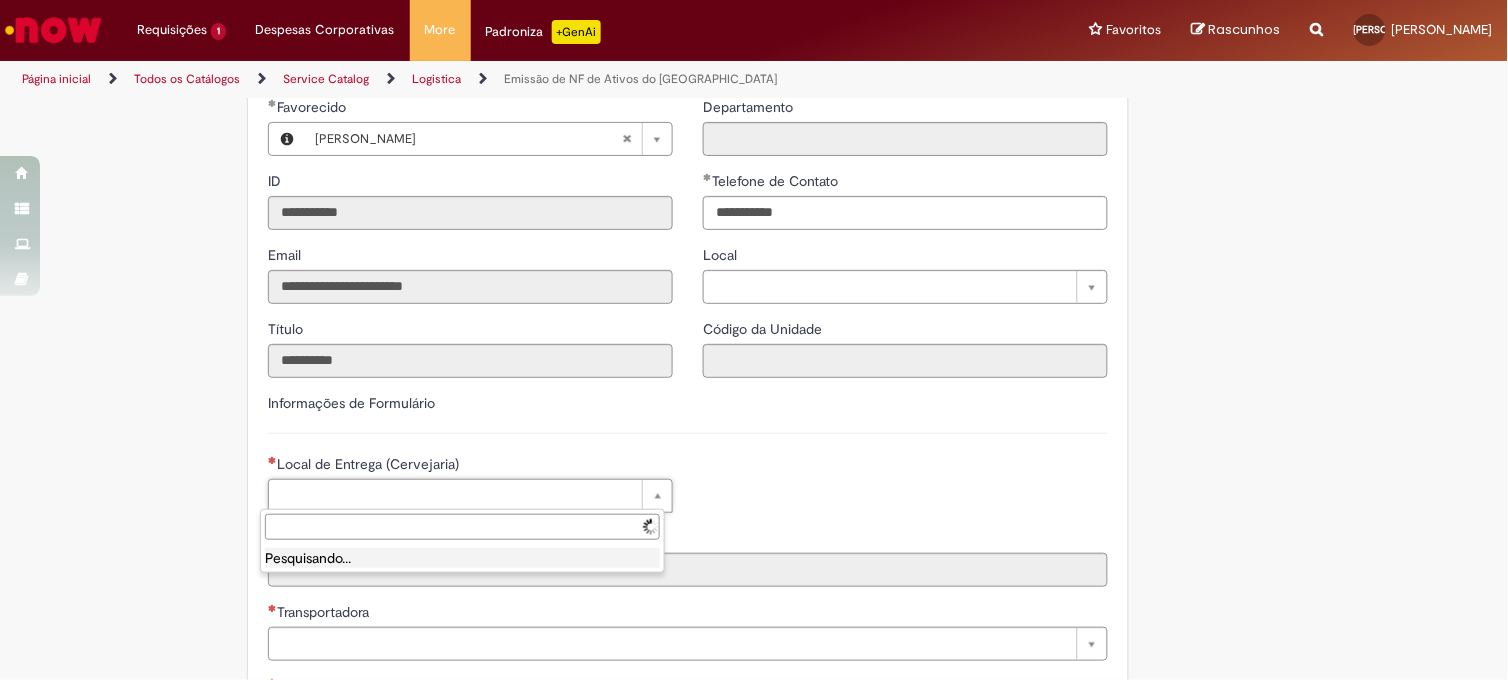 type on "**********" 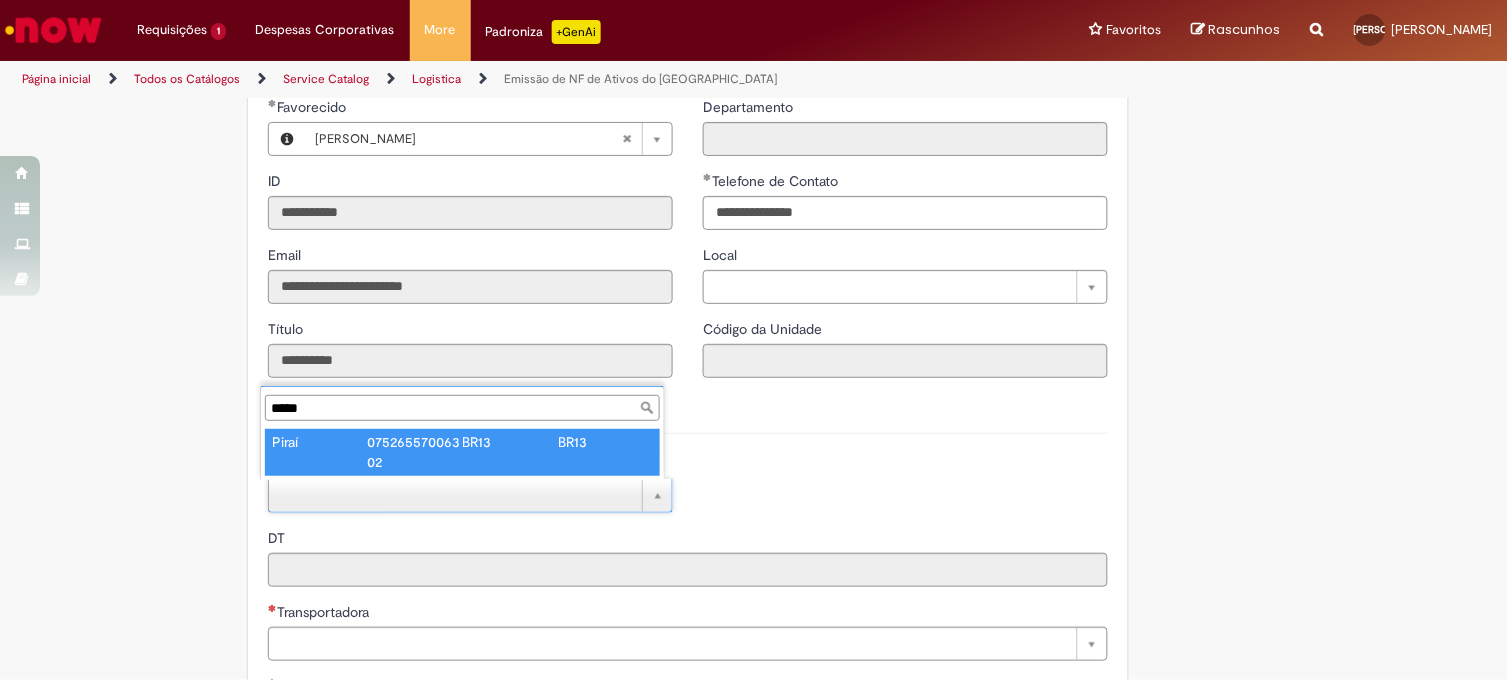 type on "*****" 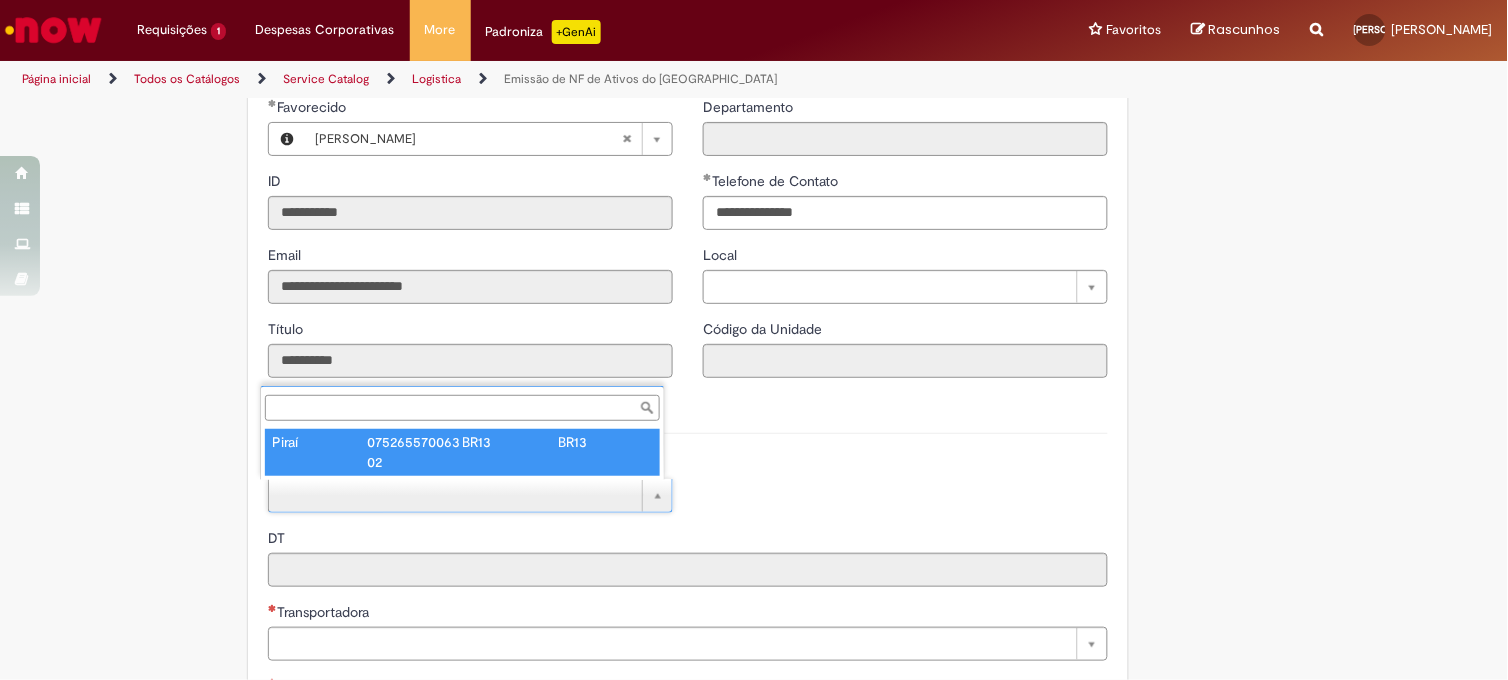 type on "****" 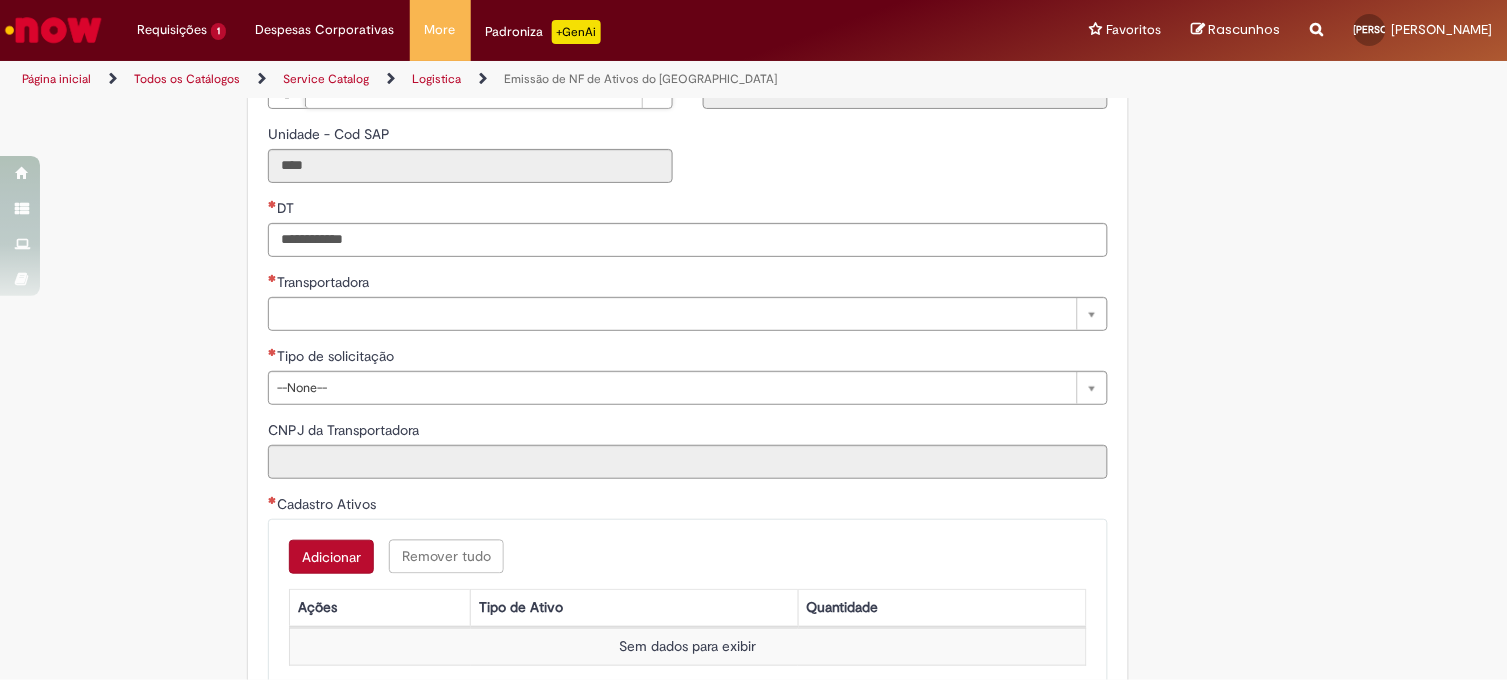 scroll, scrollTop: 666, scrollLeft: 0, axis: vertical 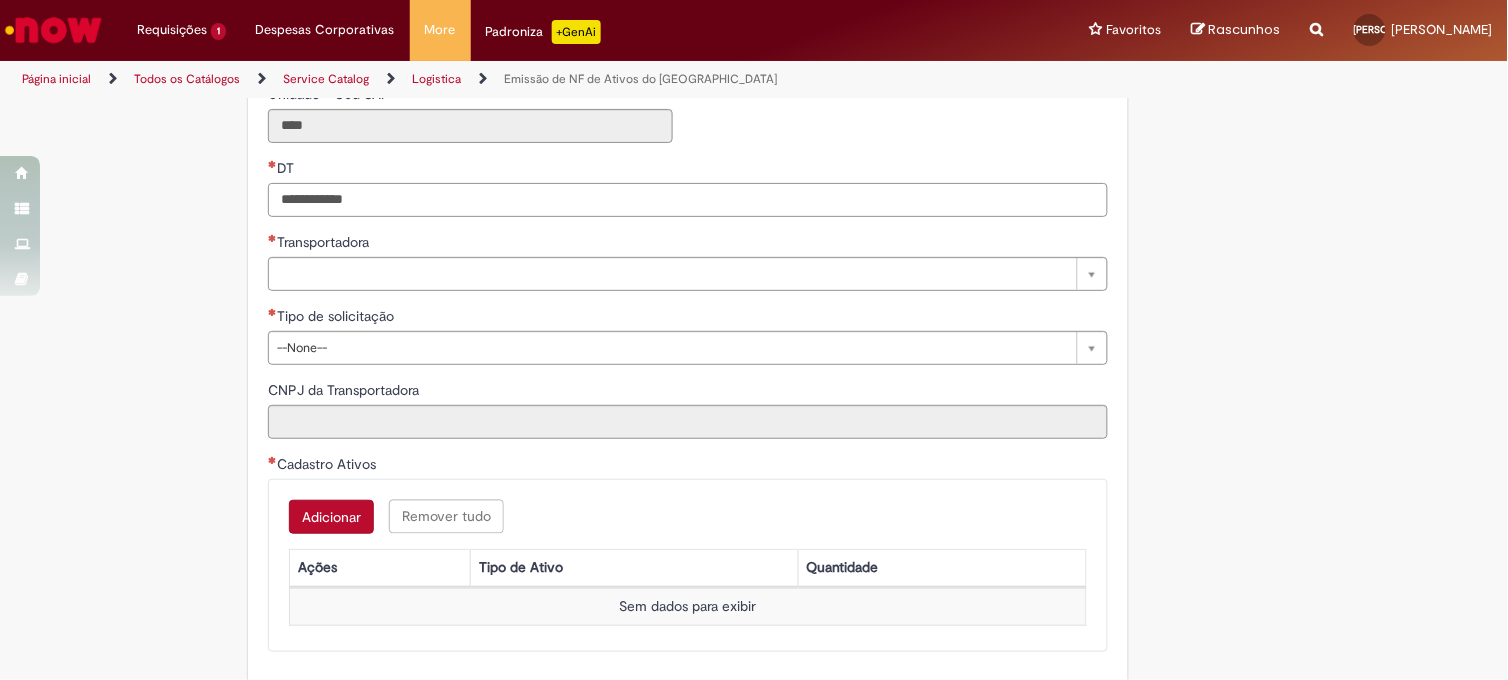 click on "DT" at bounding box center [688, 200] 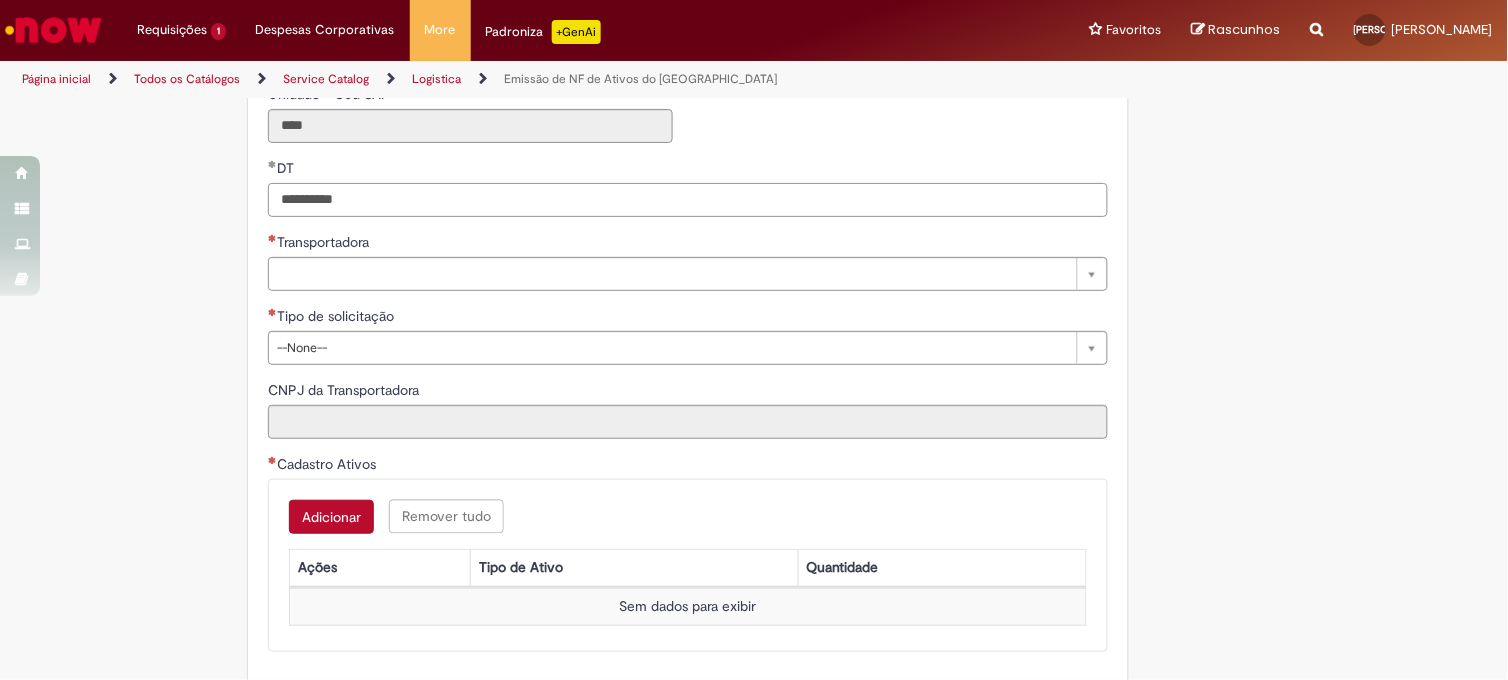 type on "**********" 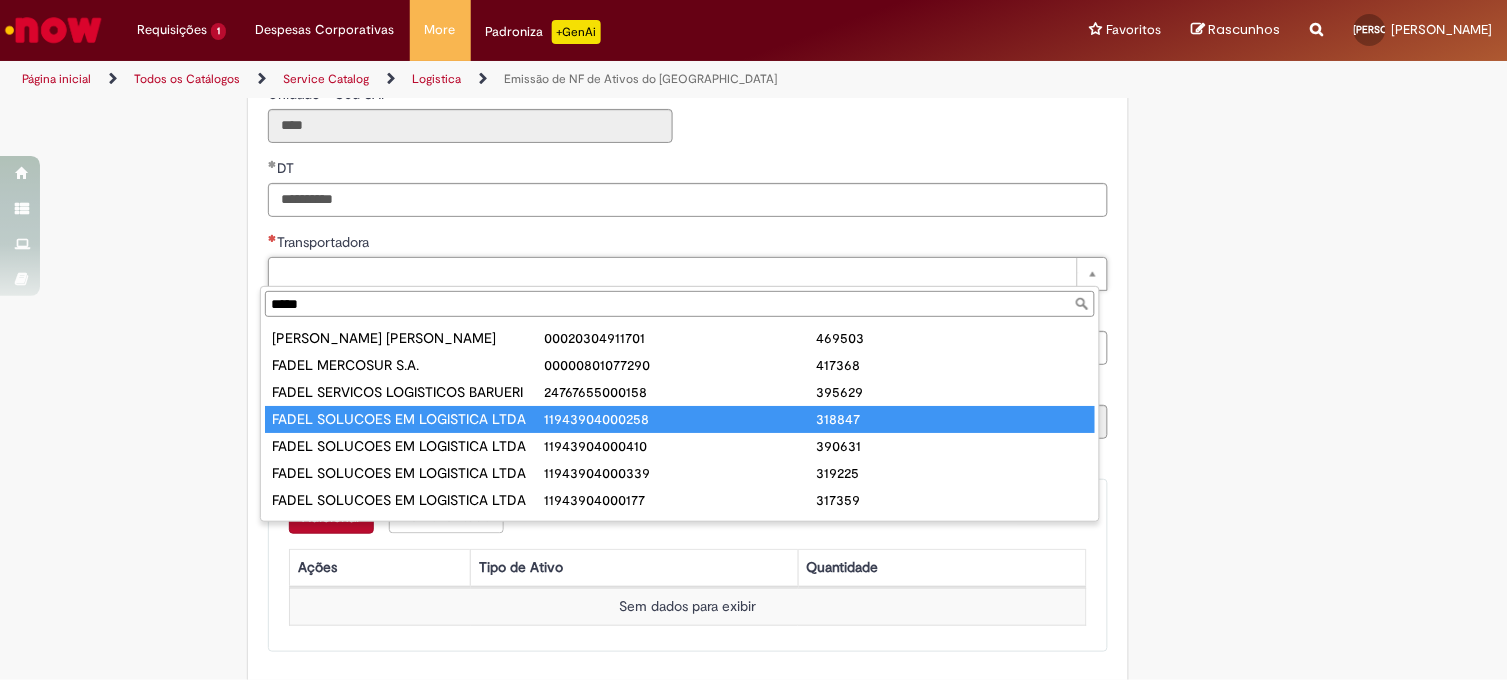 type on "*****" 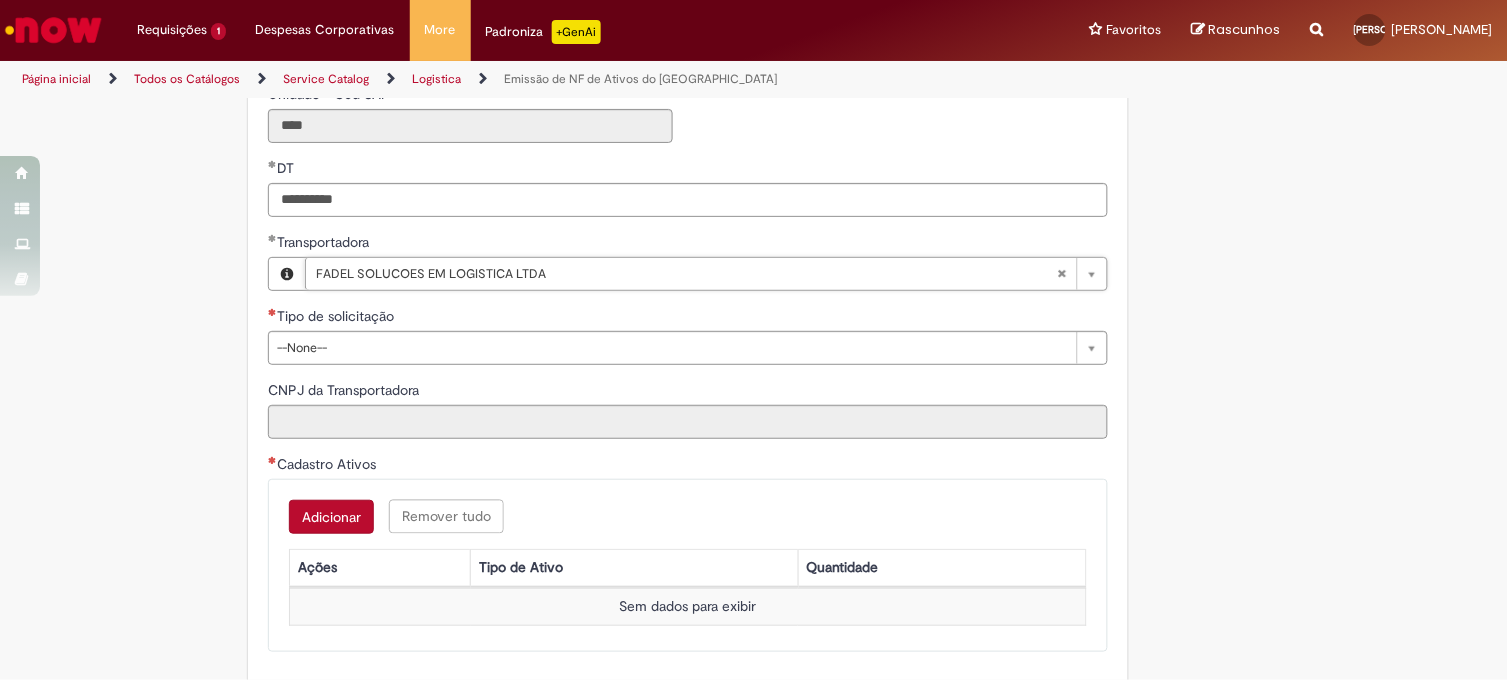type on "**********" 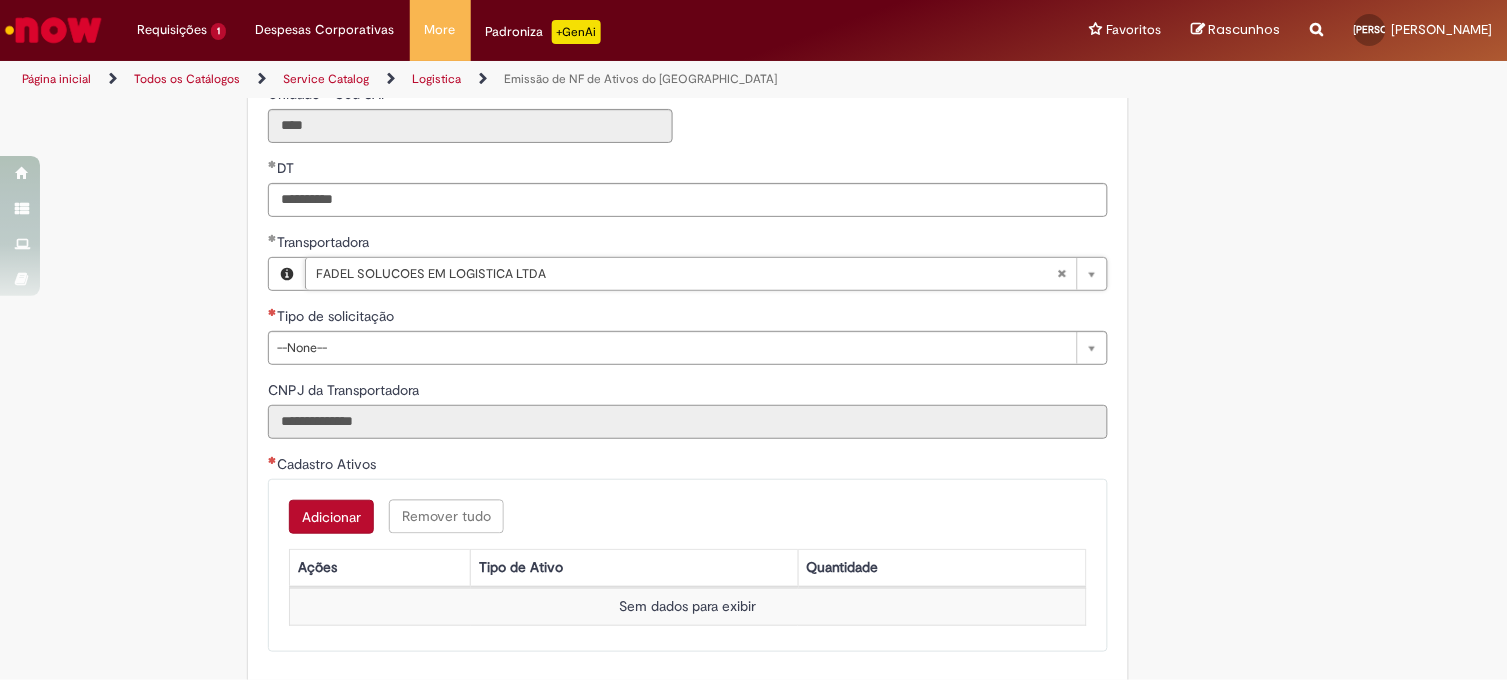 click on "**********" at bounding box center (688, 422) 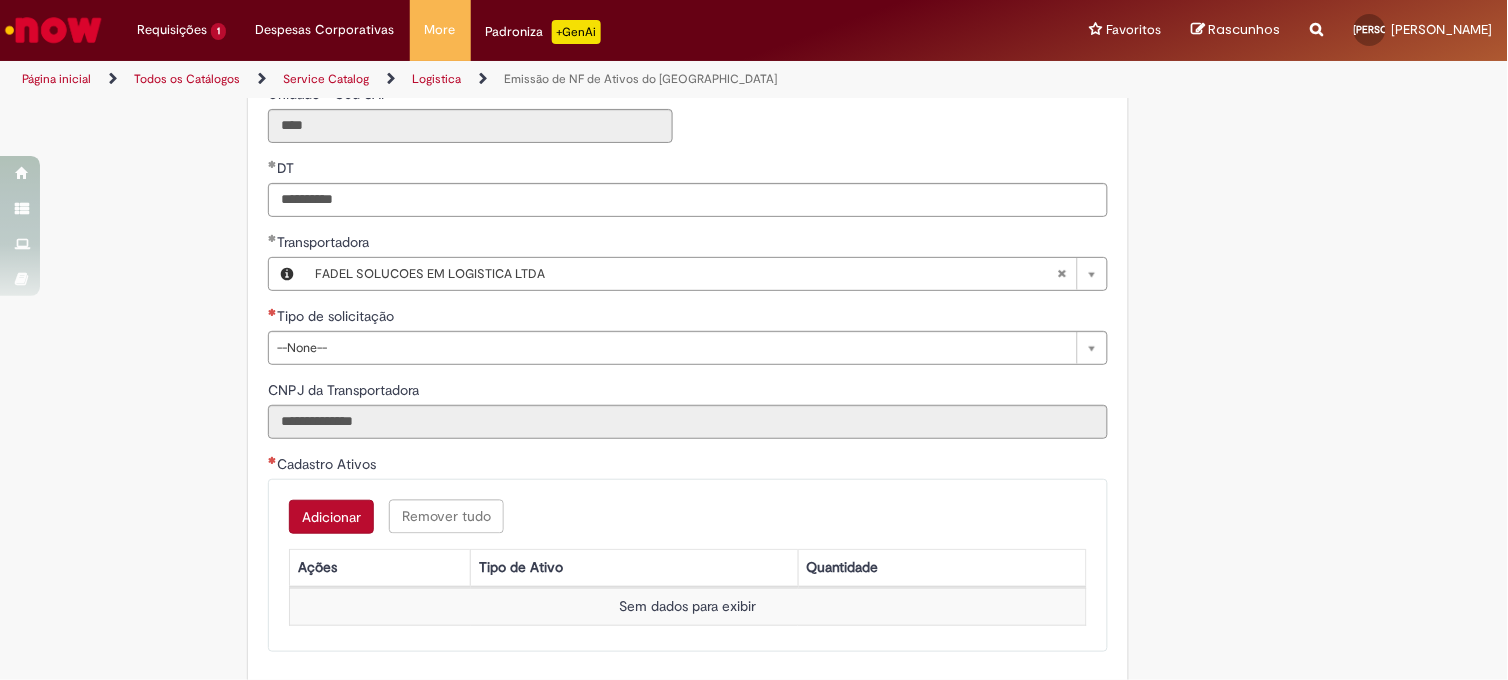 click on "Adicionar" at bounding box center [331, 517] 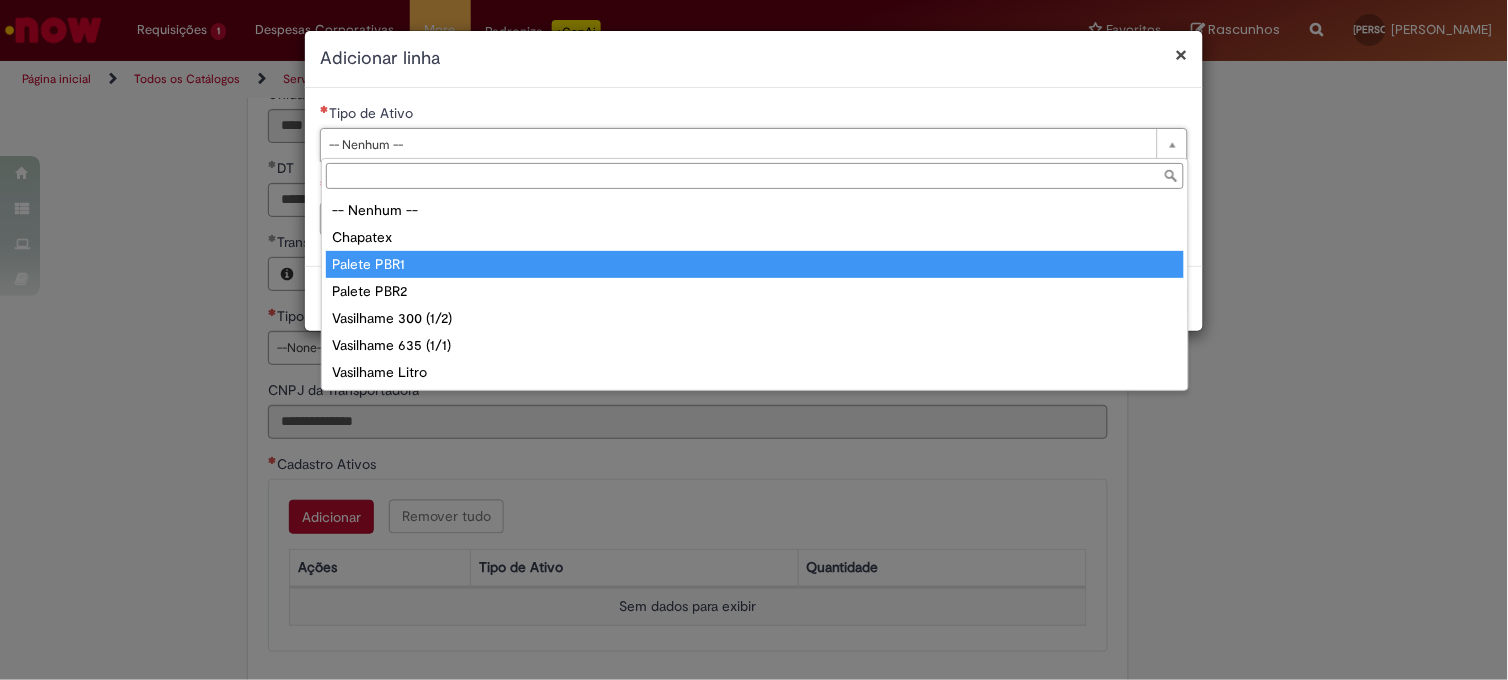 type on "**********" 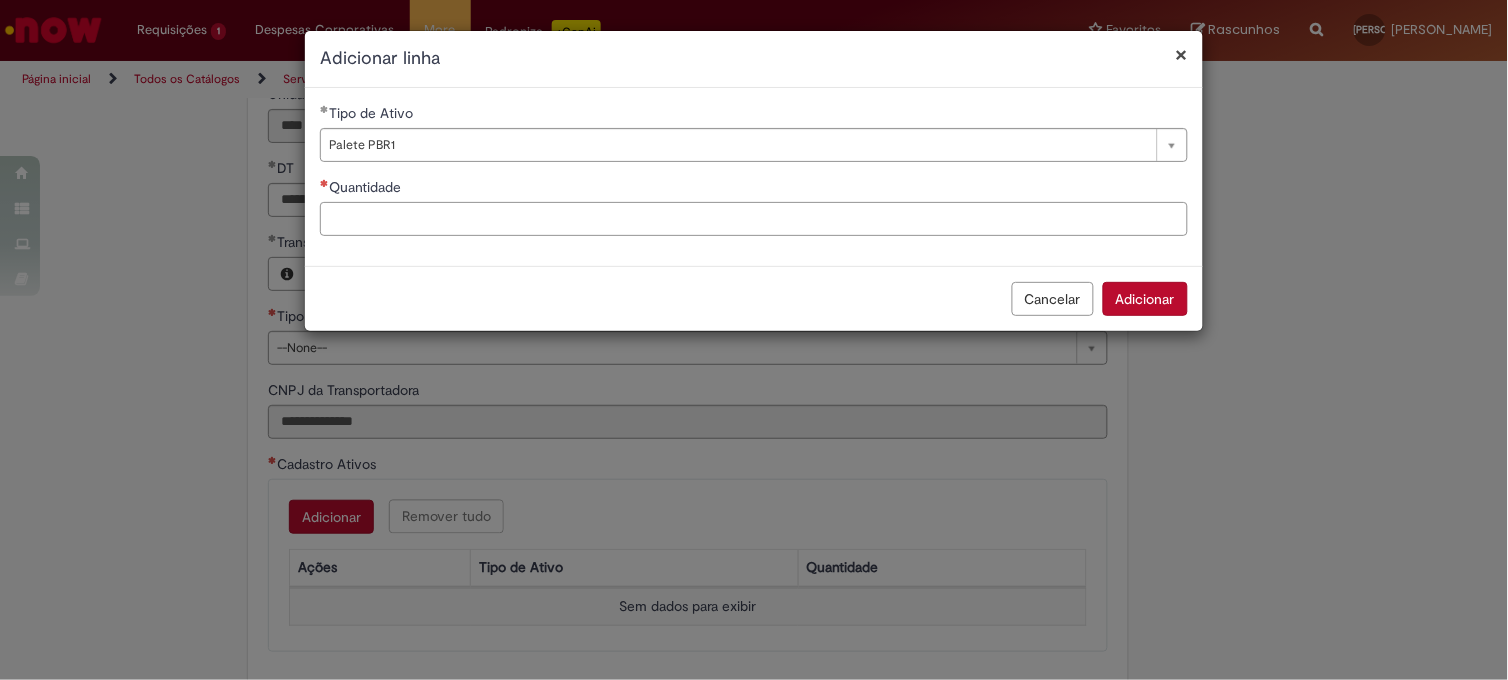 click on "Quantidade" at bounding box center (754, 219) 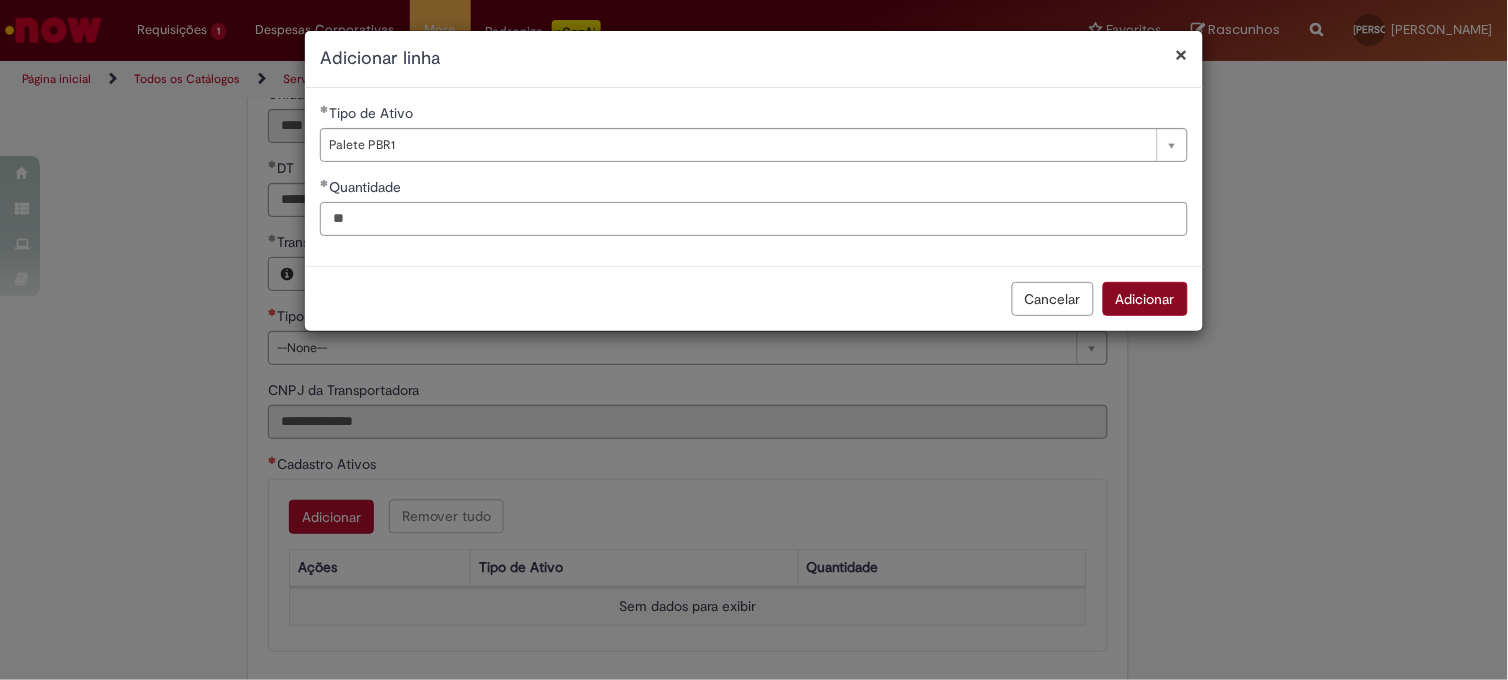 type on "**" 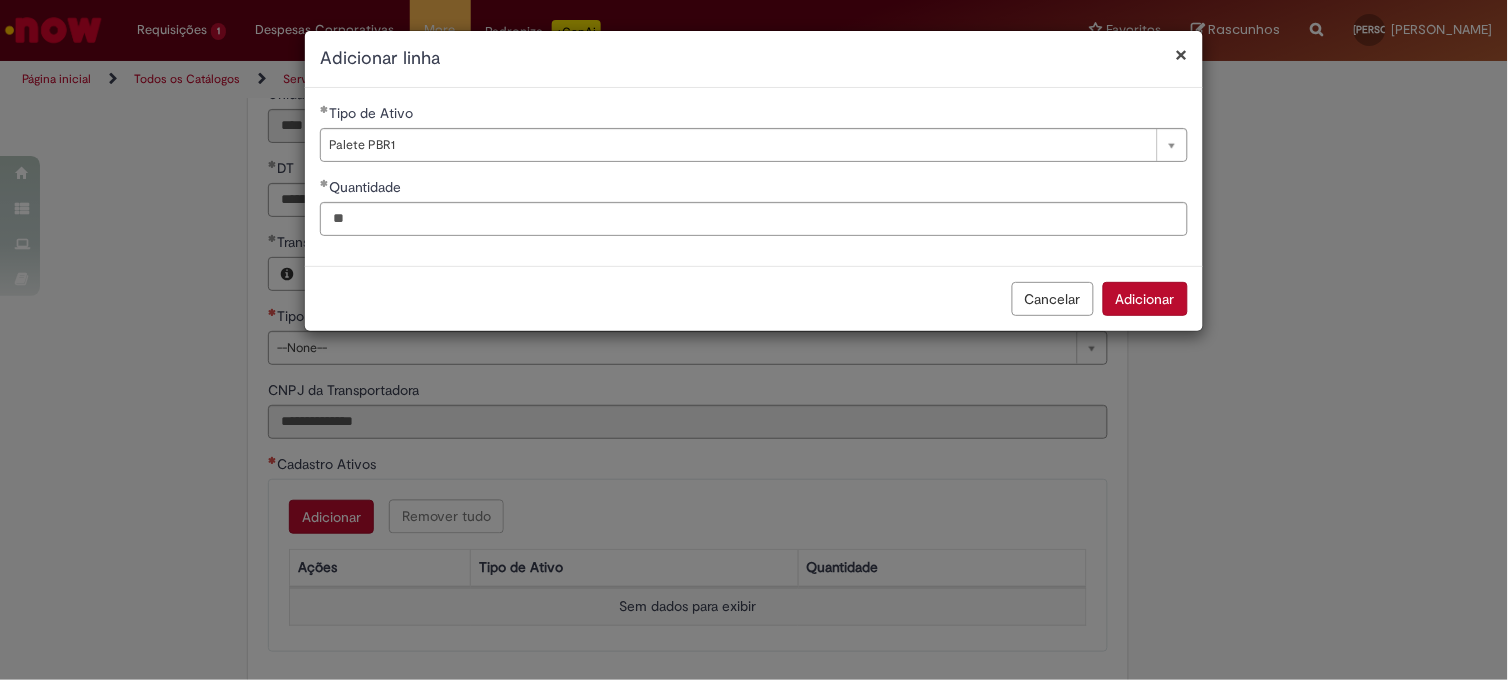 click on "Adicionar" at bounding box center [1145, 299] 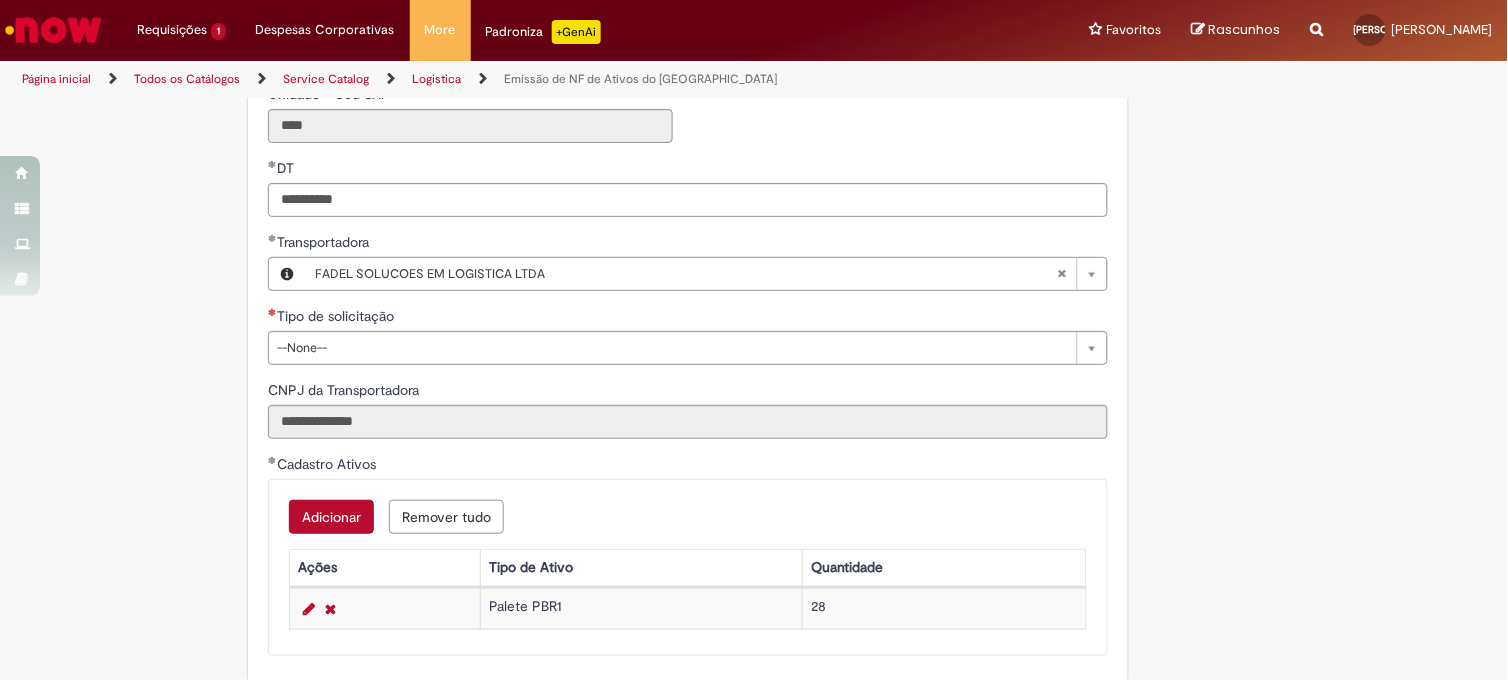 scroll, scrollTop: 1042, scrollLeft: 0, axis: vertical 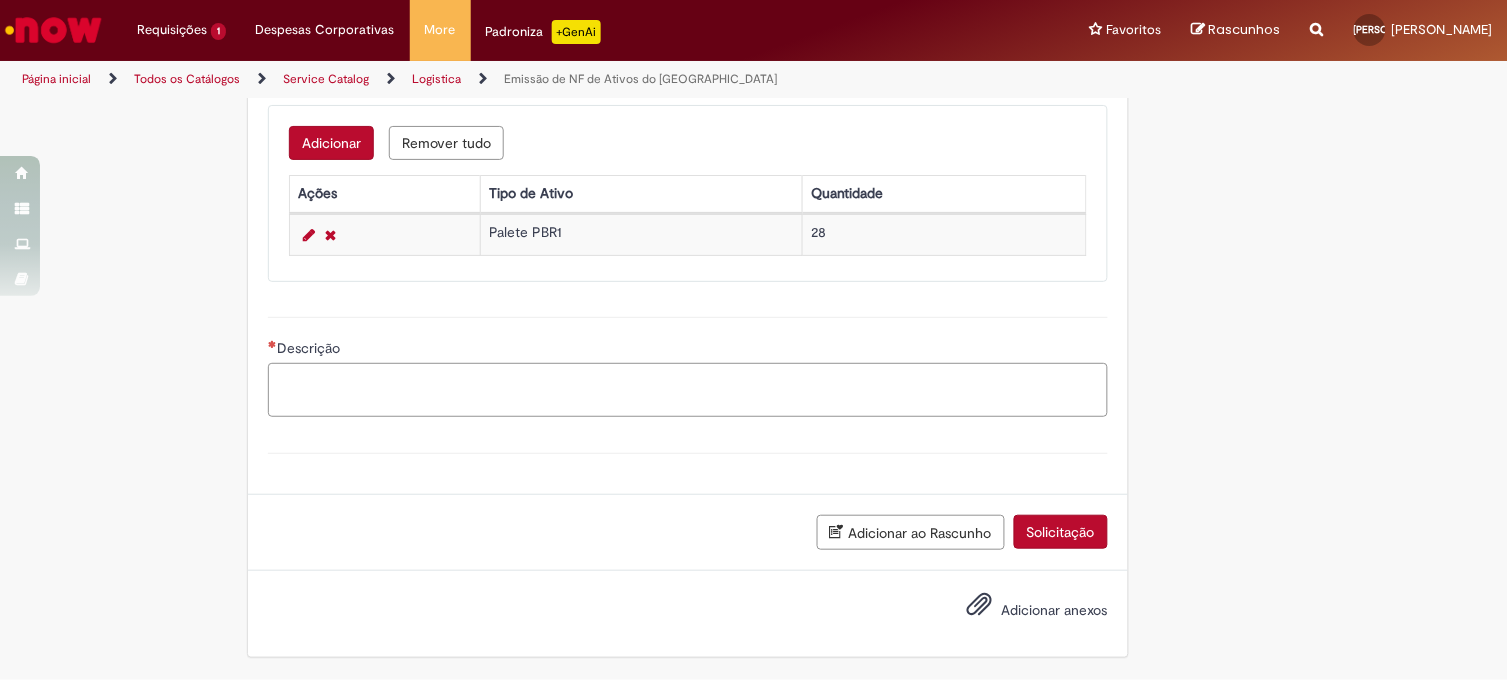 click on "Descrição" at bounding box center (688, 390) 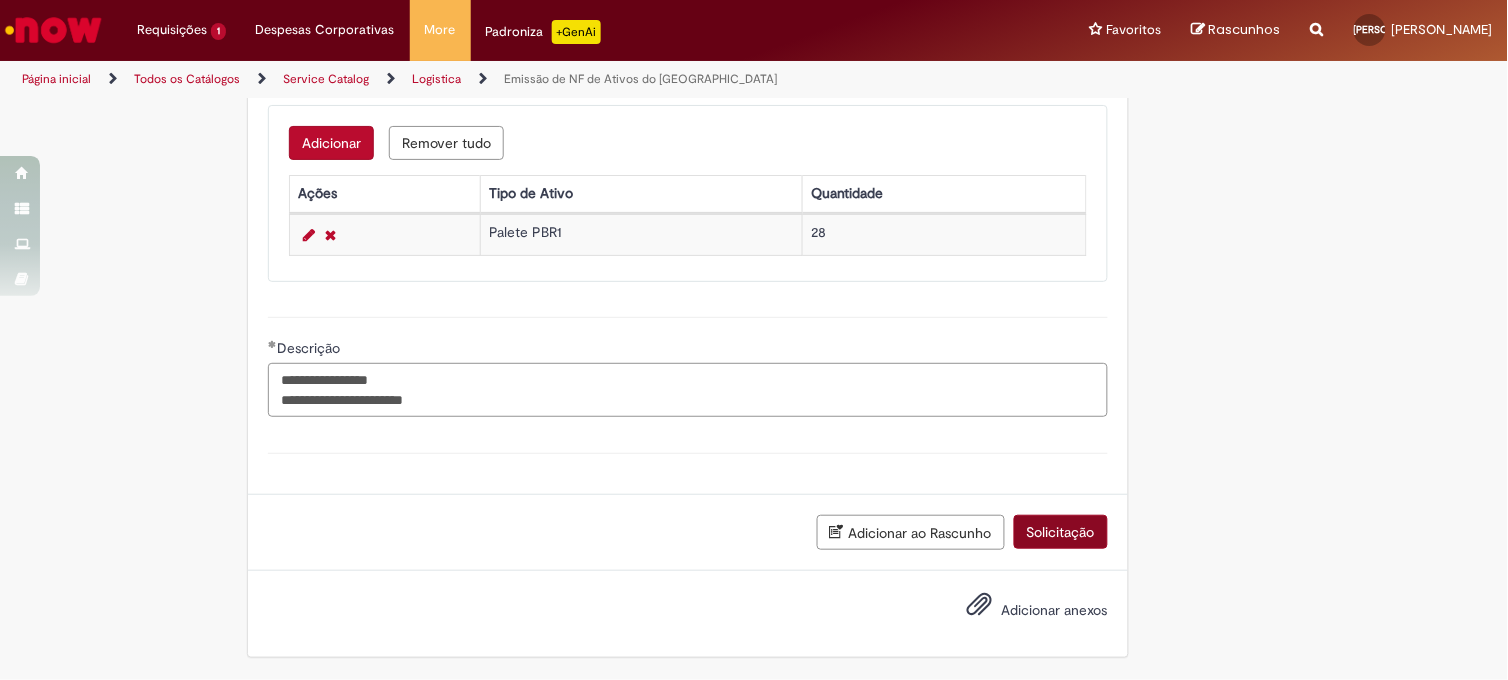 type on "**********" 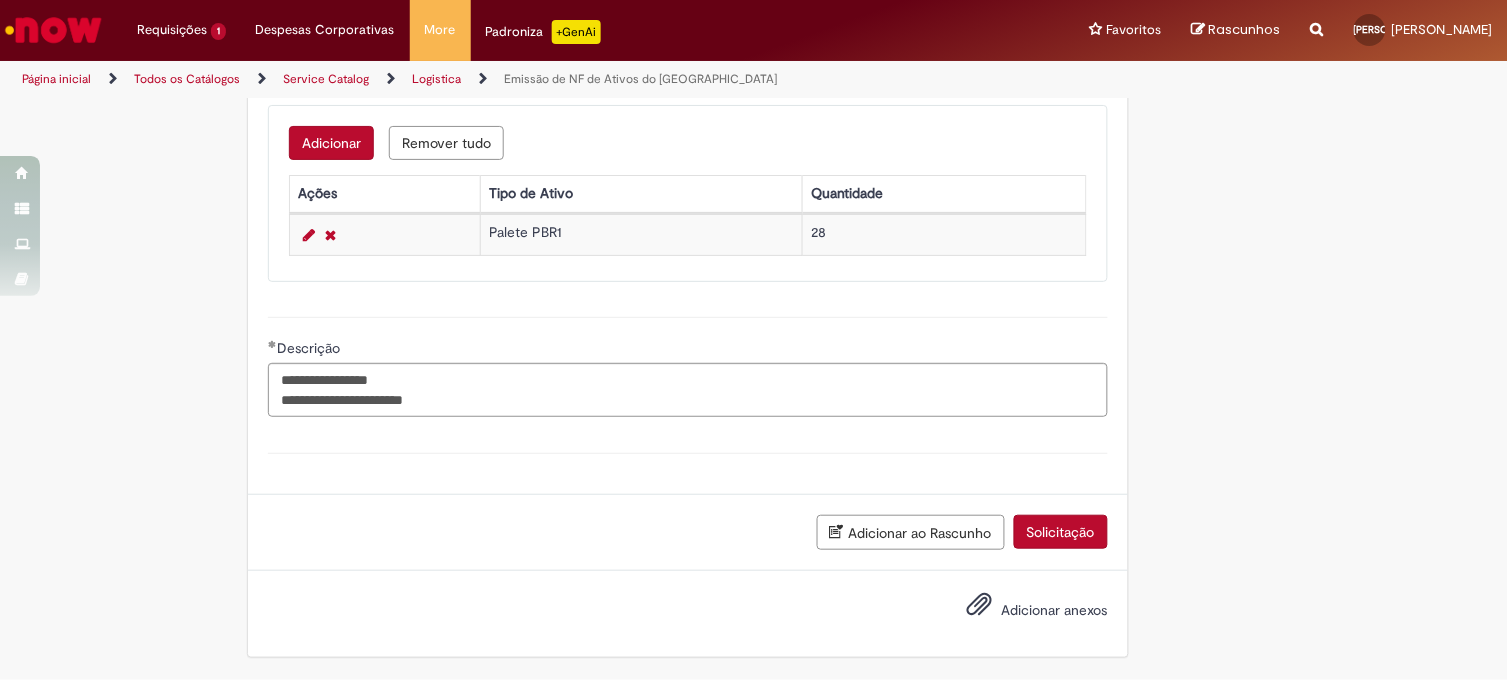 click on "Solicitação" at bounding box center (1061, 532) 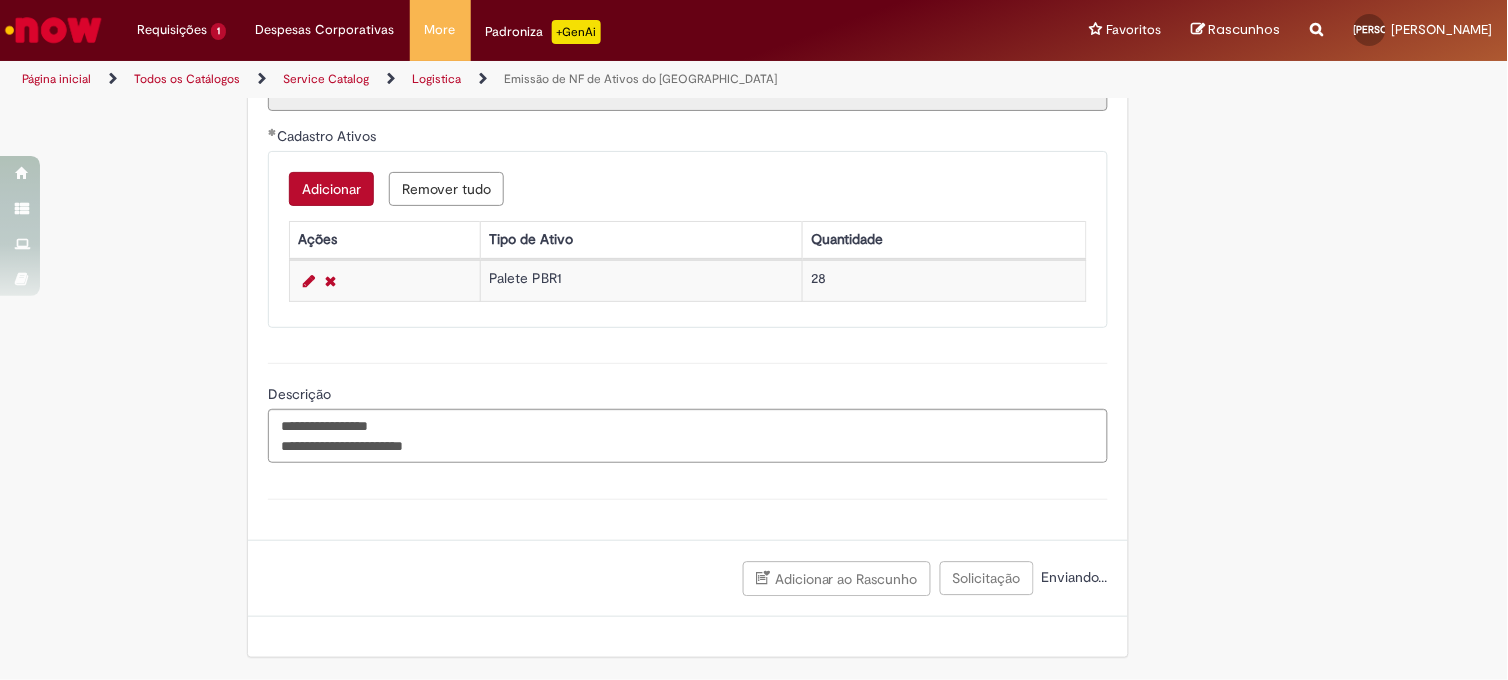 scroll, scrollTop: 608, scrollLeft: 0, axis: vertical 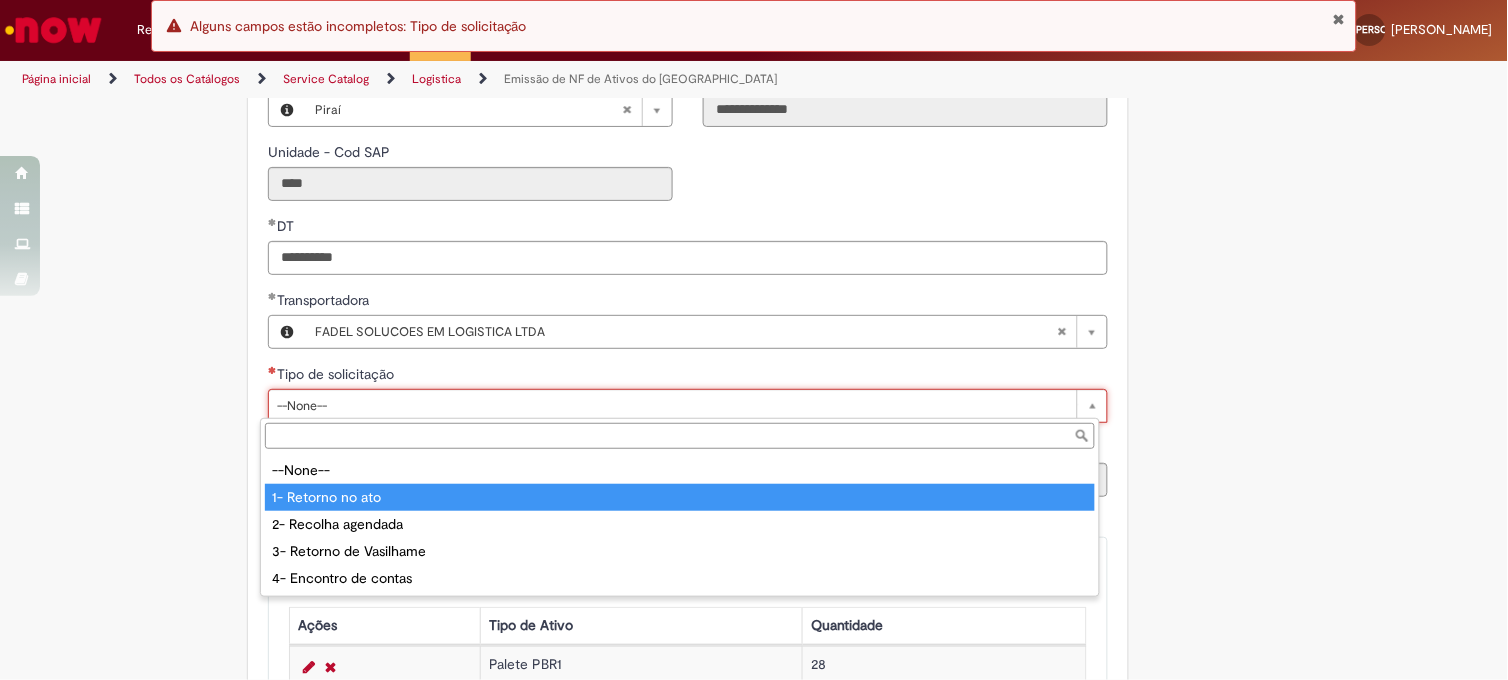 type on "**********" 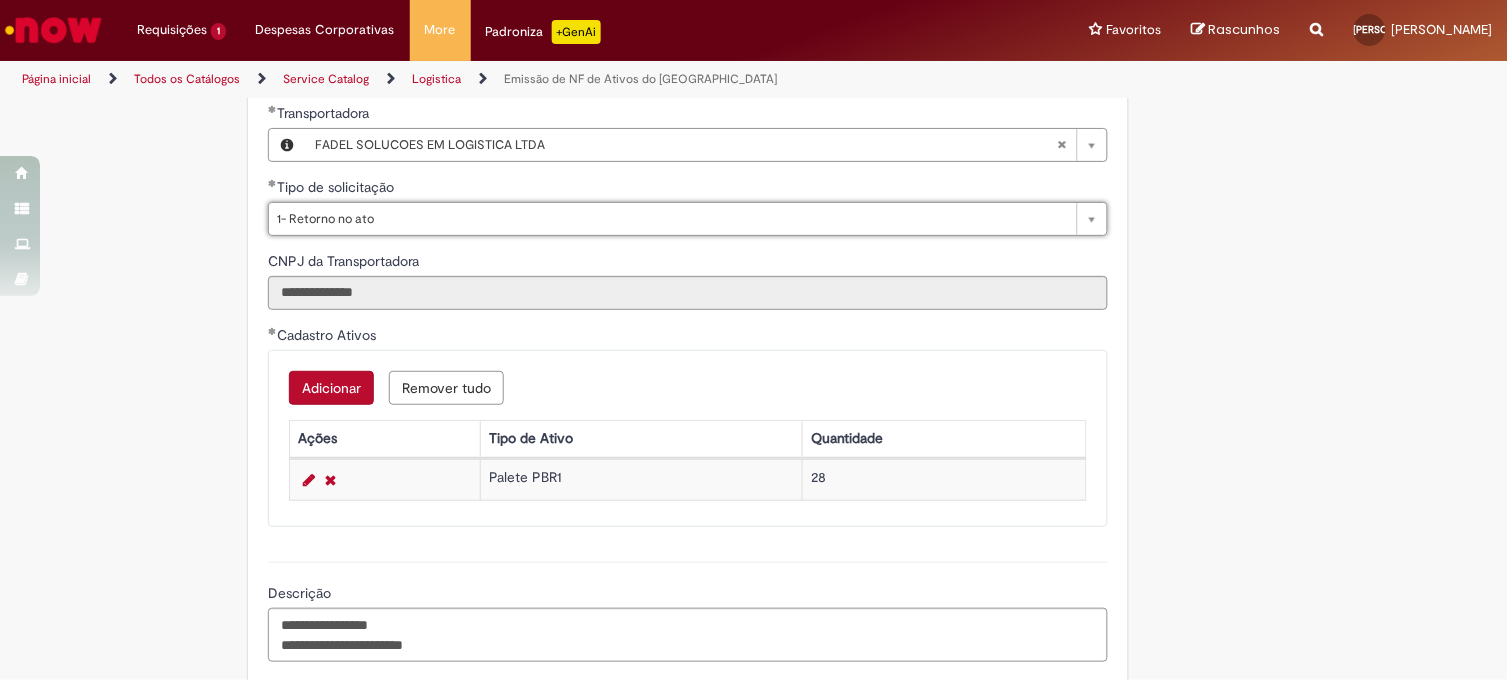 scroll, scrollTop: 931, scrollLeft: 0, axis: vertical 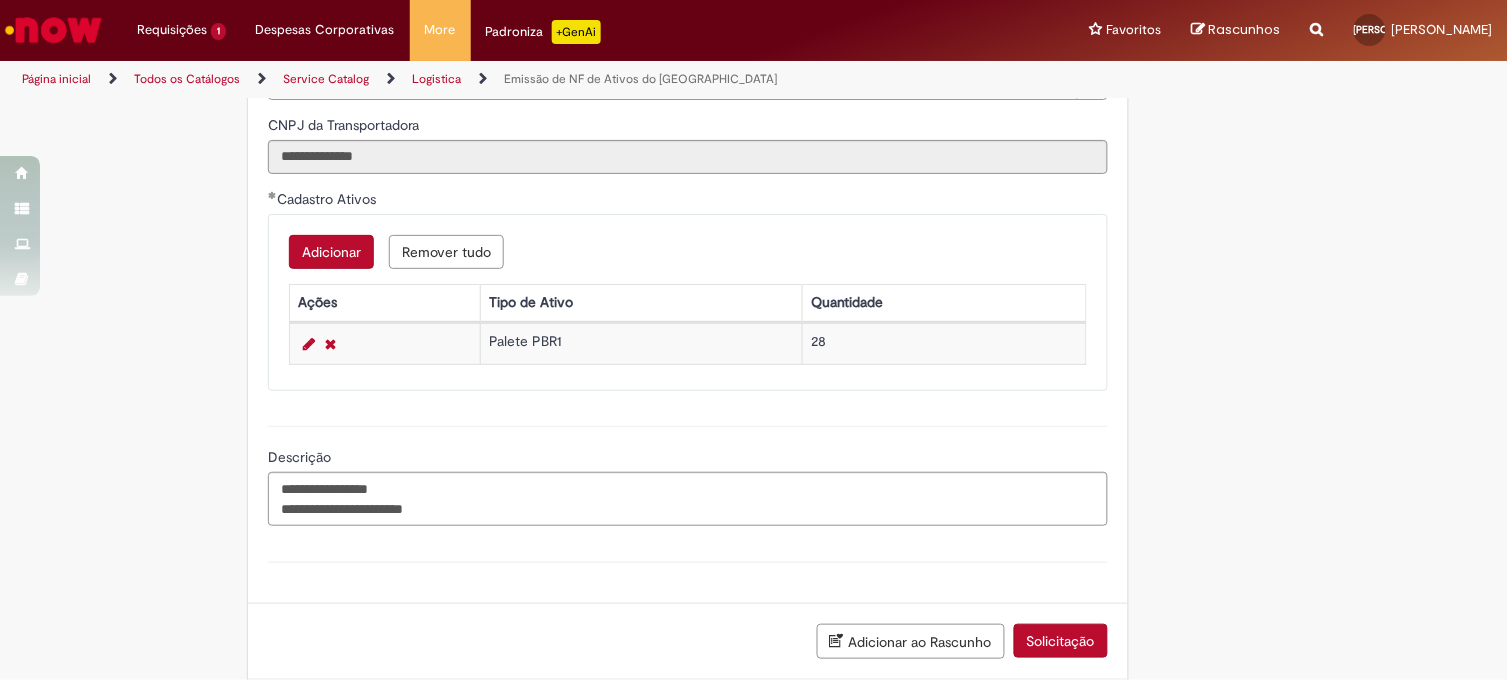 click on "Solicitação" at bounding box center [1061, 641] 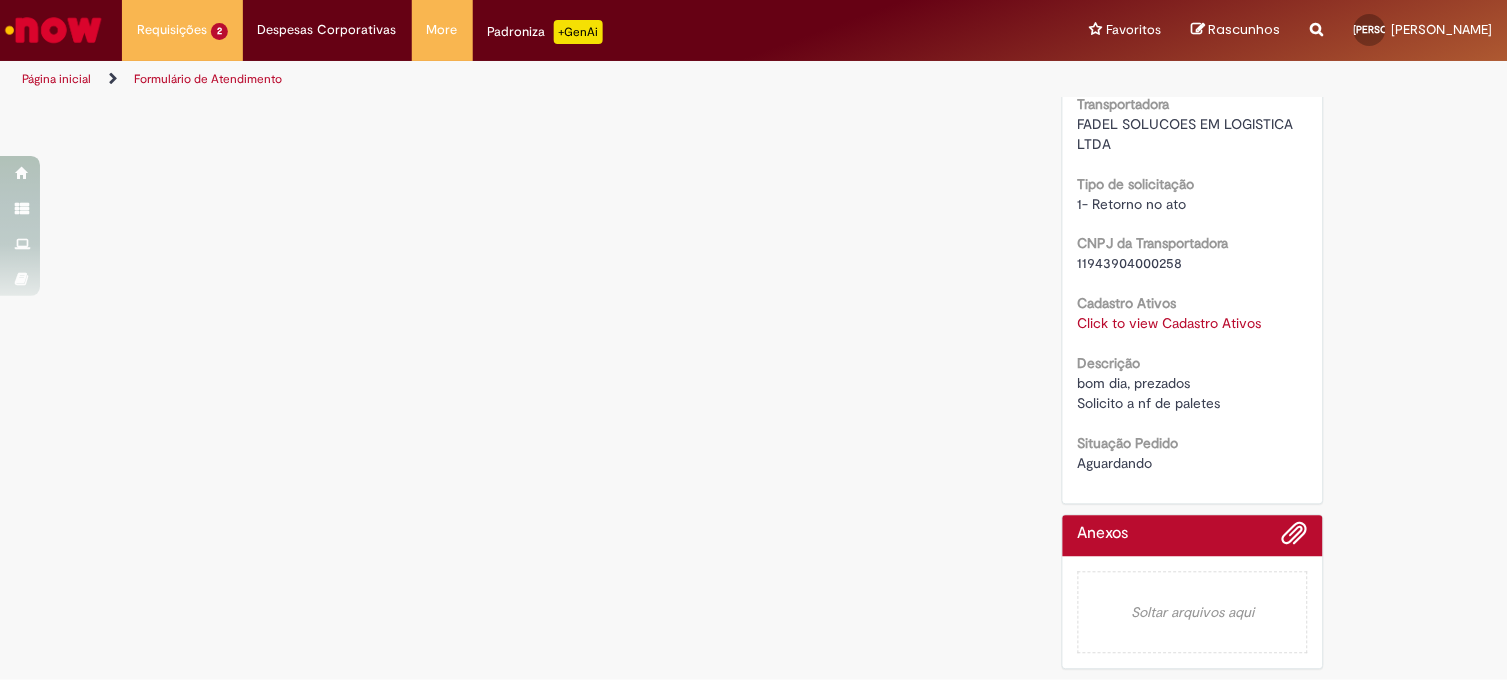 scroll, scrollTop: 0, scrollLeft: 0, axis: both 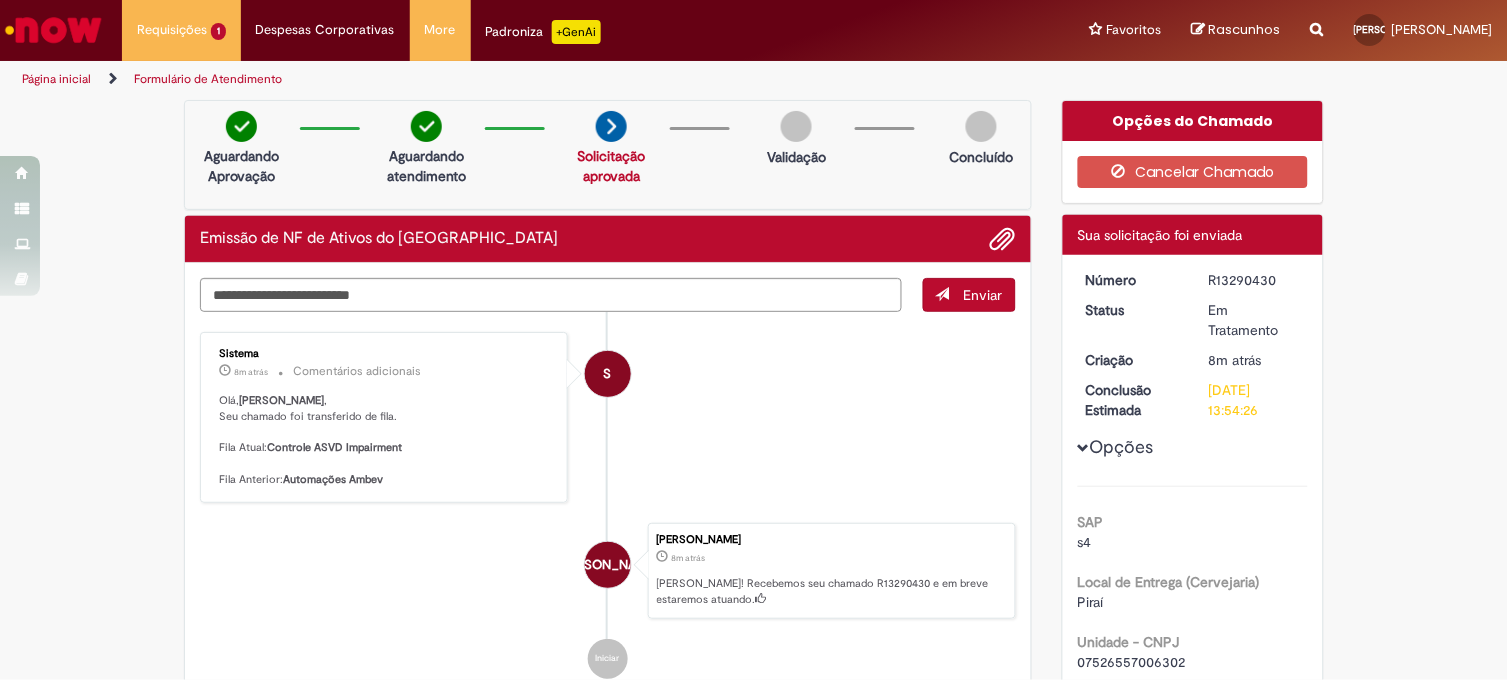 click at bounding box center [53, 30] 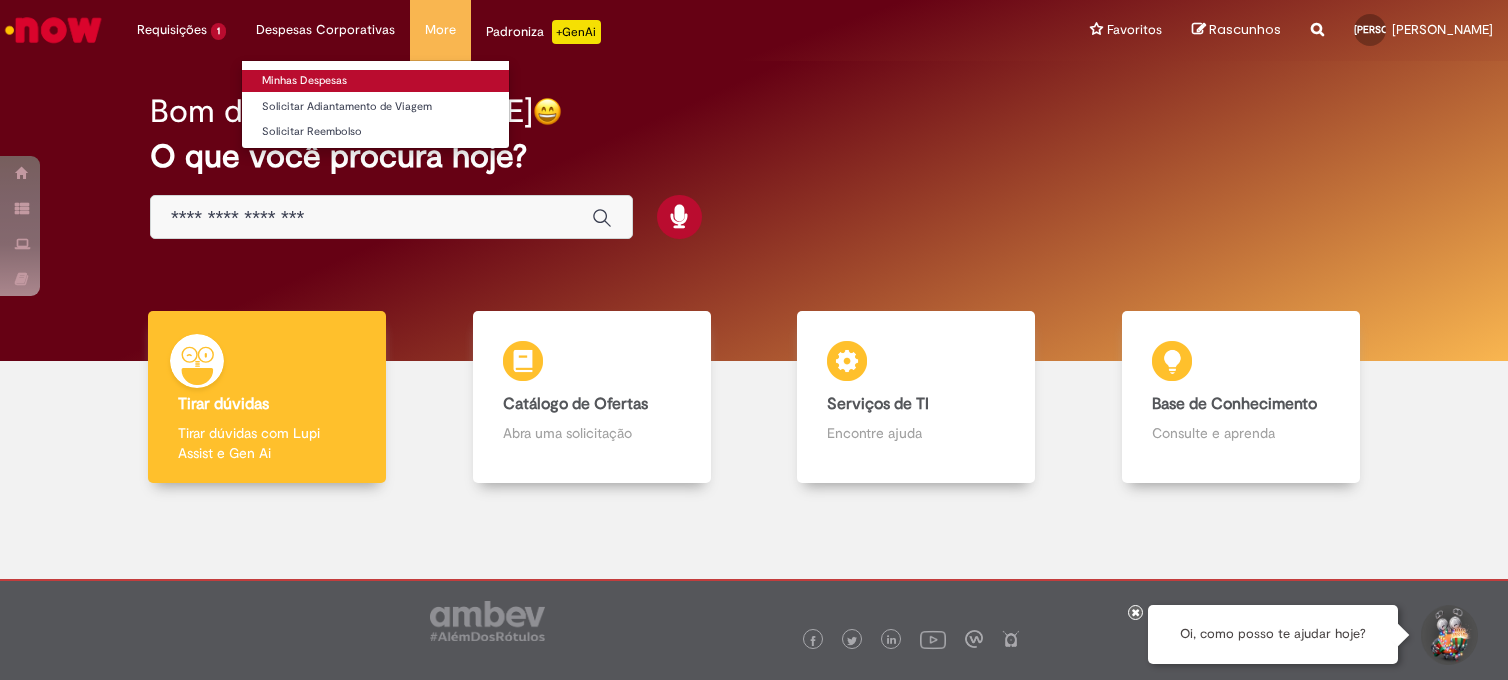 scroll, scrollTop: 0, scrollLeft: 0, axis: both 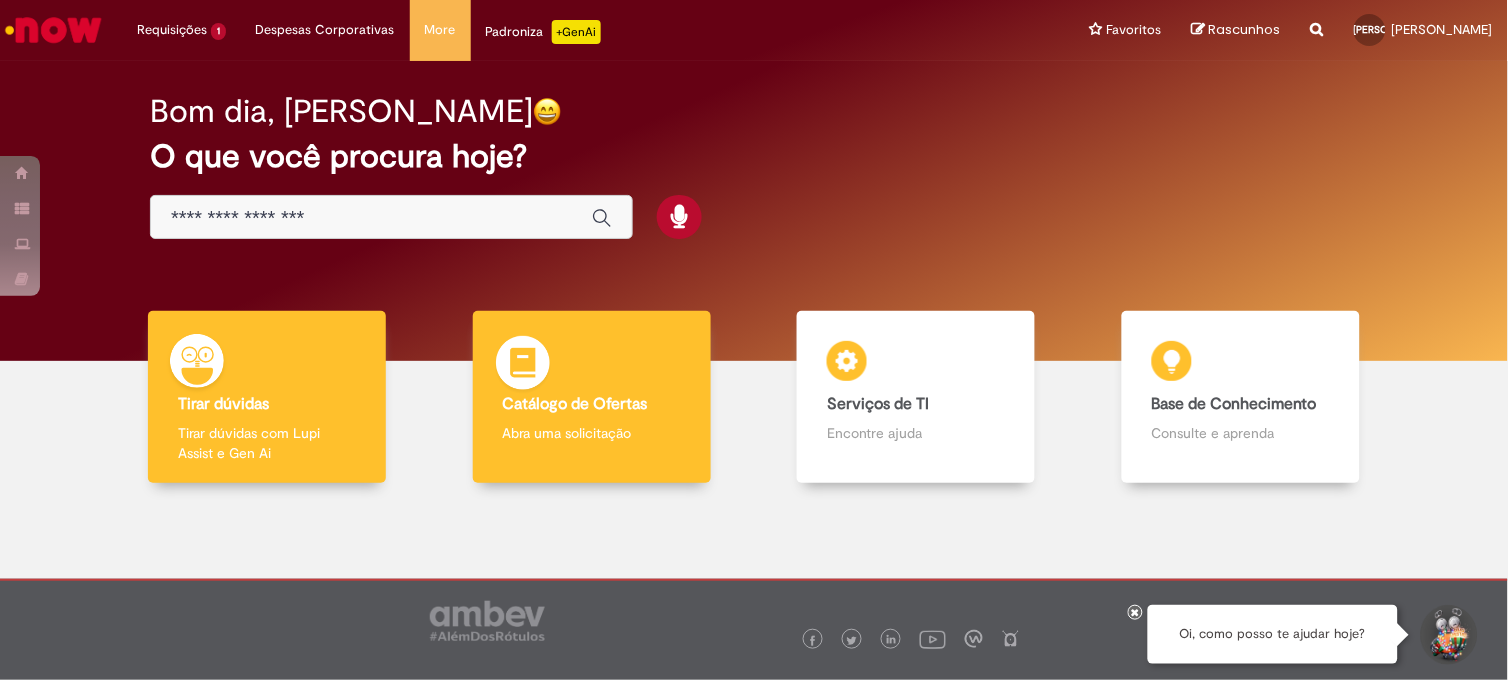 click on "Catálogo de Ofertas
Catálogo de Ofertas
Abra uma solicitação" at bounding box center (592, 397) 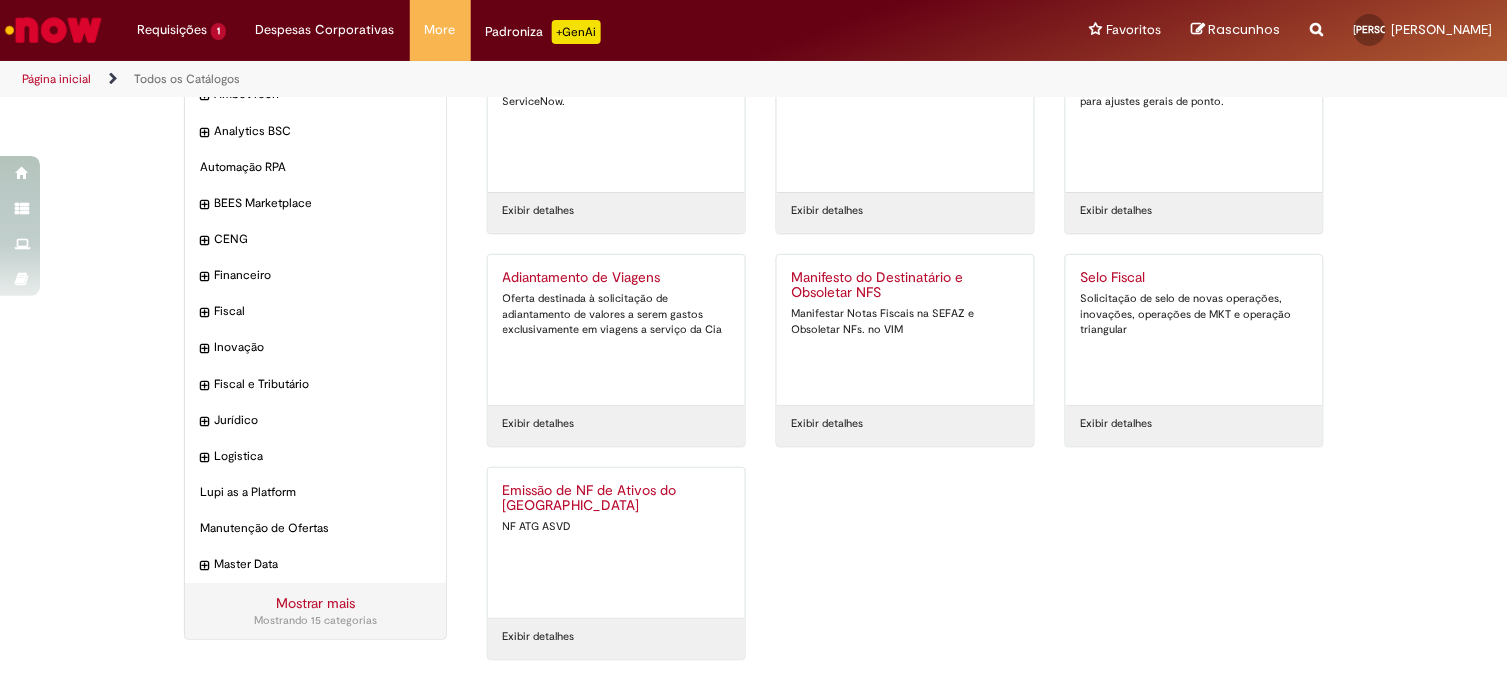 scroll, scrollTop: 118, scrollLeft: 0, axis: vertical 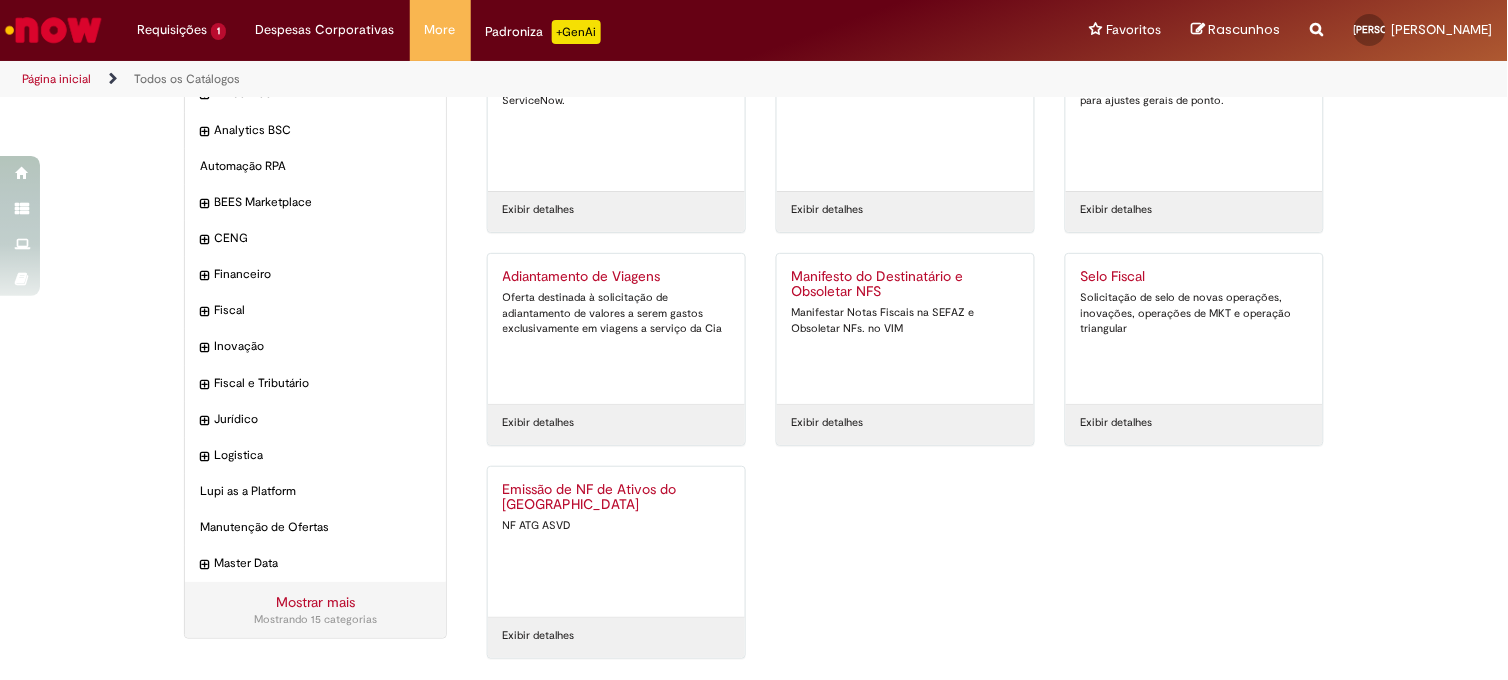 click on "Emissão de NF de Ativos do [GEOGRAPHIC_DATA]" at bounding box center [616, 498] 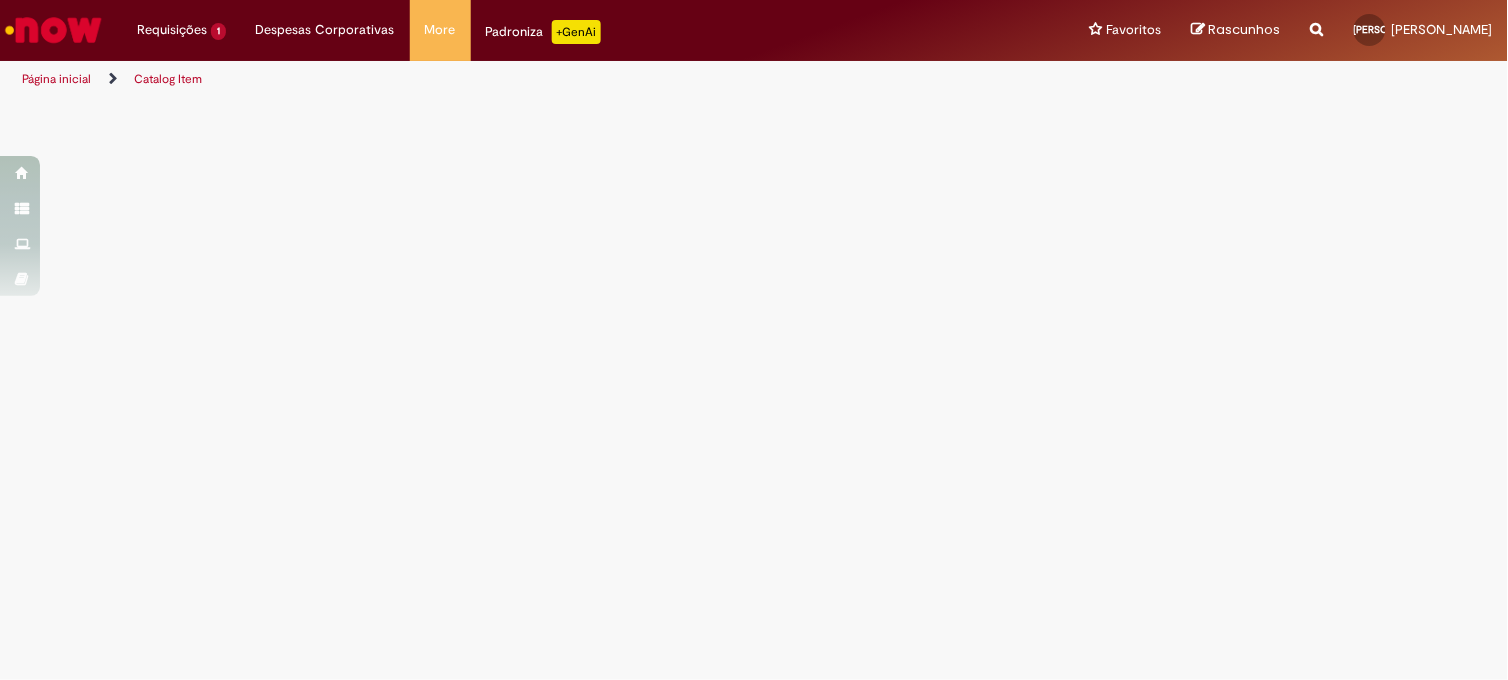 scroll, scrollTop: 0, scrollLeft: 0, axis: both 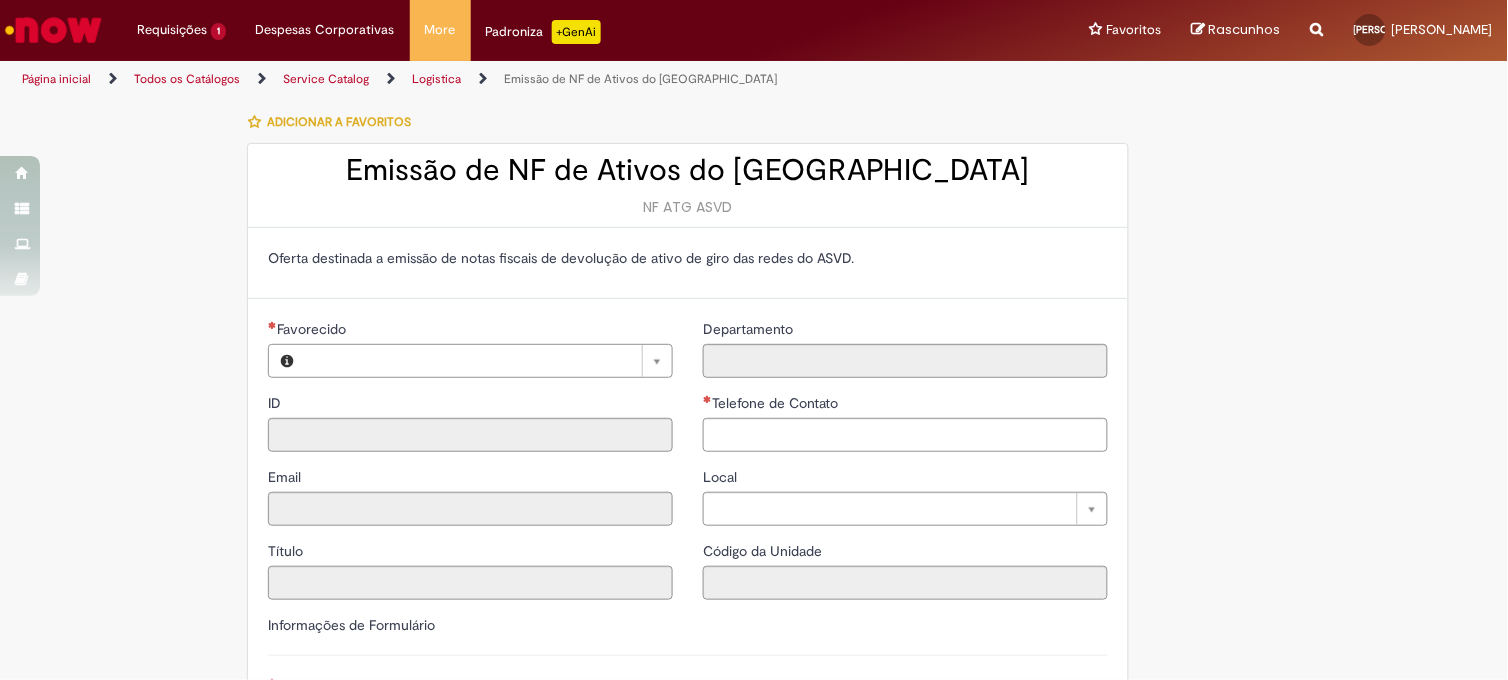 type on "**********" 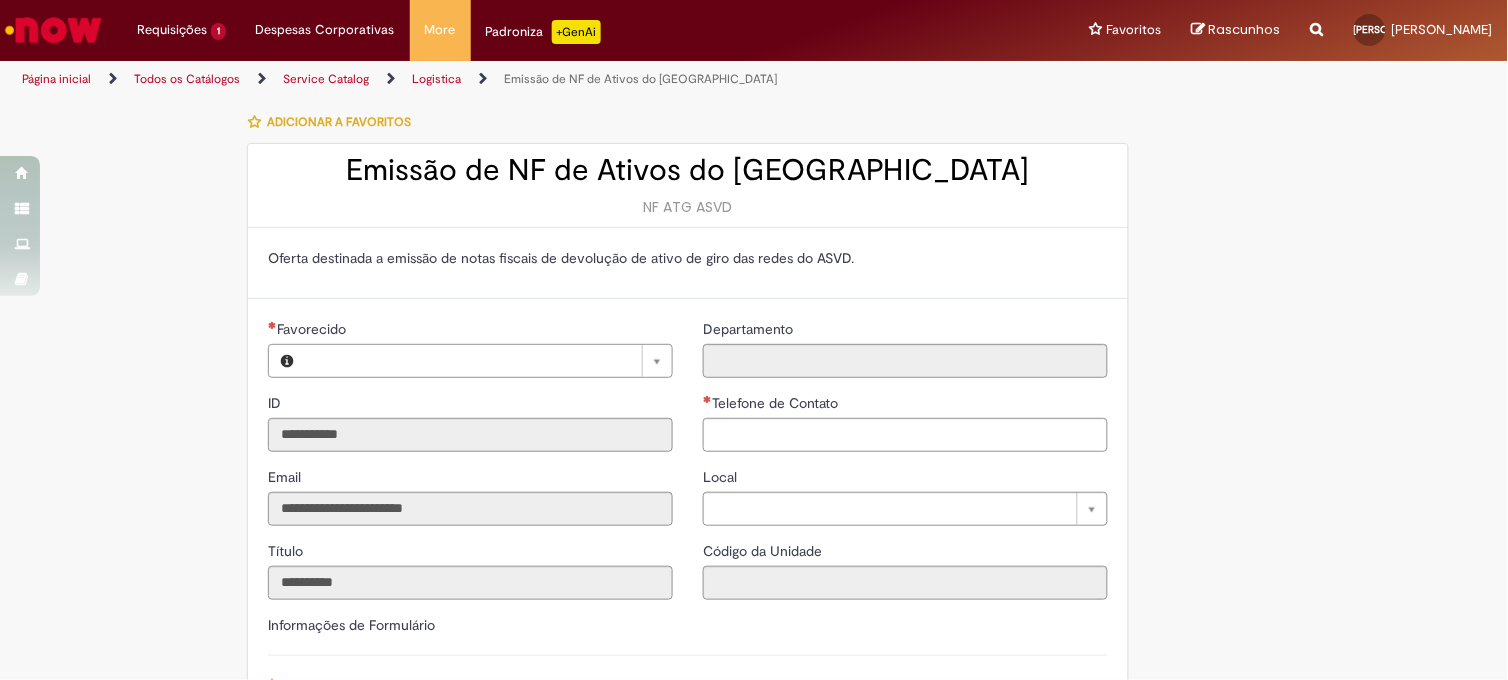 type on "**********" 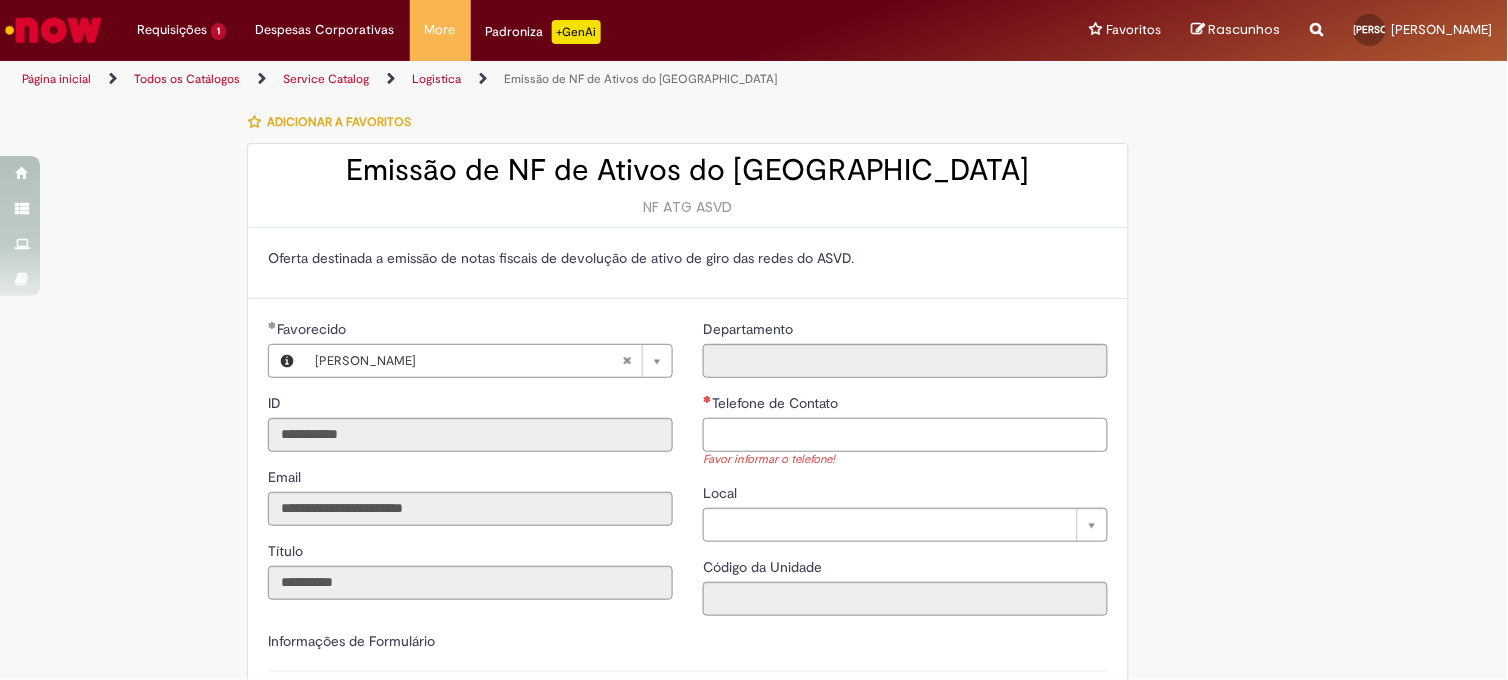 click on "Telefone de Contato" at bounding box center (905, 435) 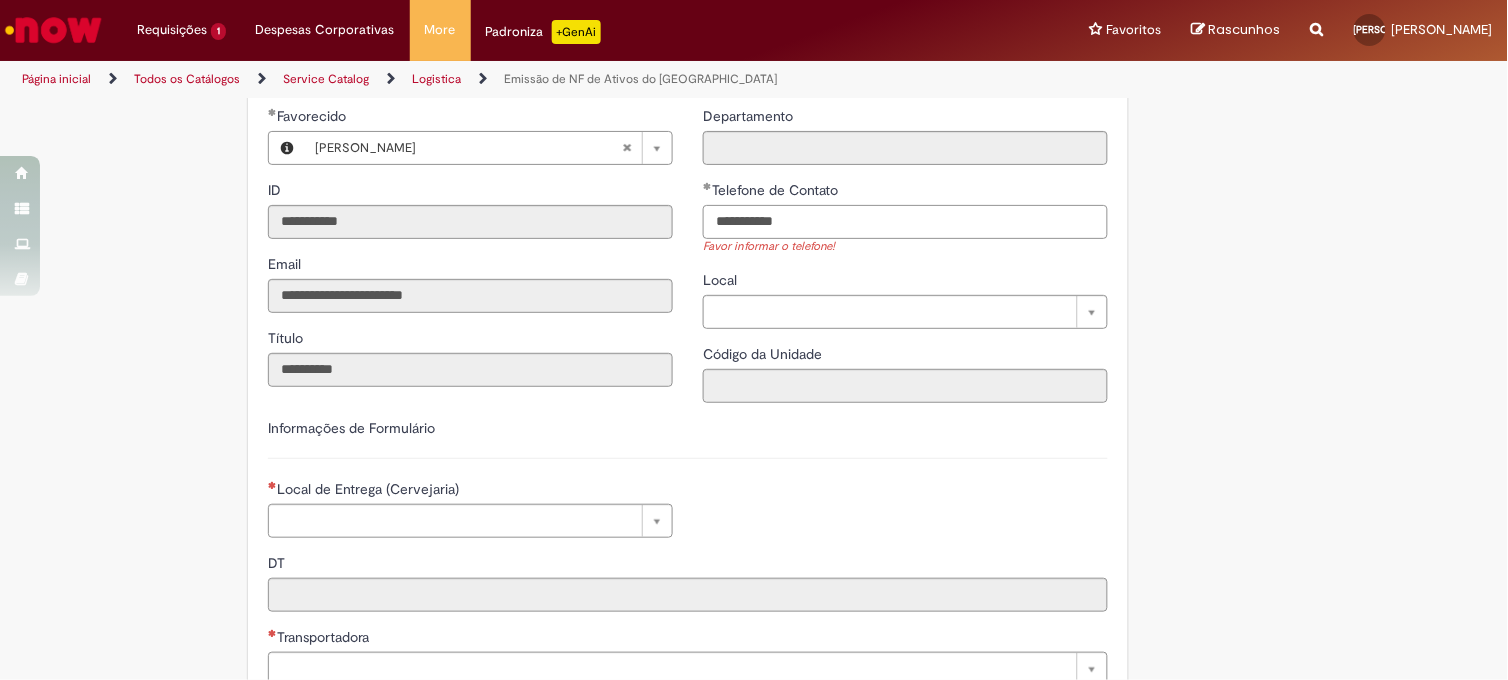 scroll, scrollTop: 333, scrollLeft: 0, axis: vertical 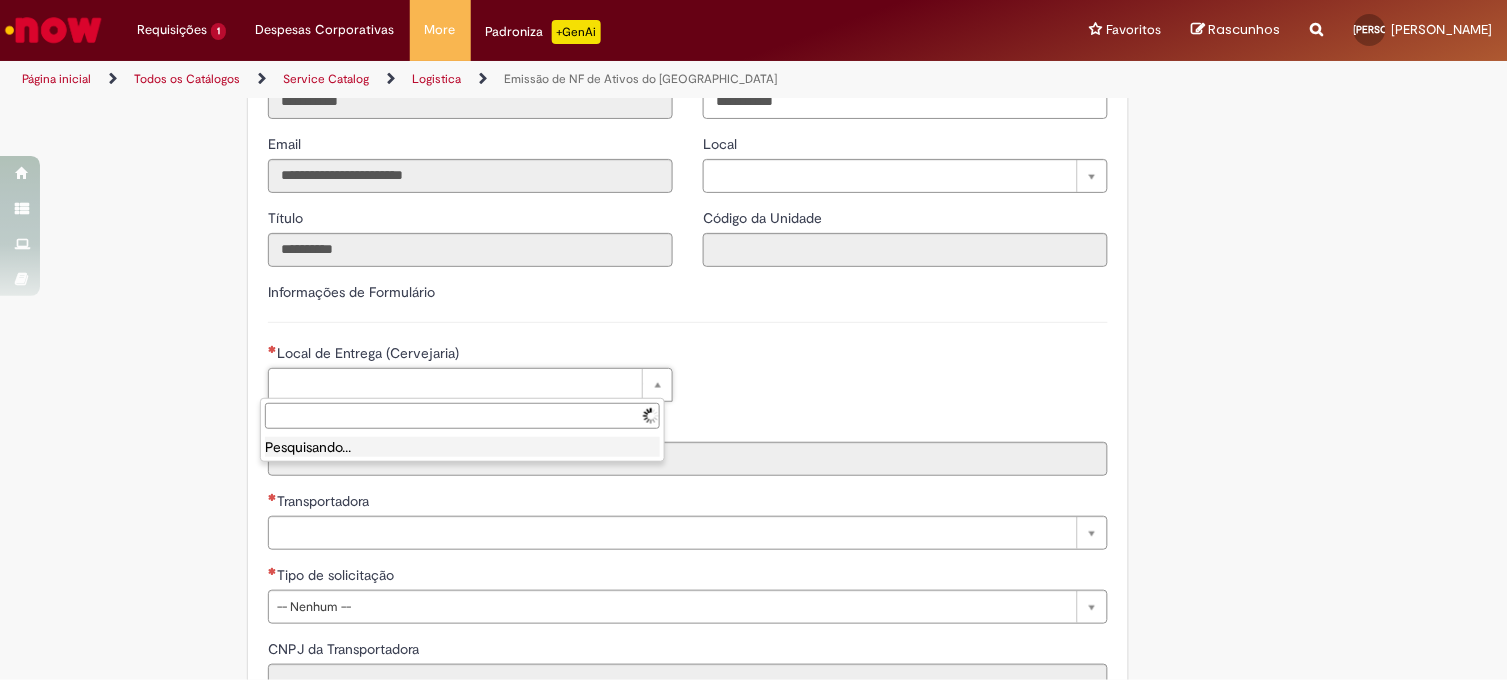 type on "**********" 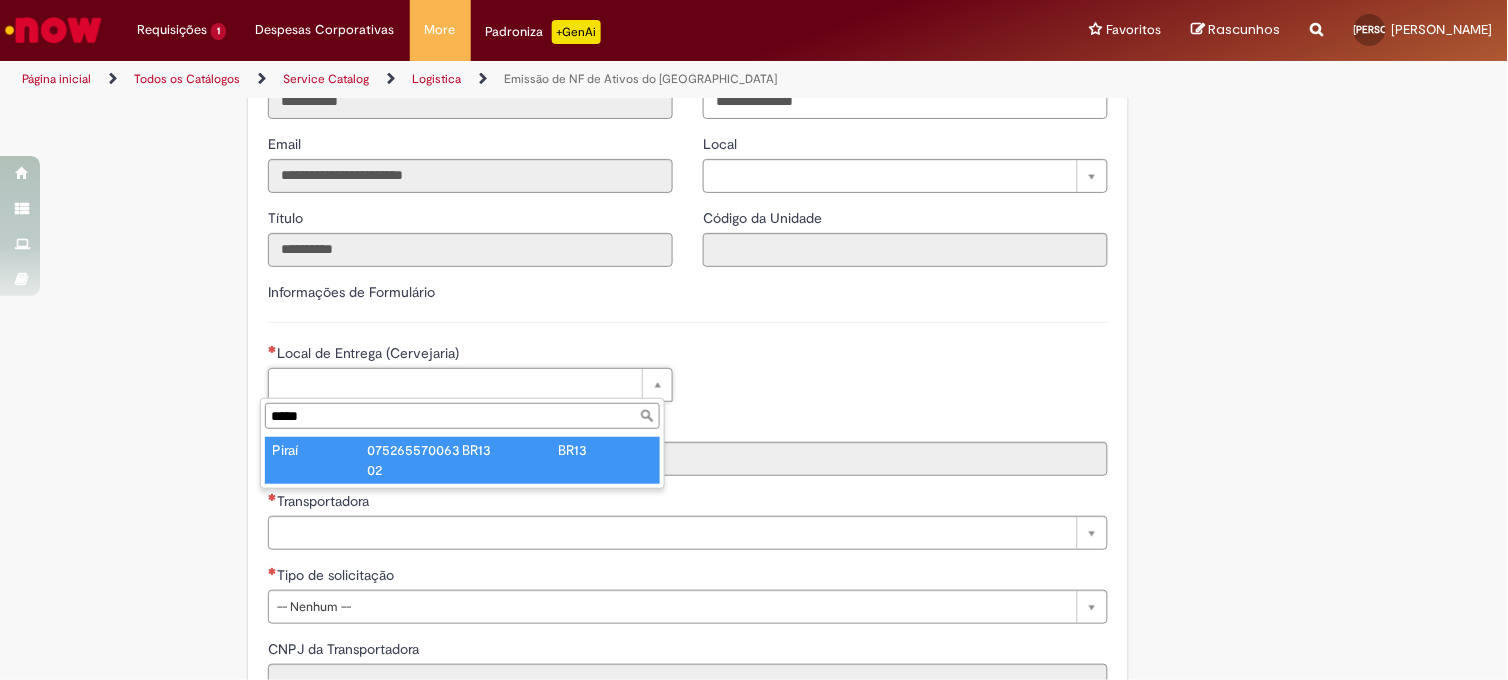 type on "*****" 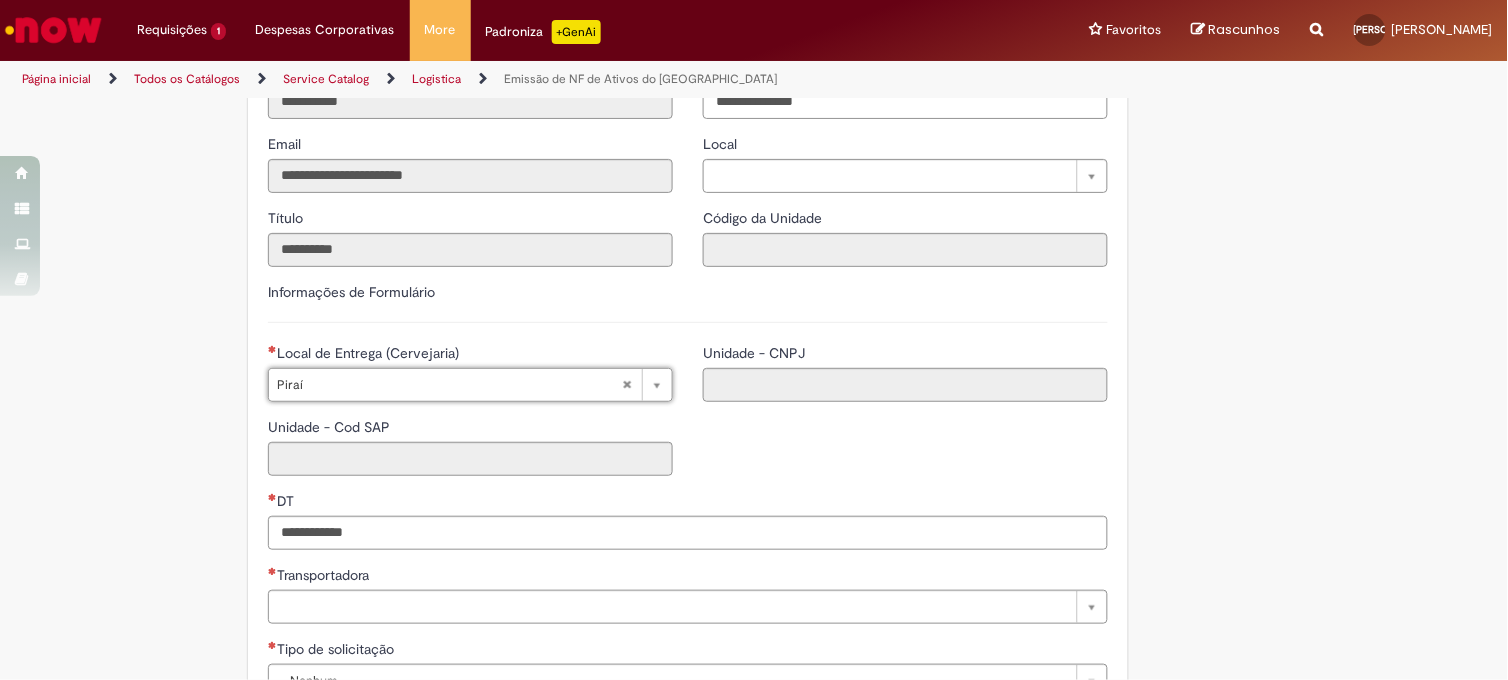 type on "*****" 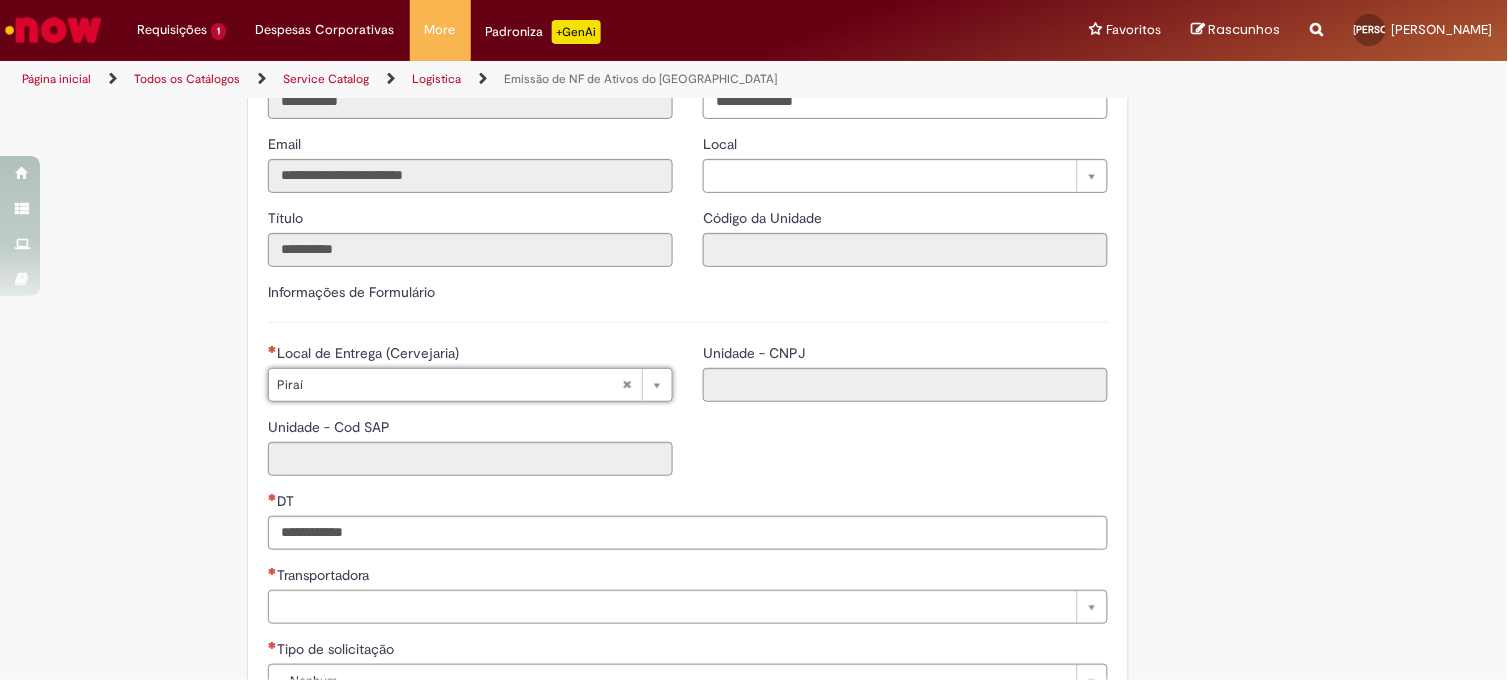 type on "****" 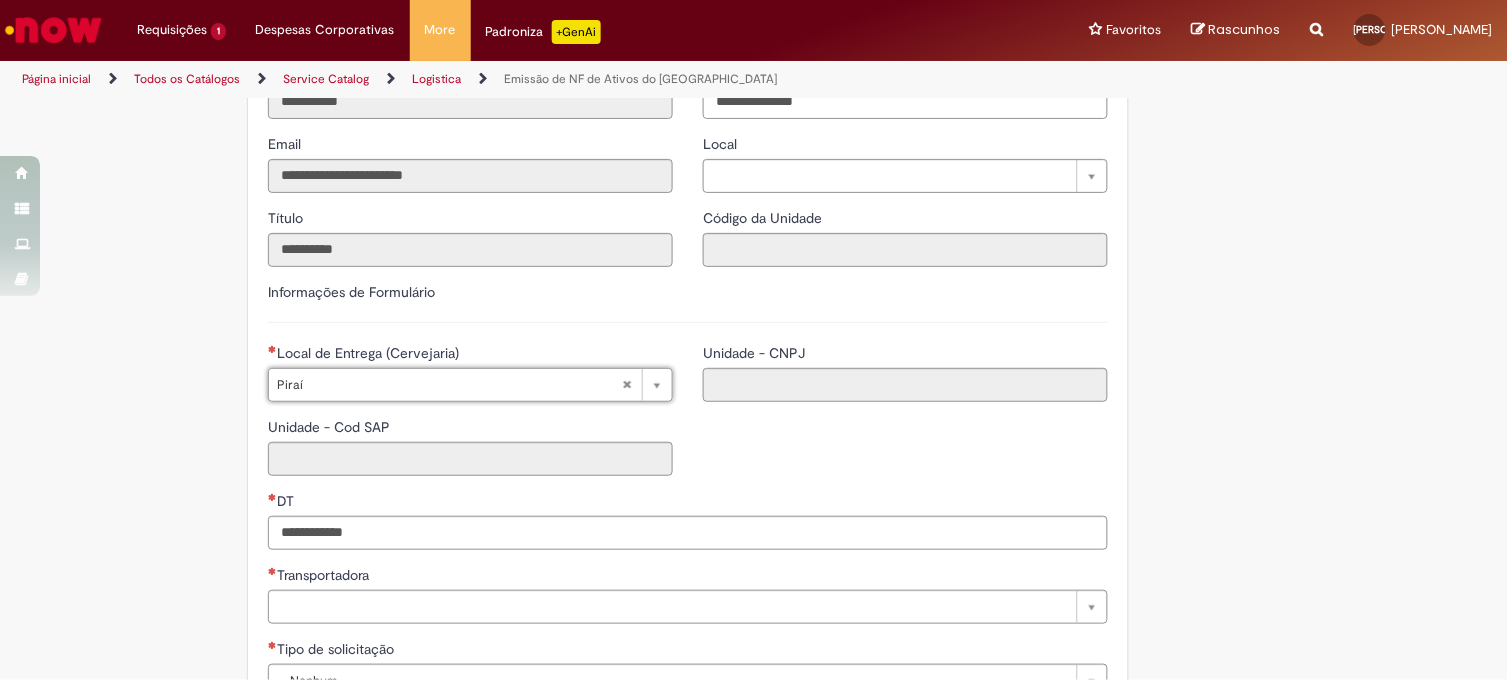 type on "**********" 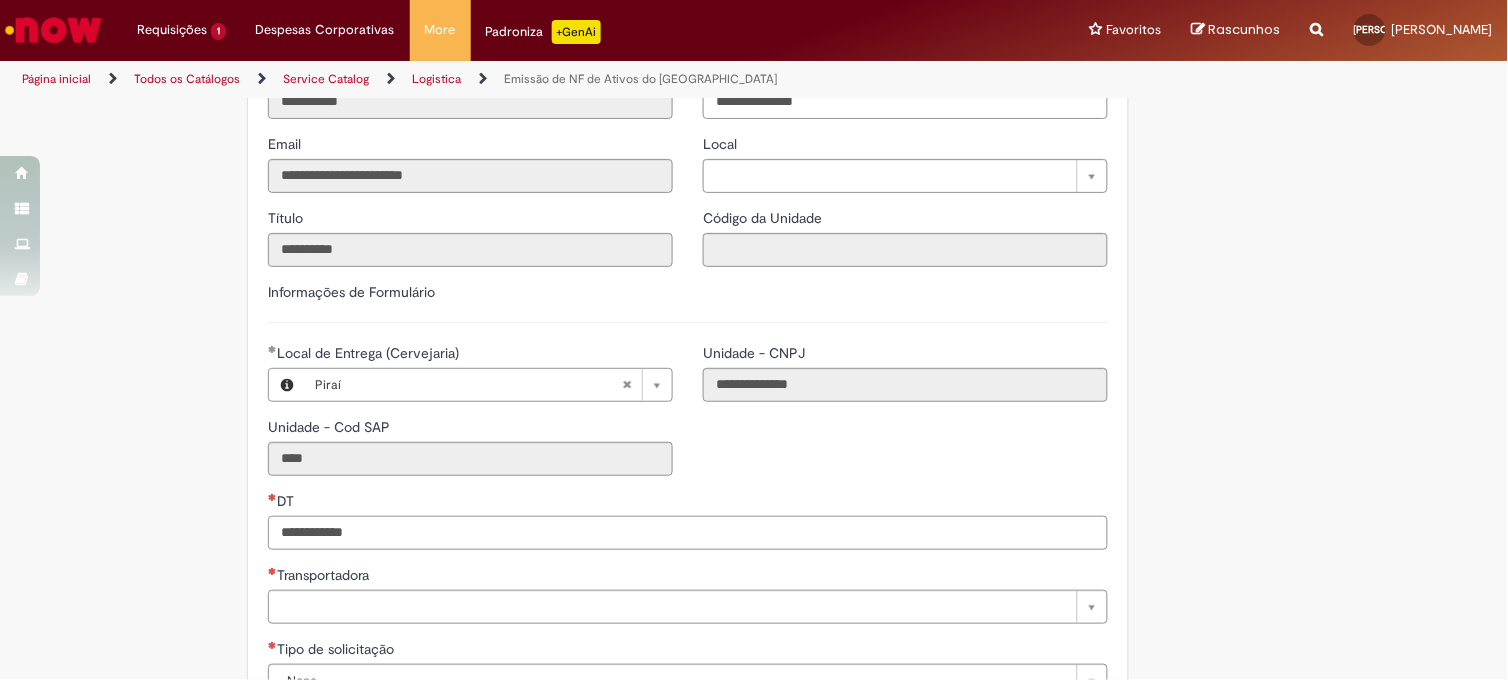 click on "DT" at bounding box center (688, 533) 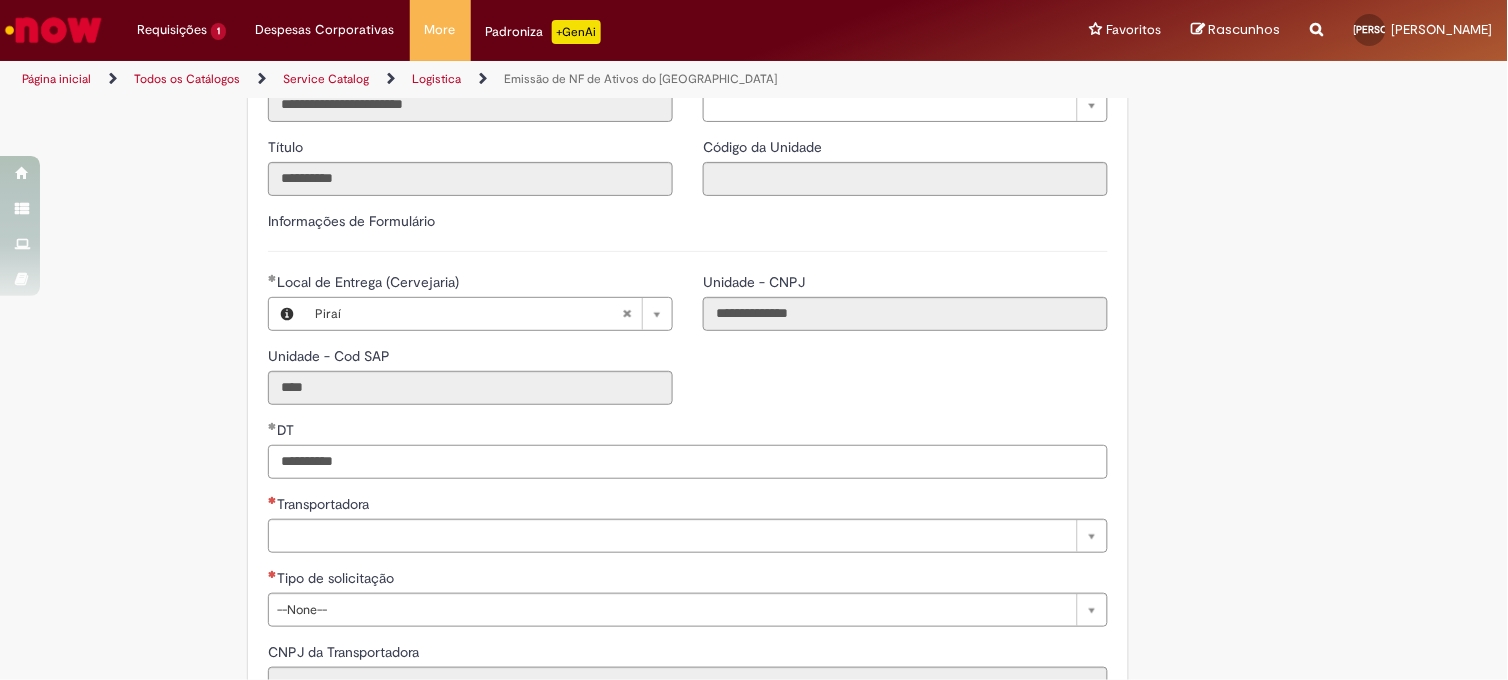 scroll, scrollTop: 444, scrollLeft: 0, axis: vertical 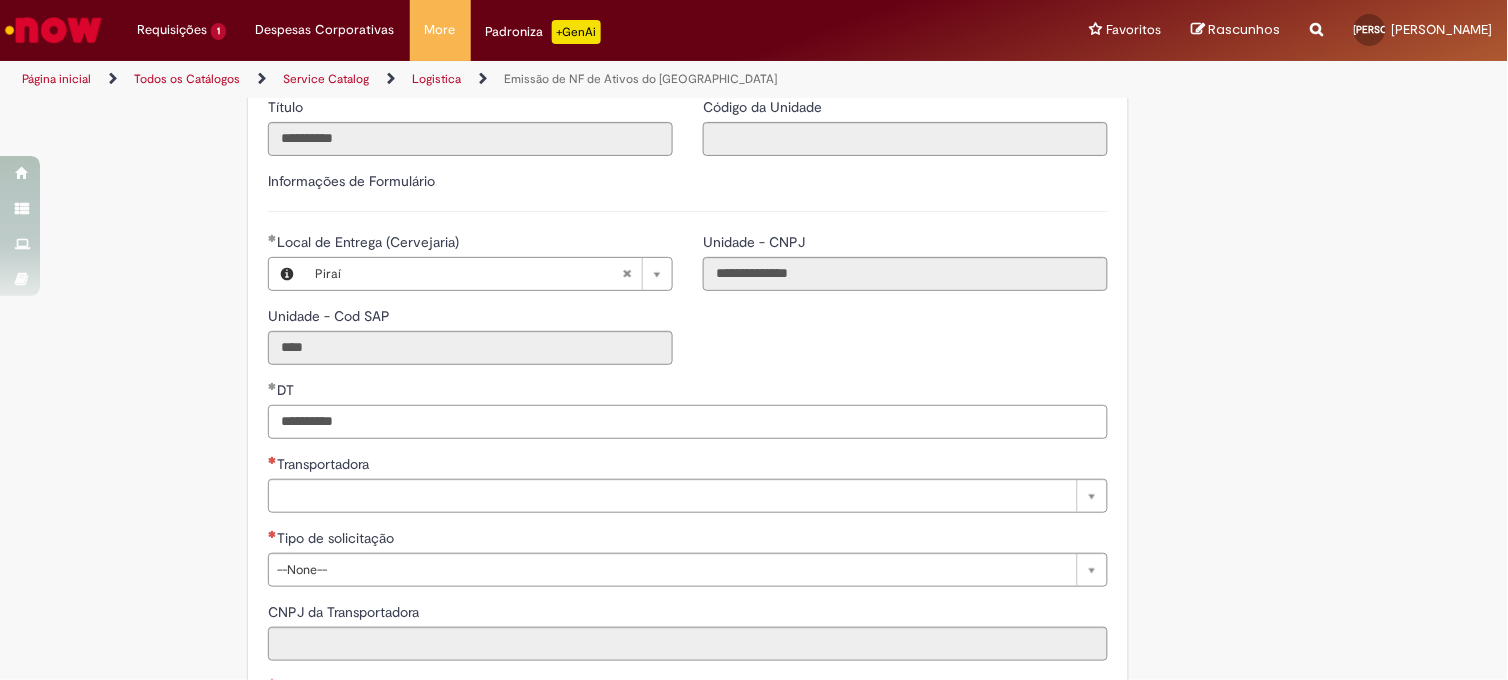 type on "**********" 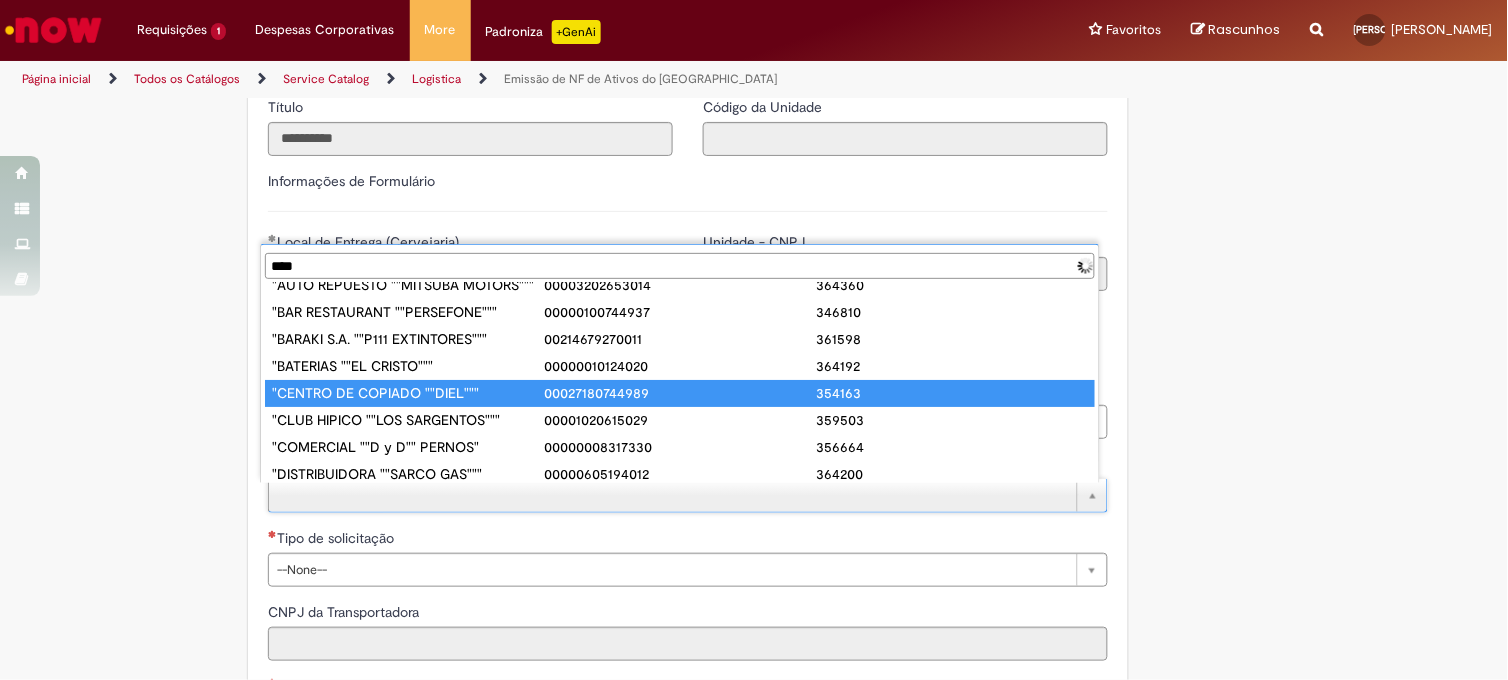 scroll, scrollTop: 0, scrollLeft: 0, axis: both 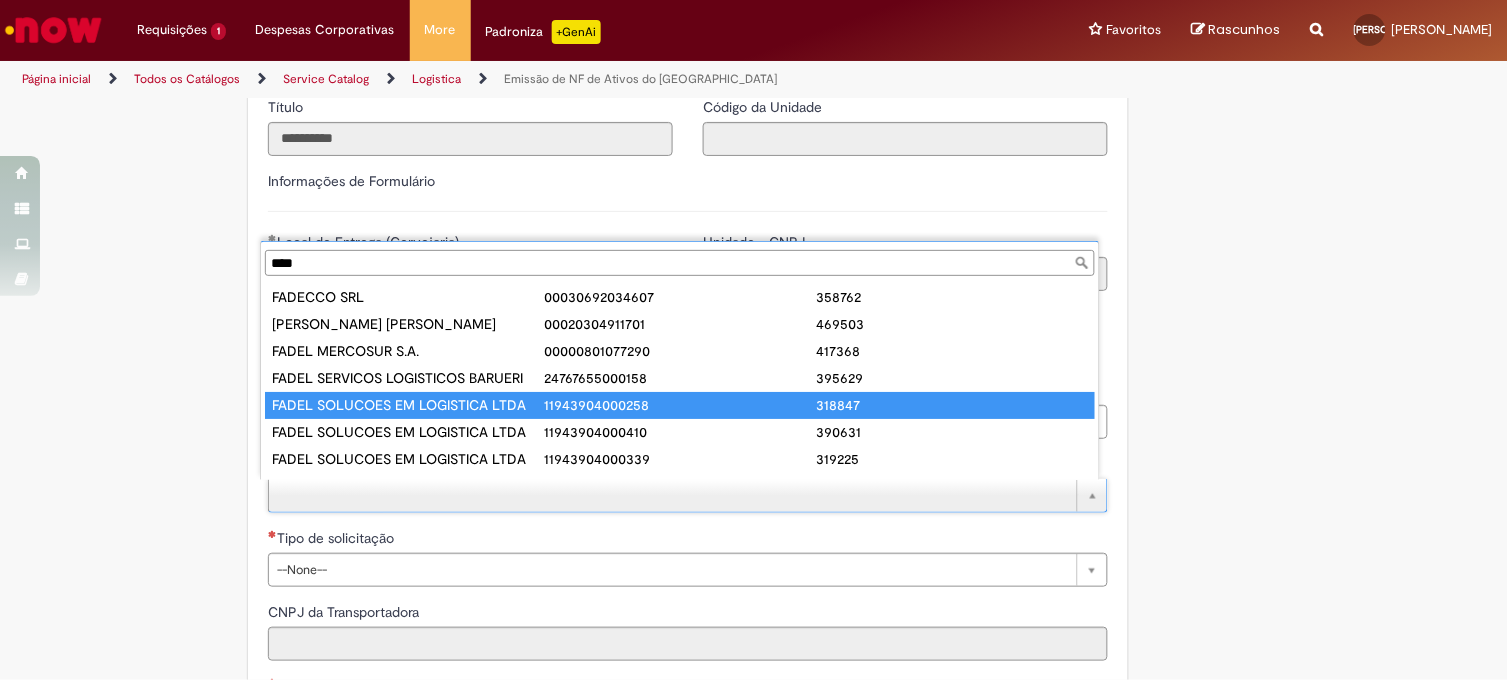 type on "****" 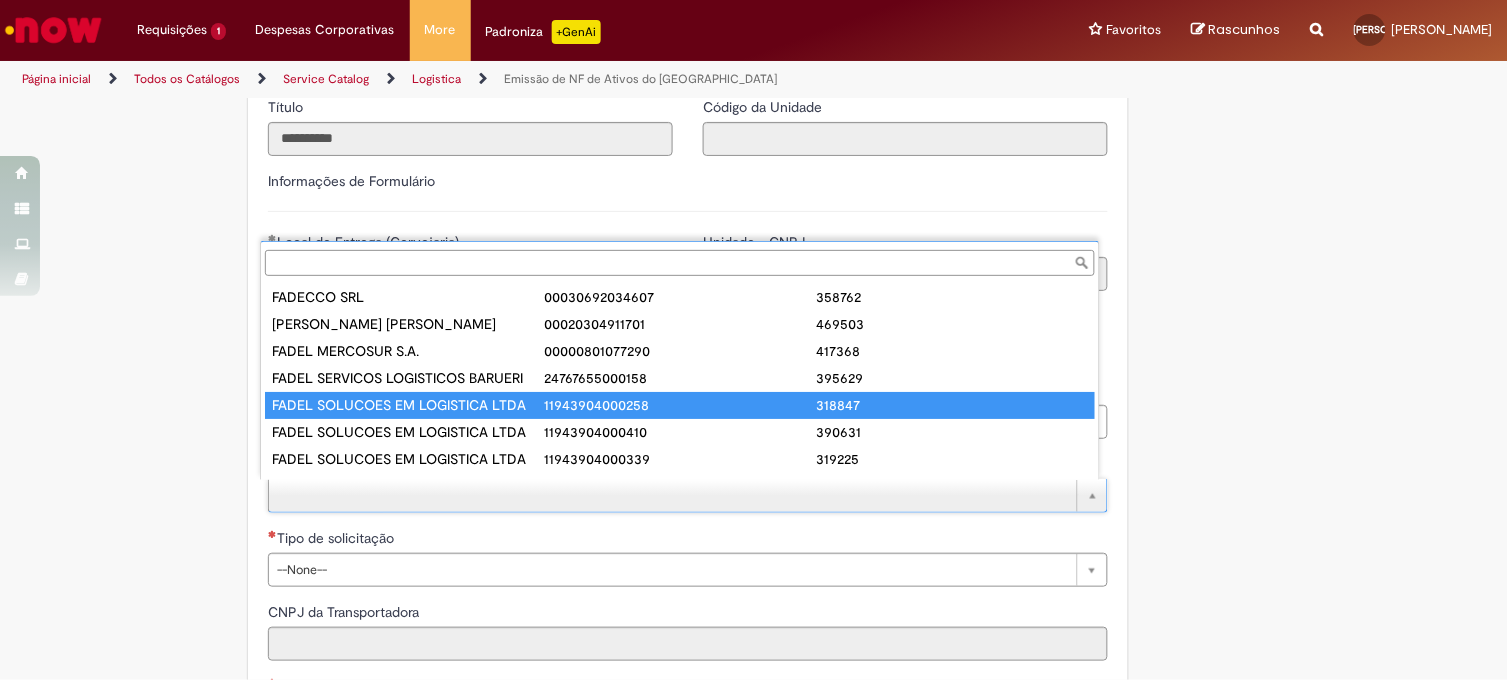 type on "**********" 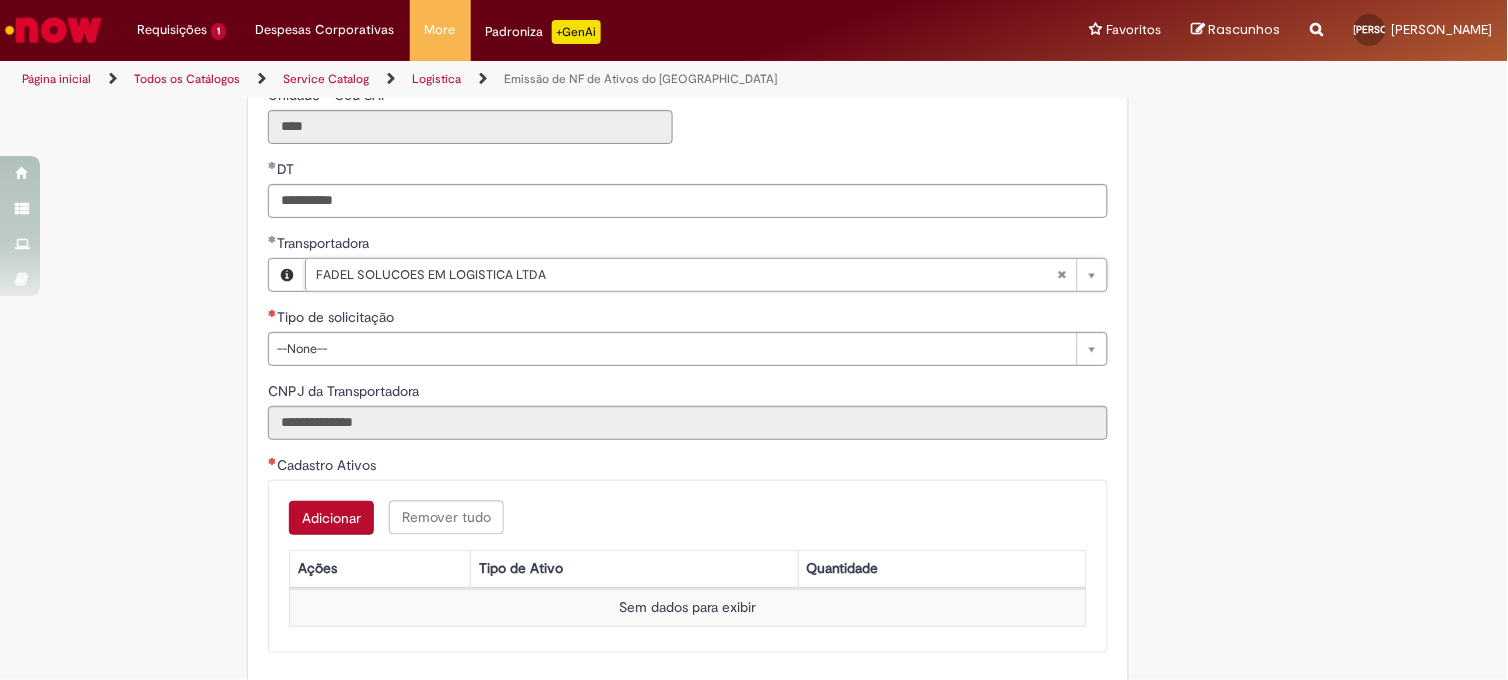 scroll, scrollTop: 666, scrollLeft: 0, axis: vertical 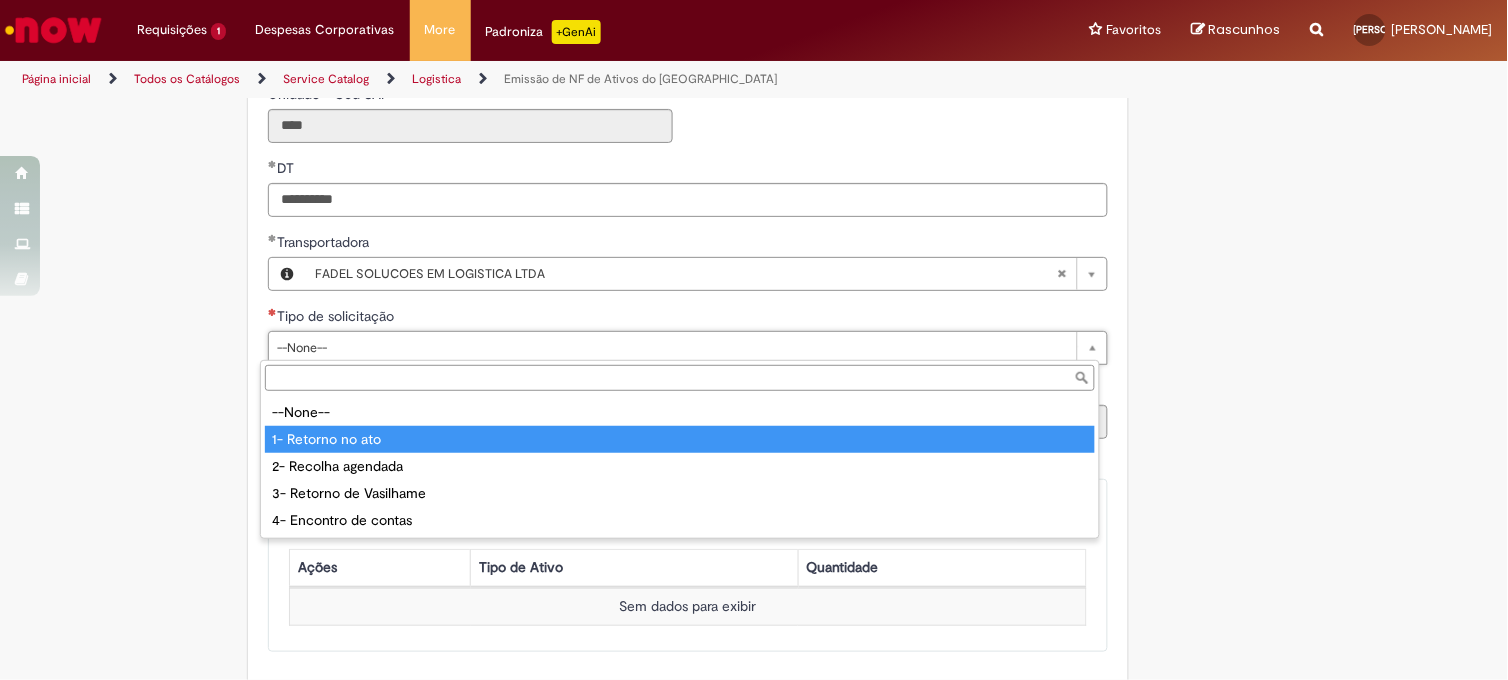 type on "**********" 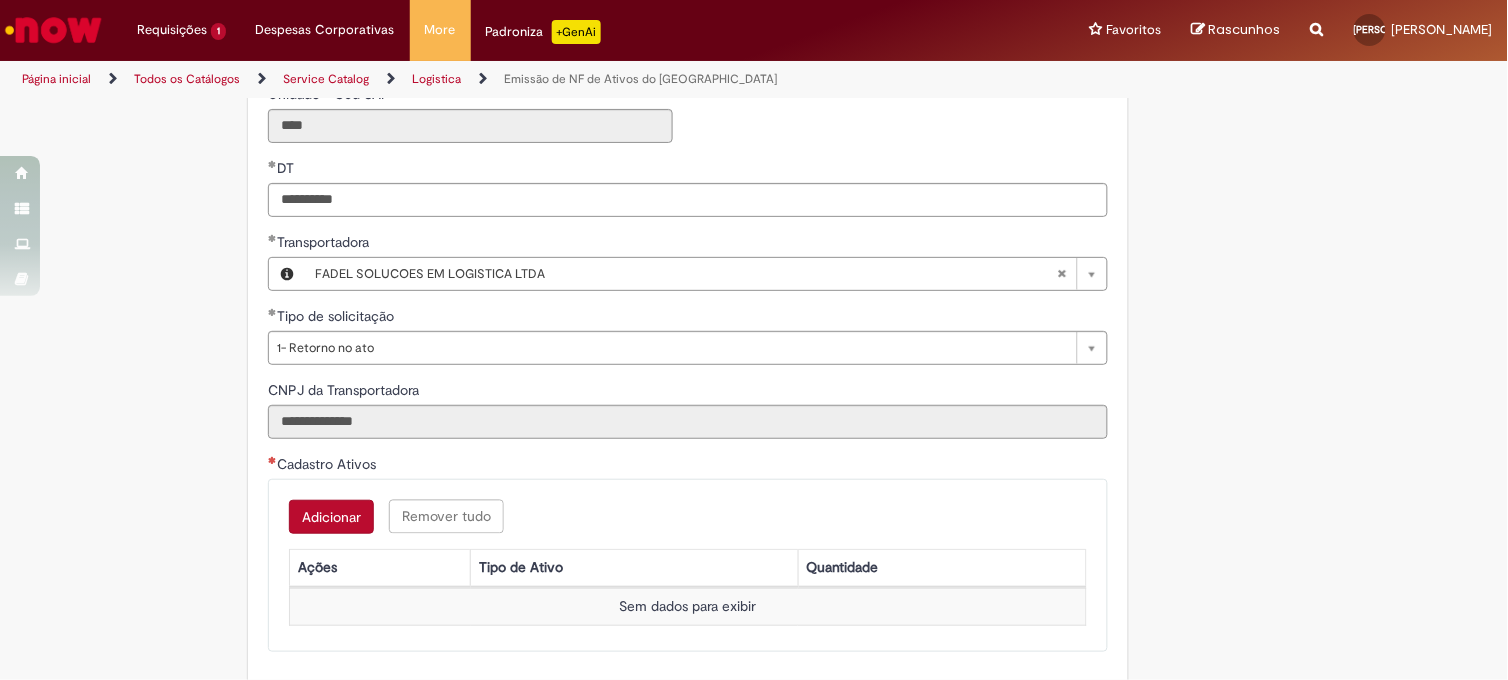 click on "Adicionar" at bounding box center (331, 517) 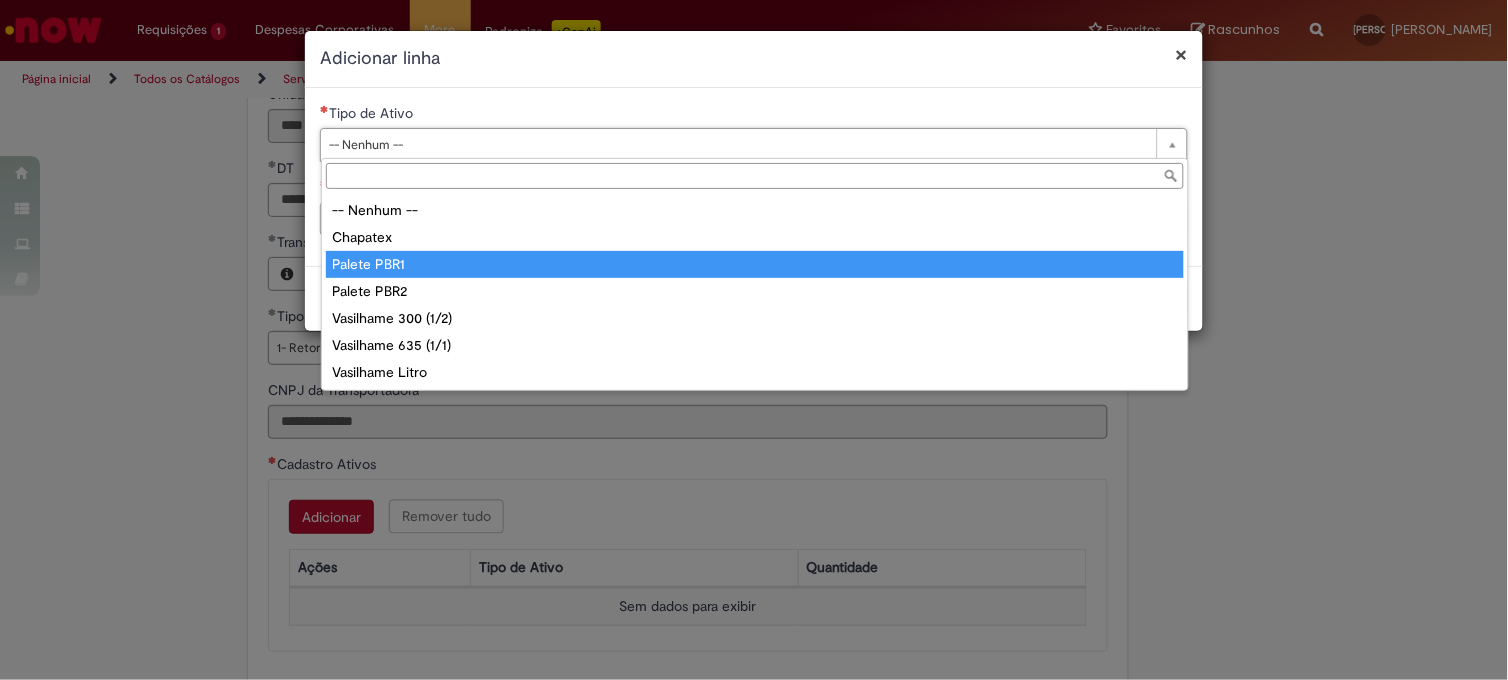 type on "**********" 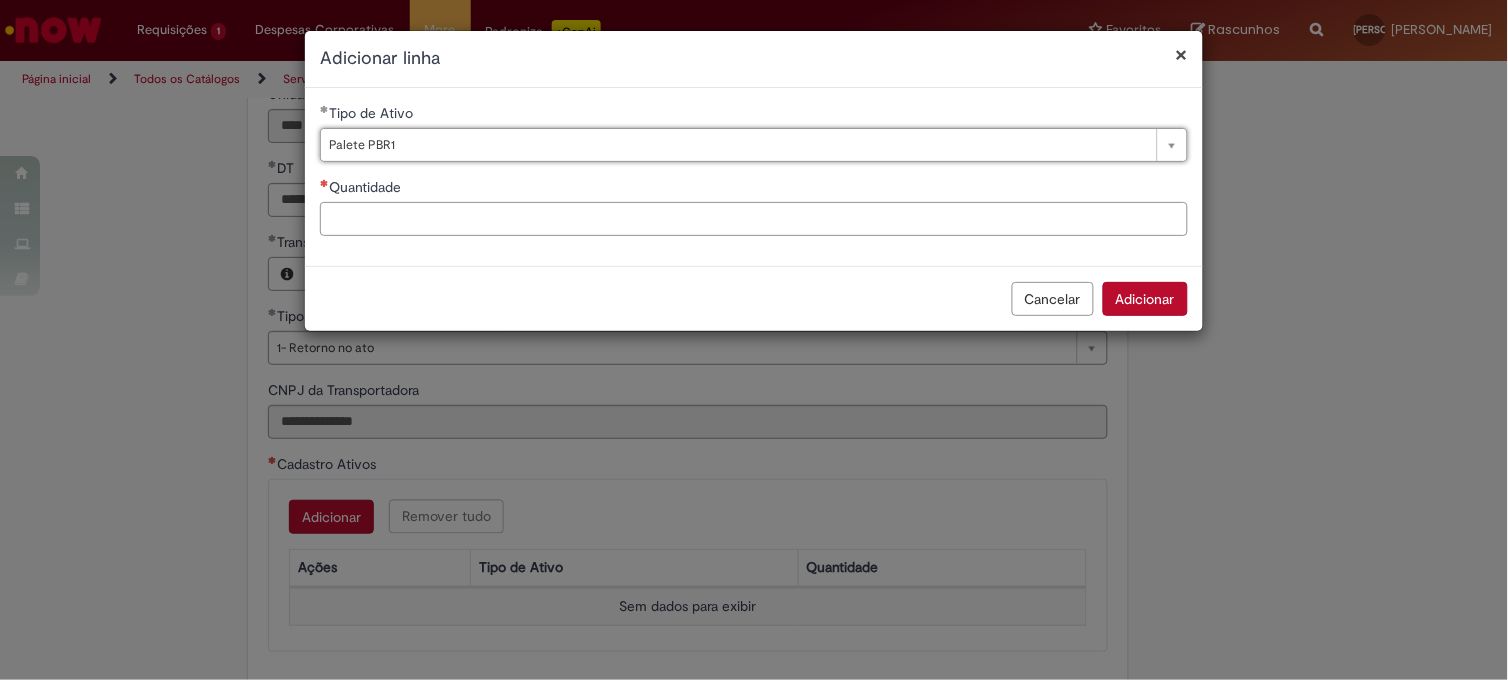 click on "Quantidade" at bounding box center (754, 219) 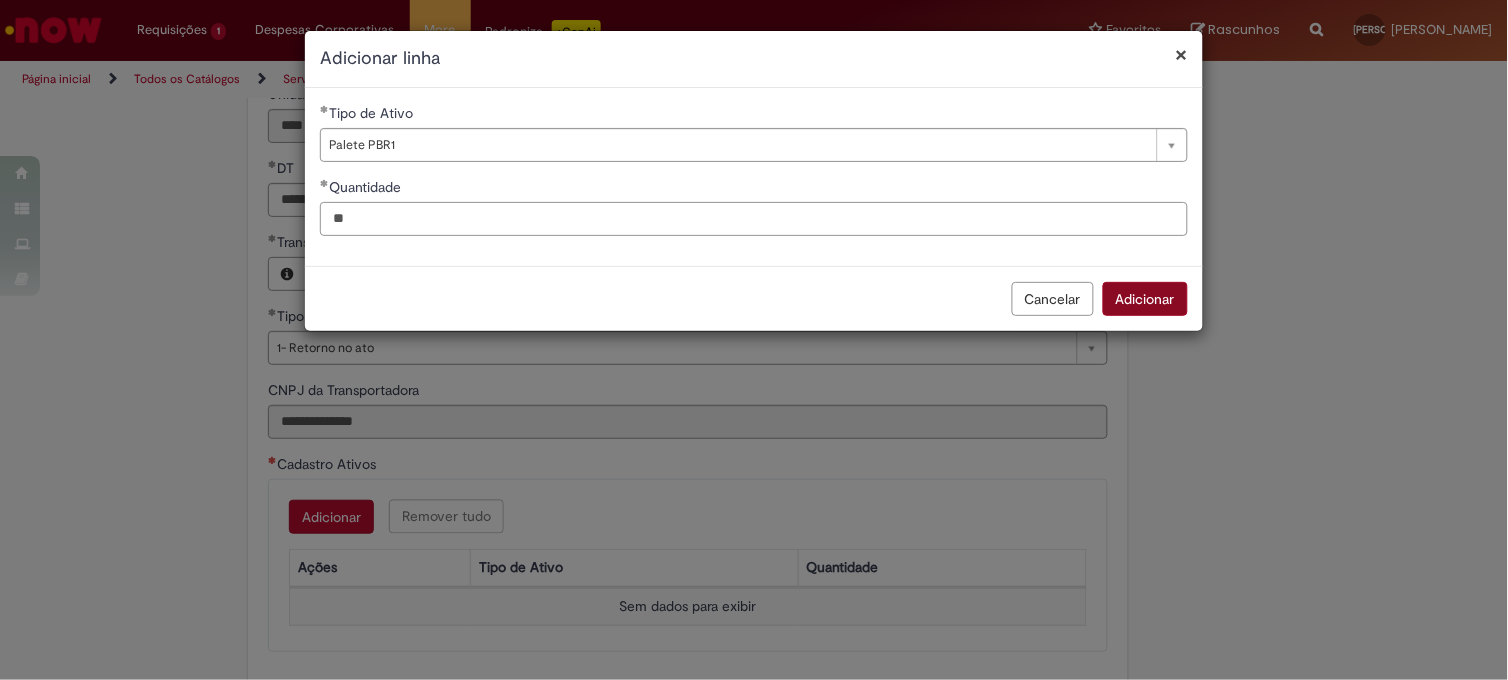 type on "**" 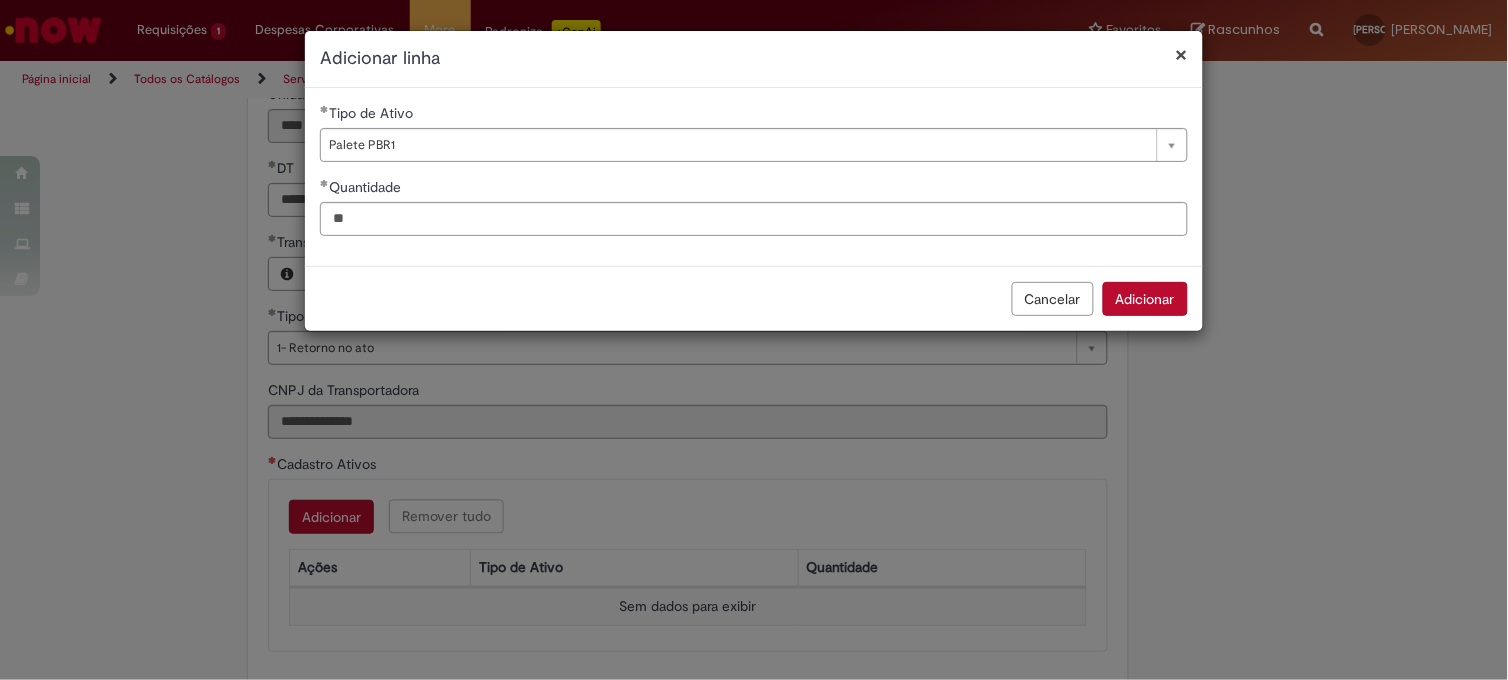 click on "Adicionar" at bounding box center (1145, 299) 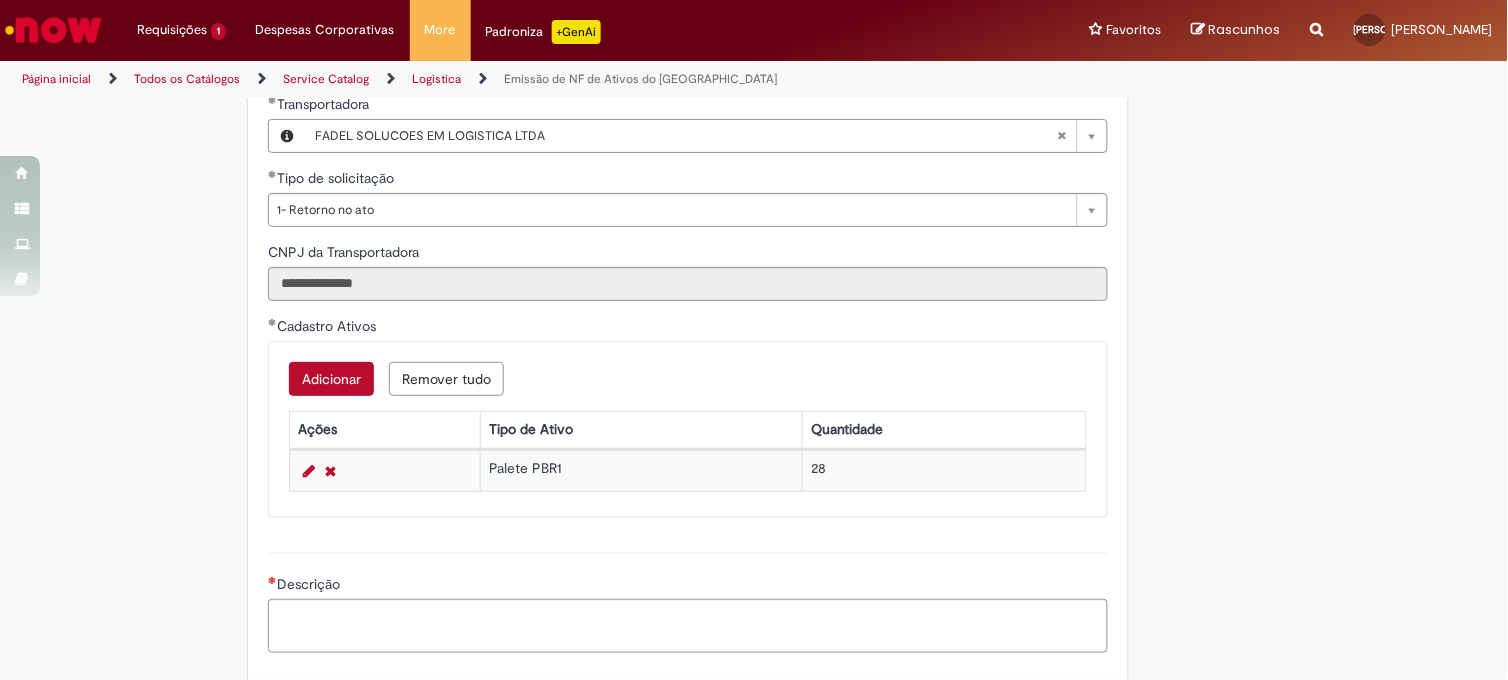 scroll, scrollTop: 888, scrollLeft: 0, axis: vertical 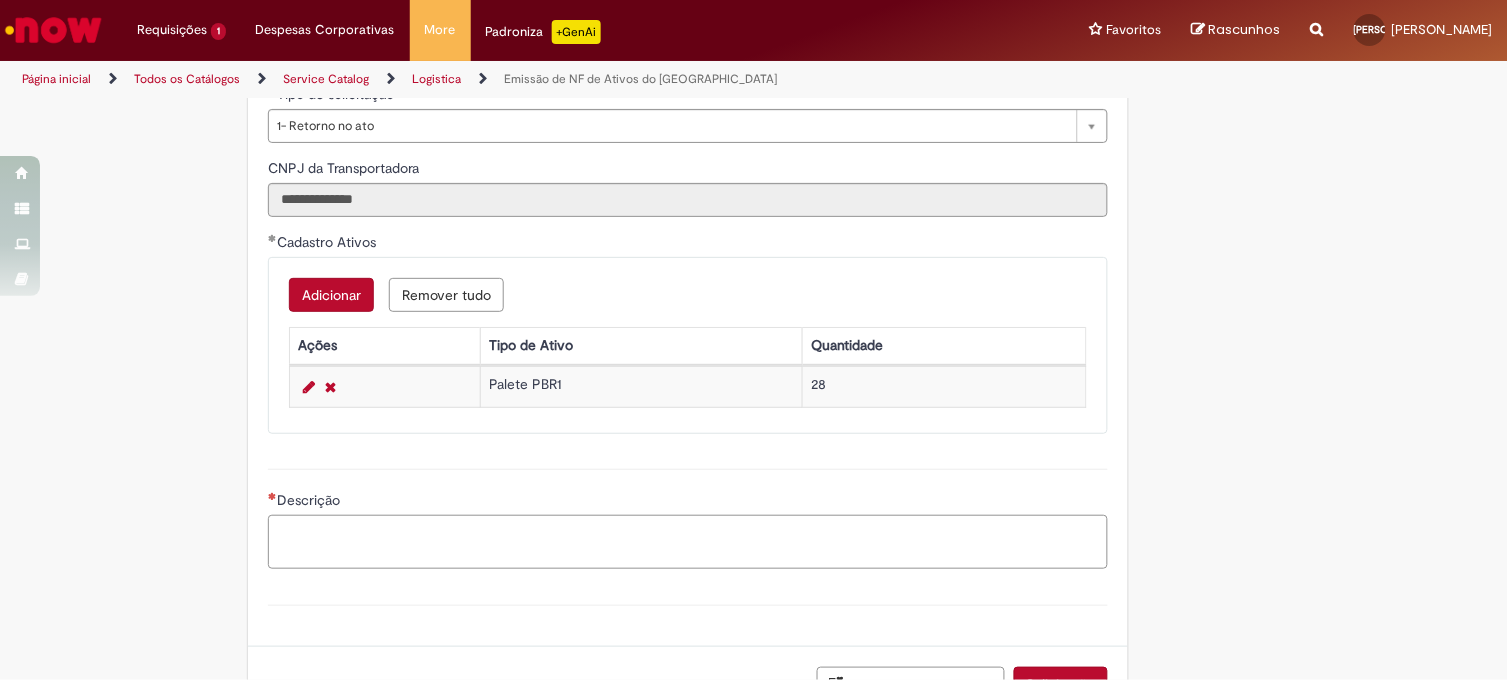 click on "Descrição" at bounding box center [688, 542] 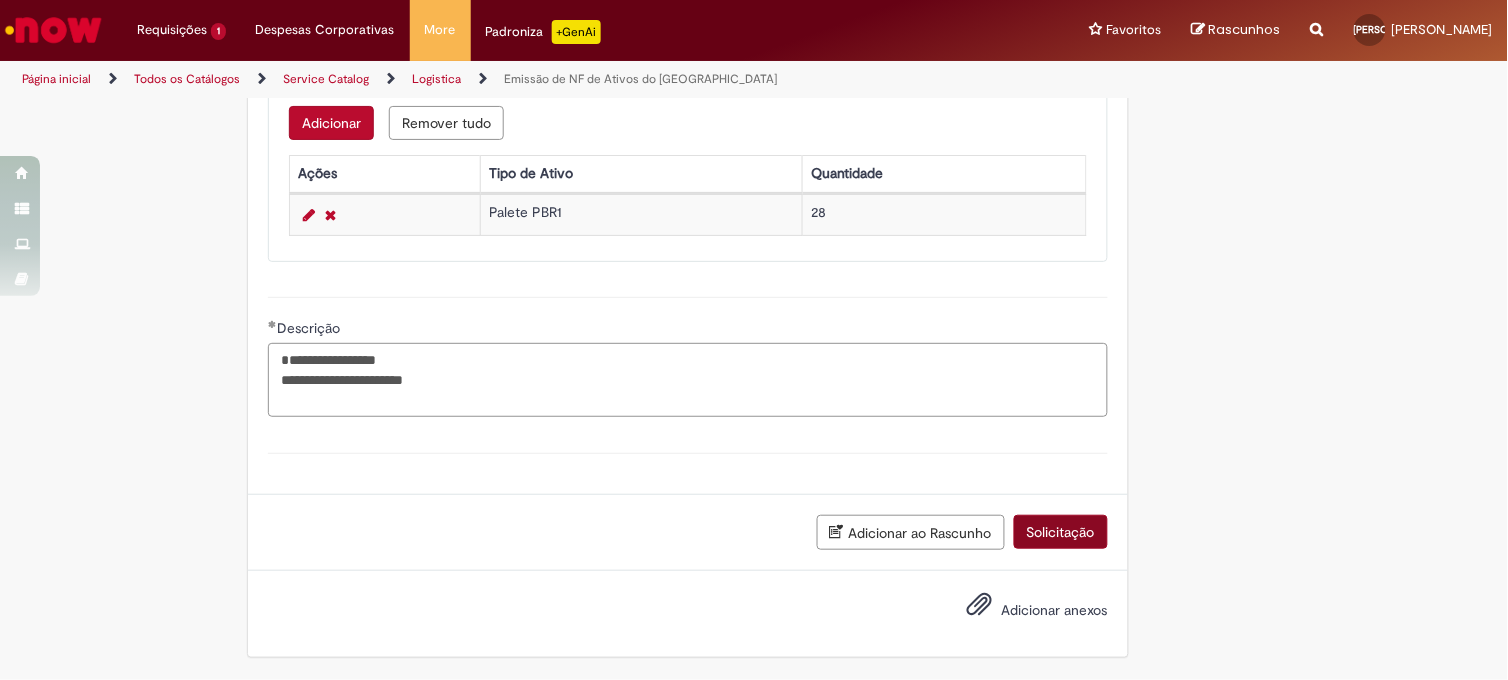 type on "**********" 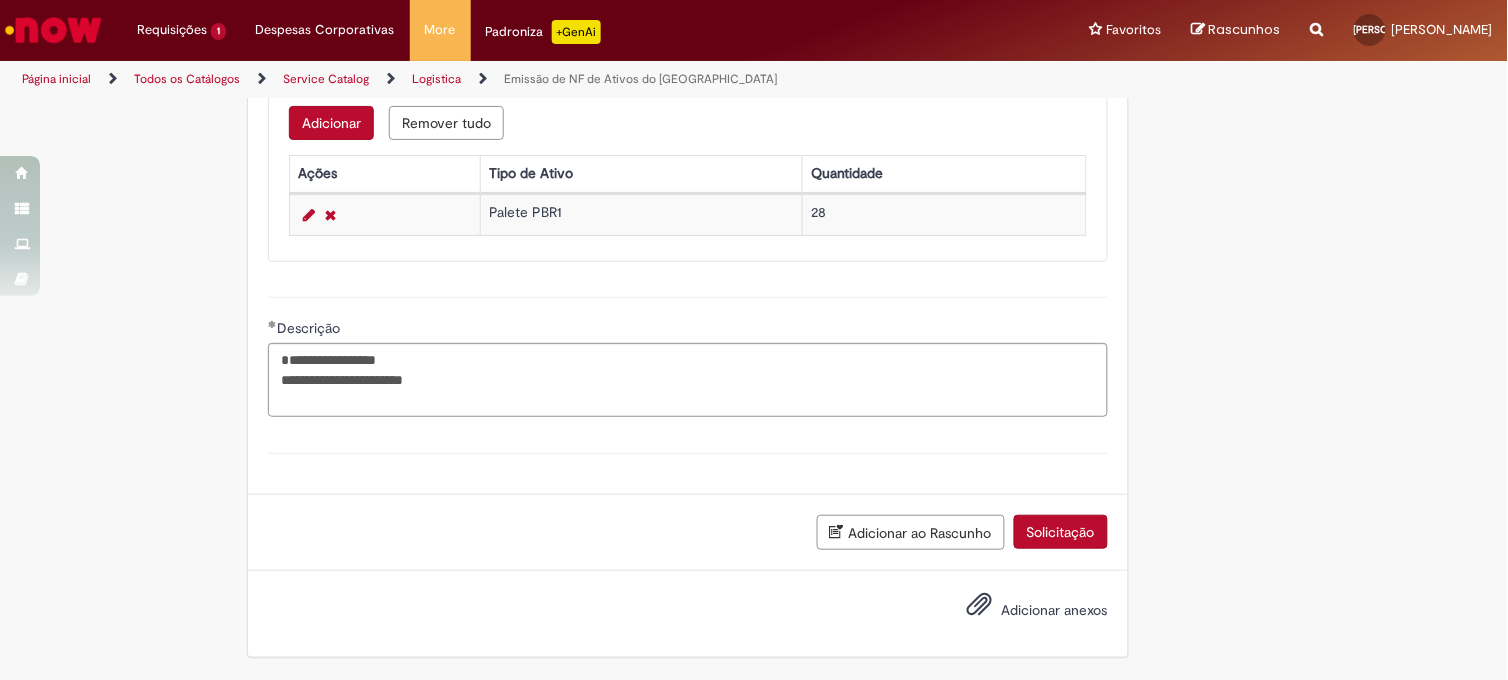 click on "Solicitação" at bounding box center [1061, 532] 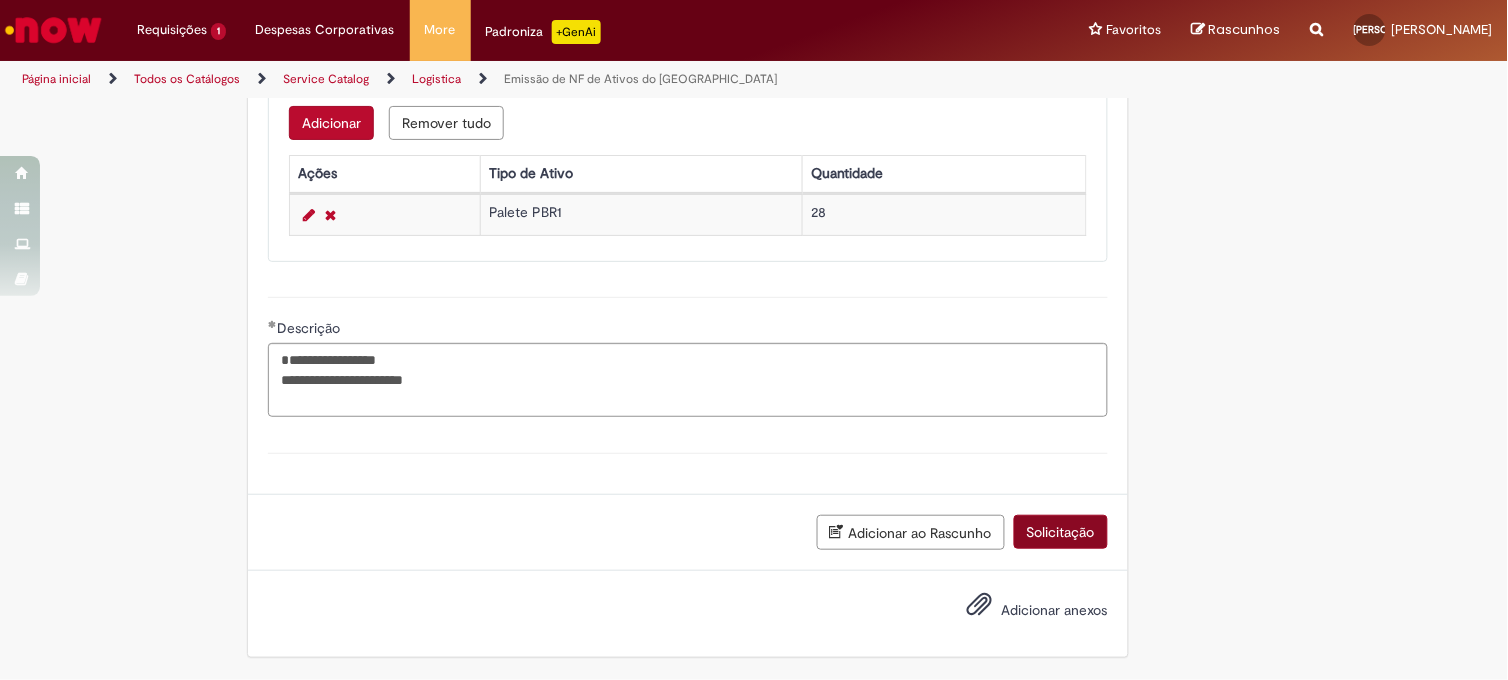 scroll, scrollTop: 1016, scrollLeft: 0, axis: vertical 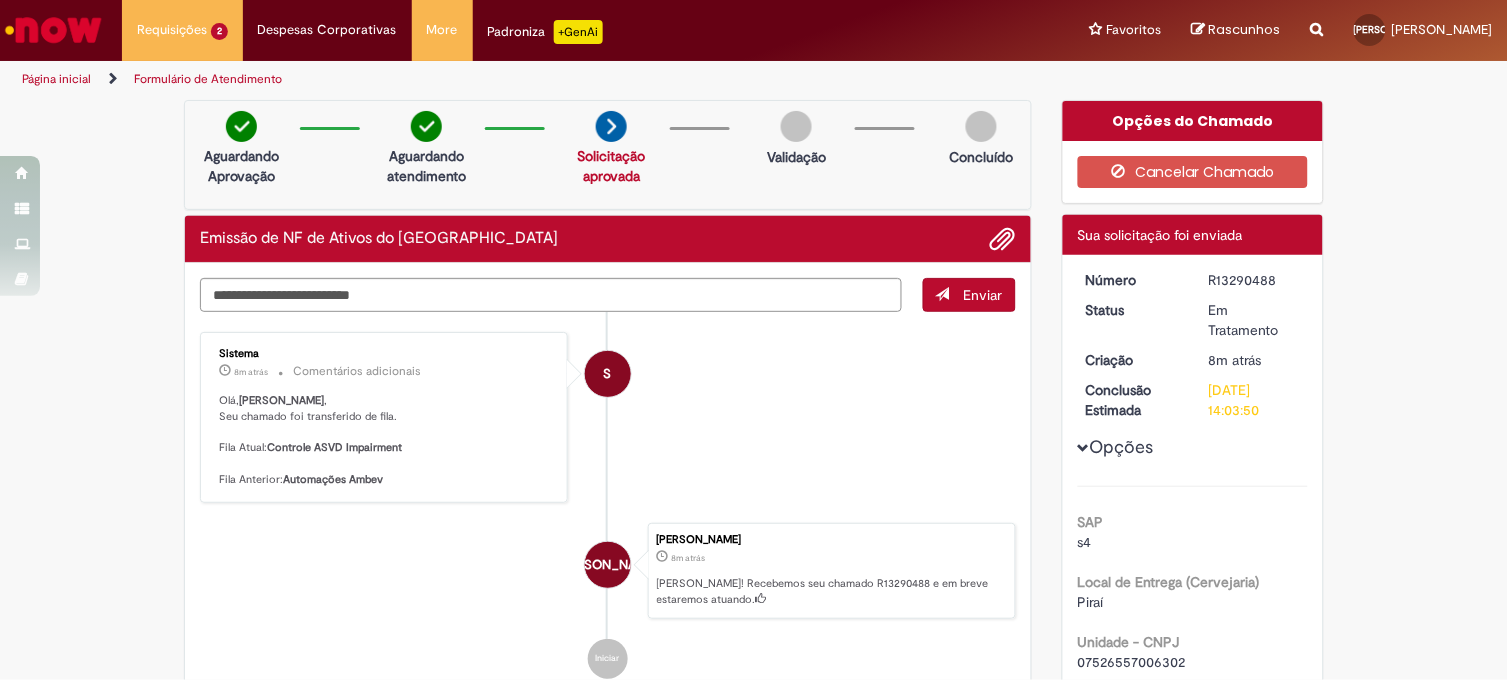 click at bounding box center (53, 30) 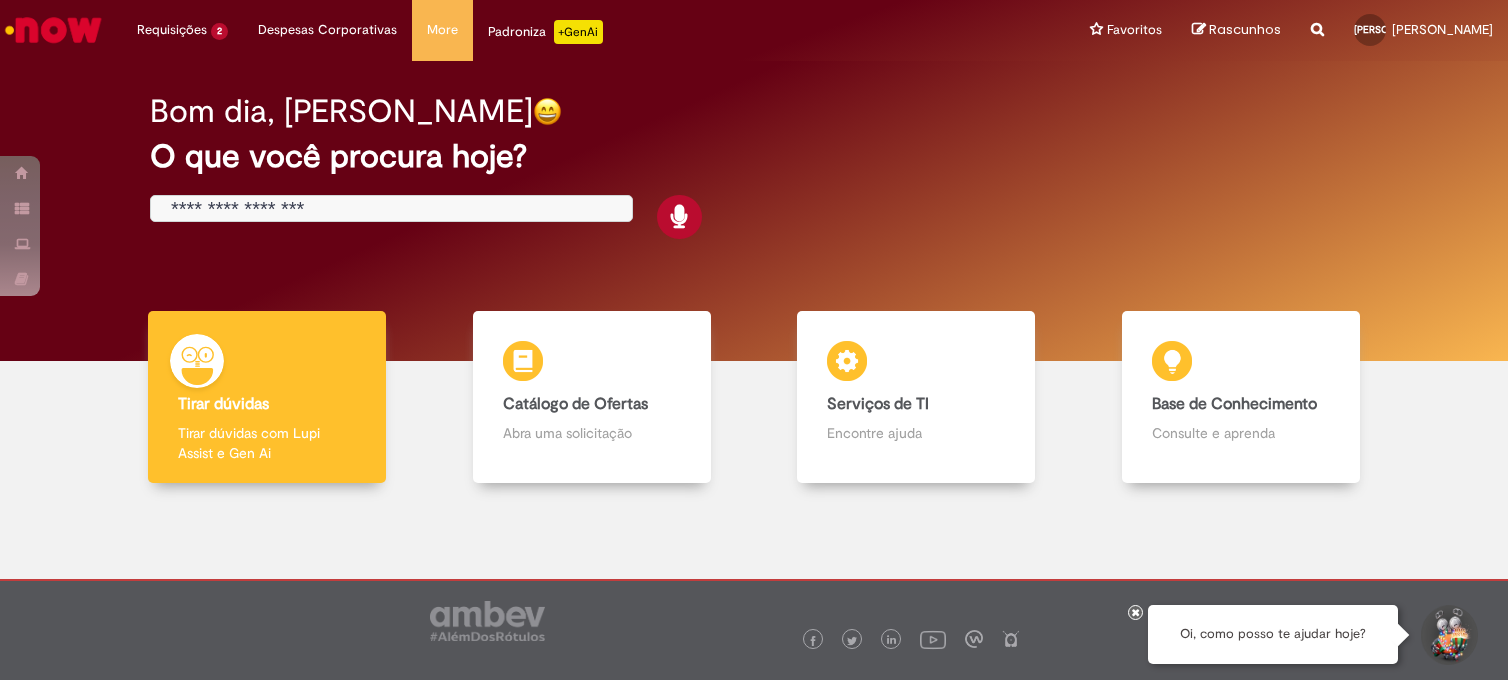 scroll, scrollTop: 0, scrollLeft: 0, axis: both 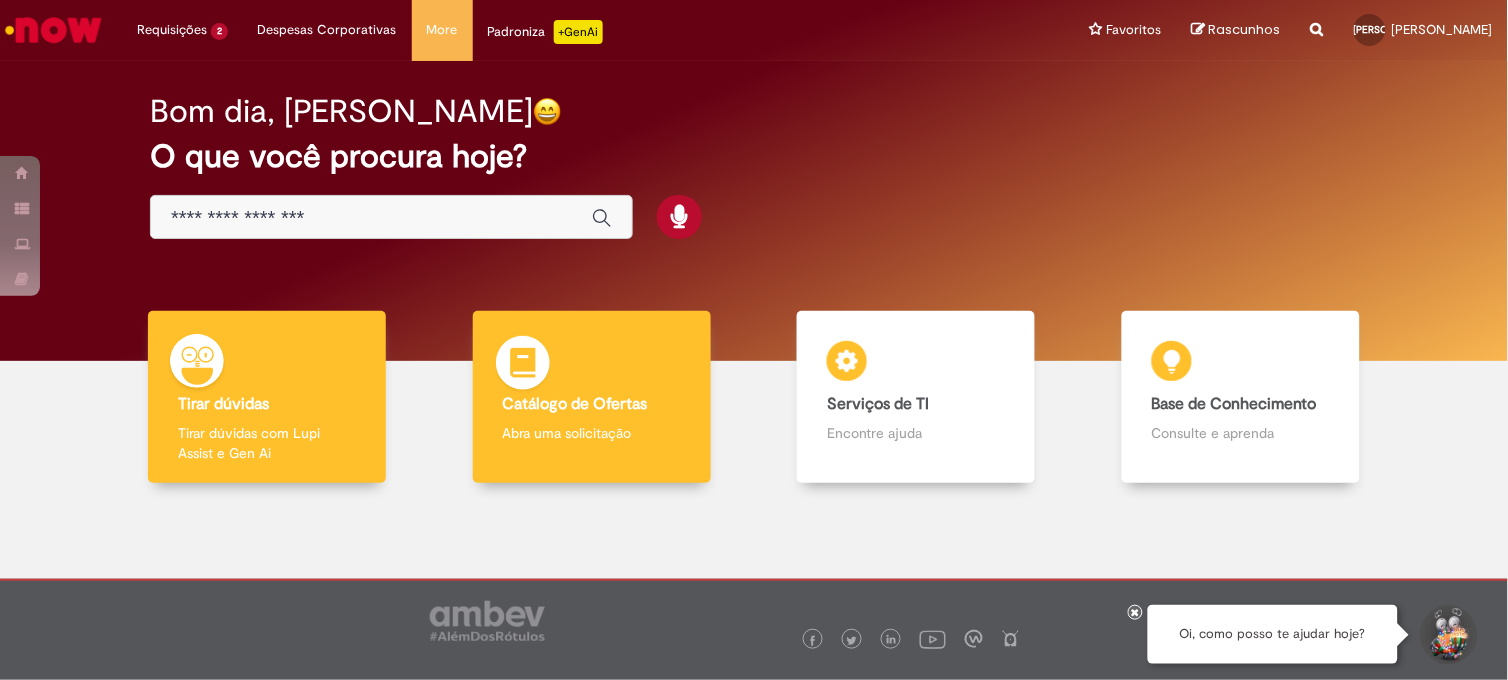 click on "Catálogo de Ofertas
Catálogo de Ofertas
Abra uma solicitação" at bounding box center [592, 397] 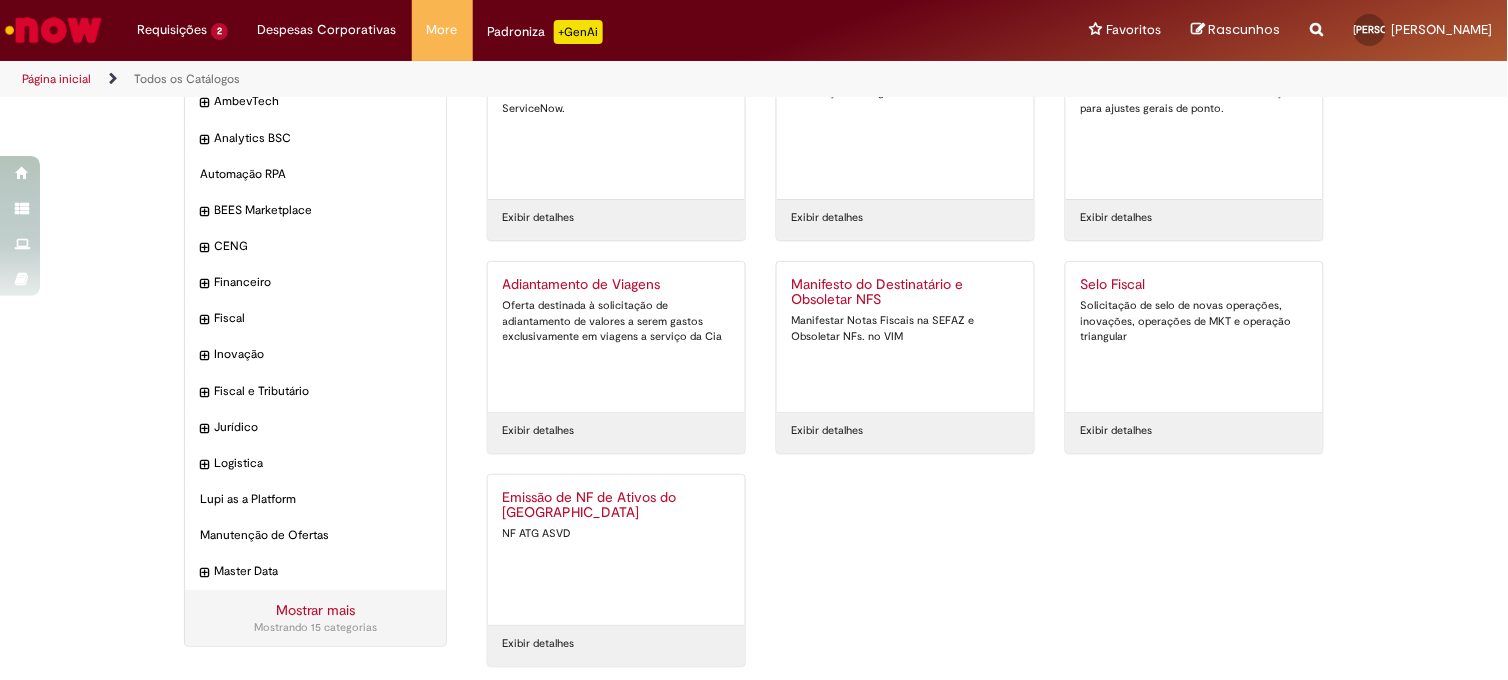 scroll, scrollTop: 111, scrollLeft: 0, axis: vertical 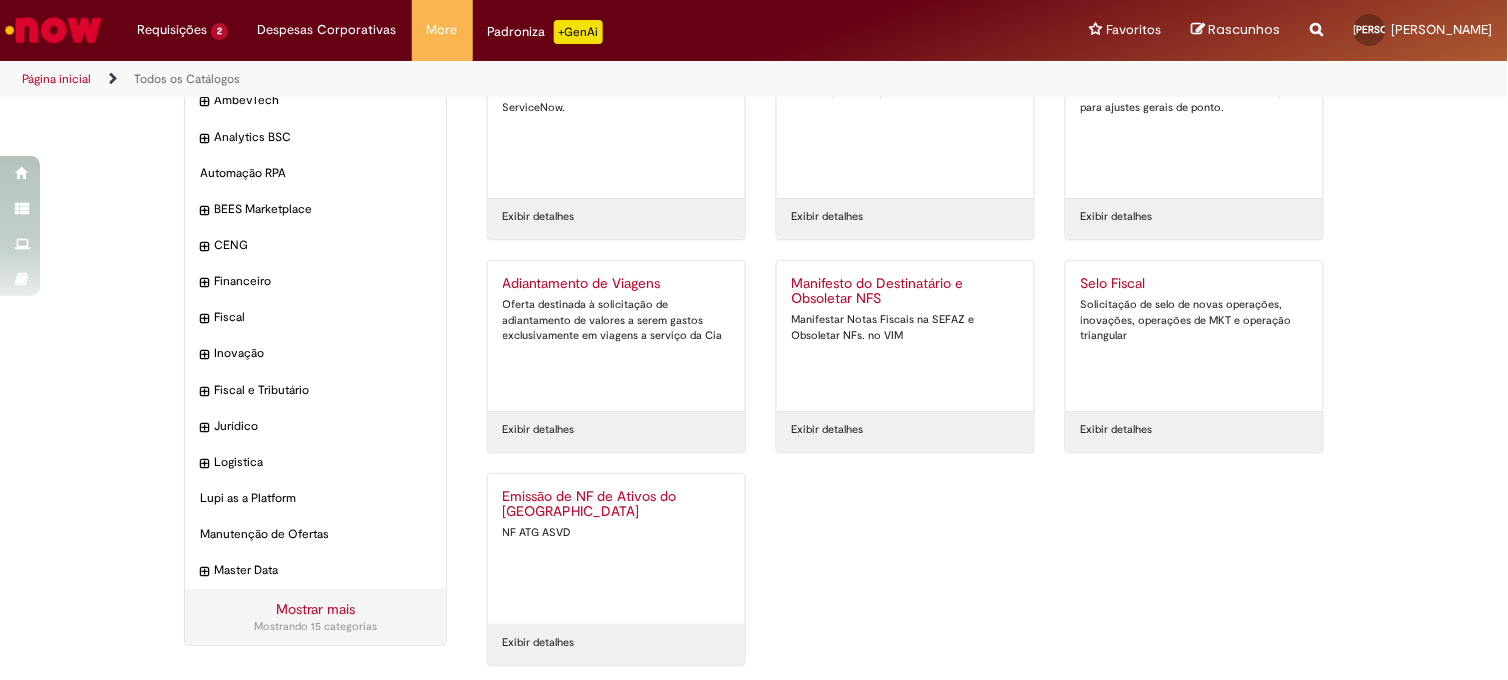 click on "Emissão de NF de Ativos do [GEOGRAPHIC_DATA]" at bounding box center (616, 505) 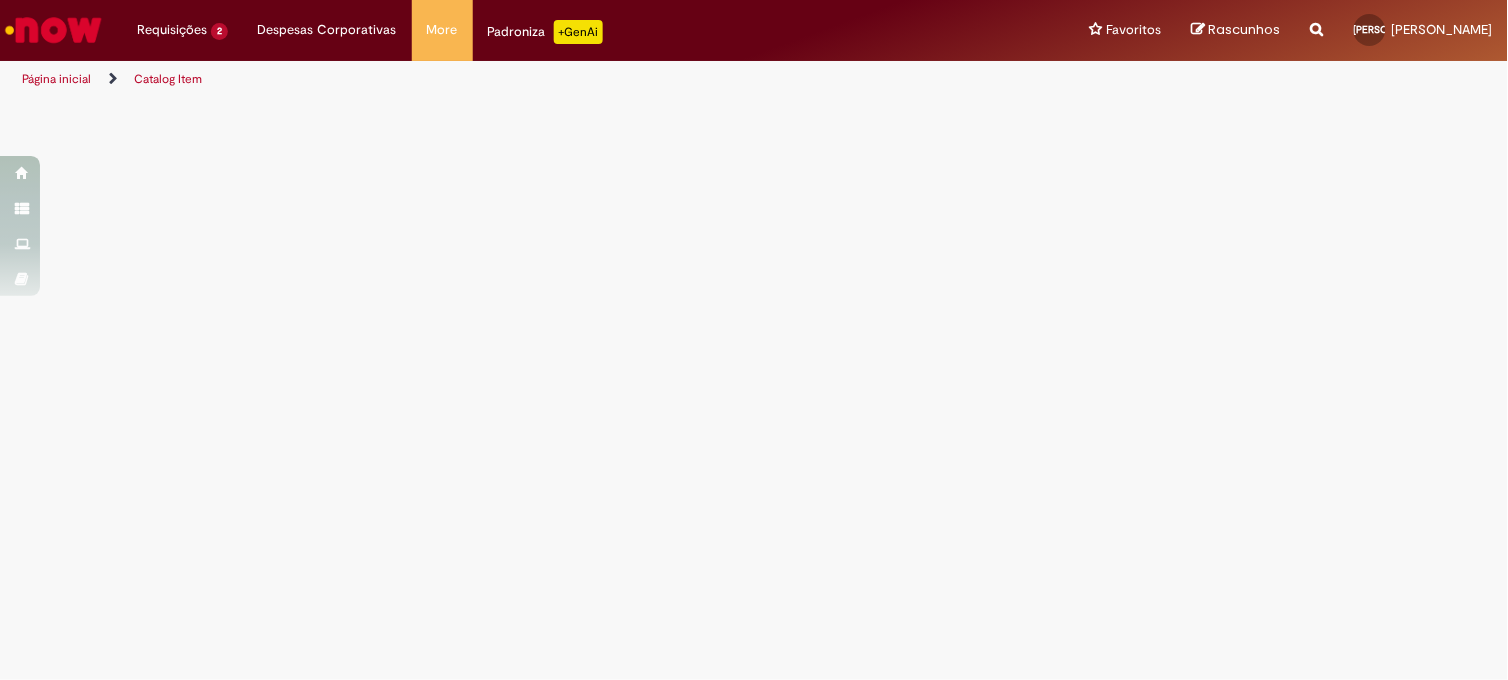 scroll, scrollTop: 0, scrollLeft: 0, axis: both 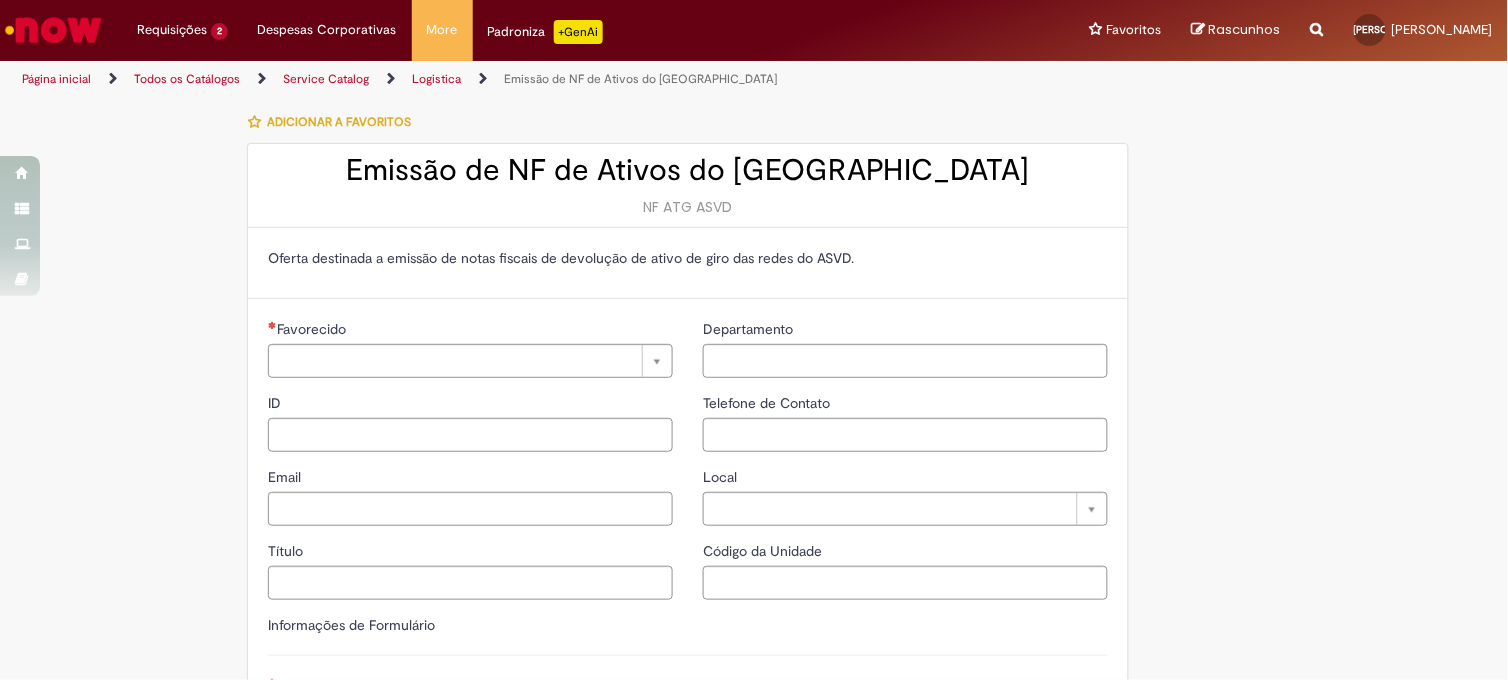 type on "**********" 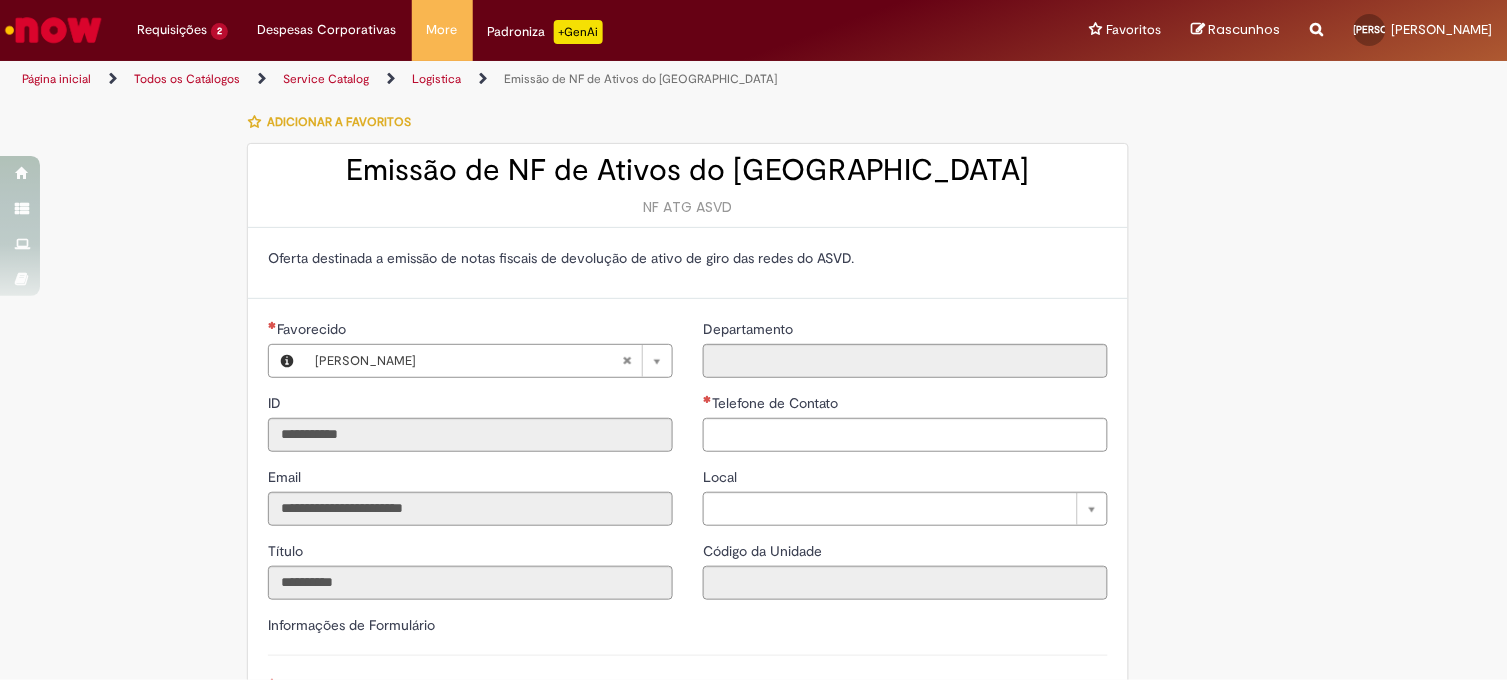 type on "**********" 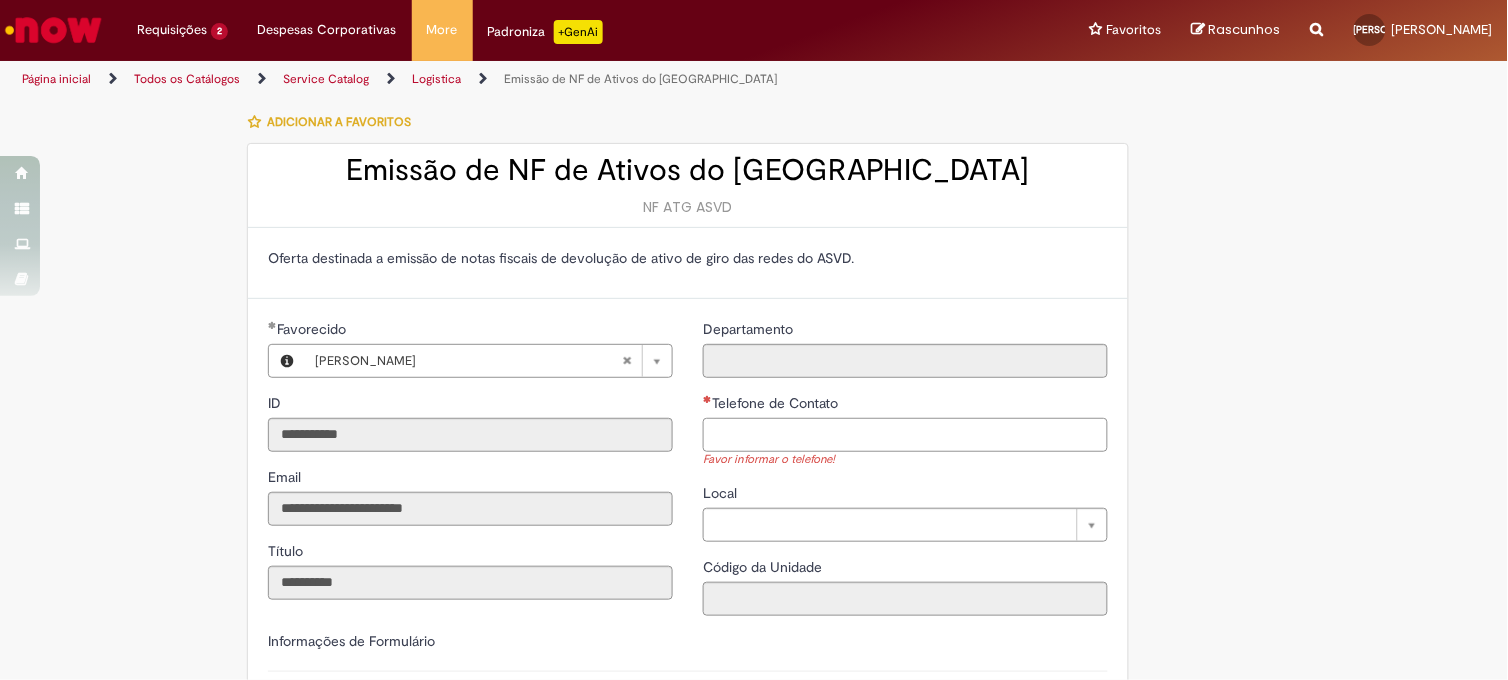click on "Telefone de Contato" at bounding box center (905, 435) 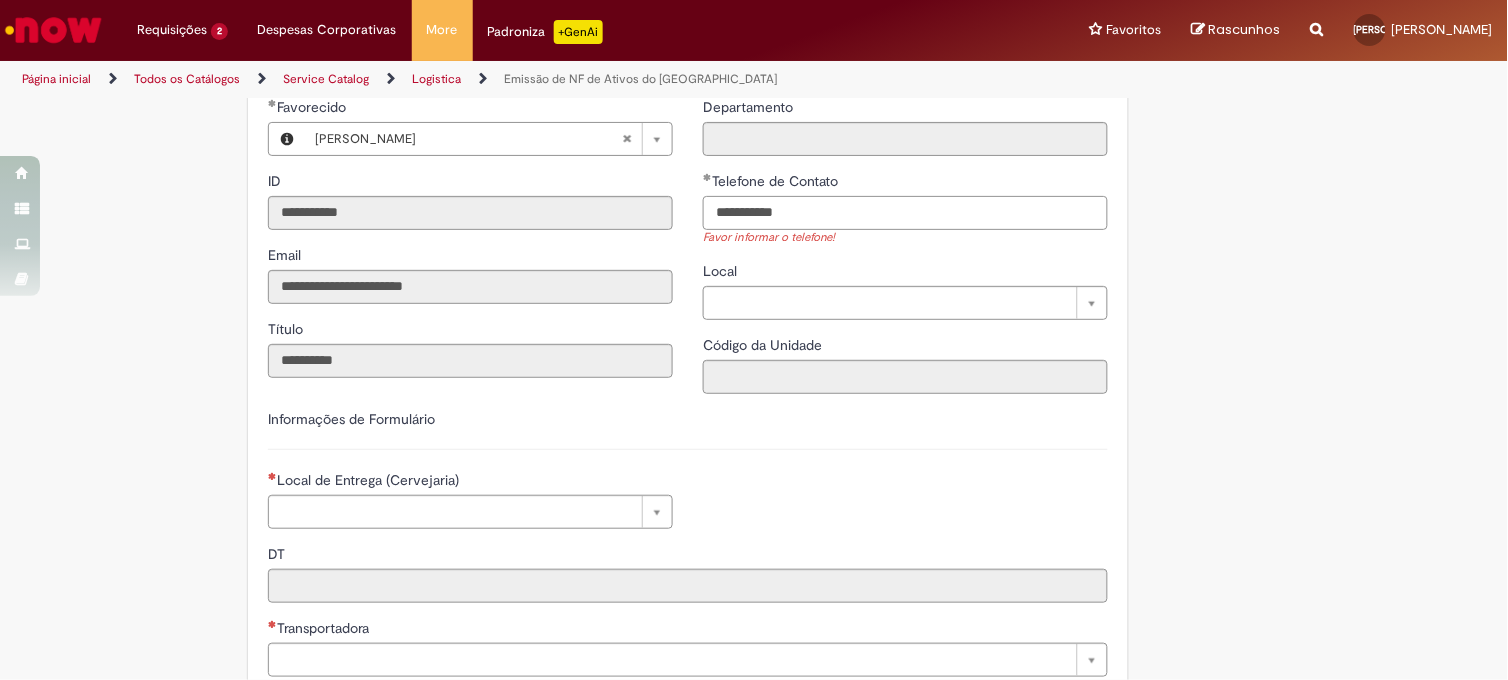 scroll, scrollTop: 333, scrollLeft: 0, axis: vertical 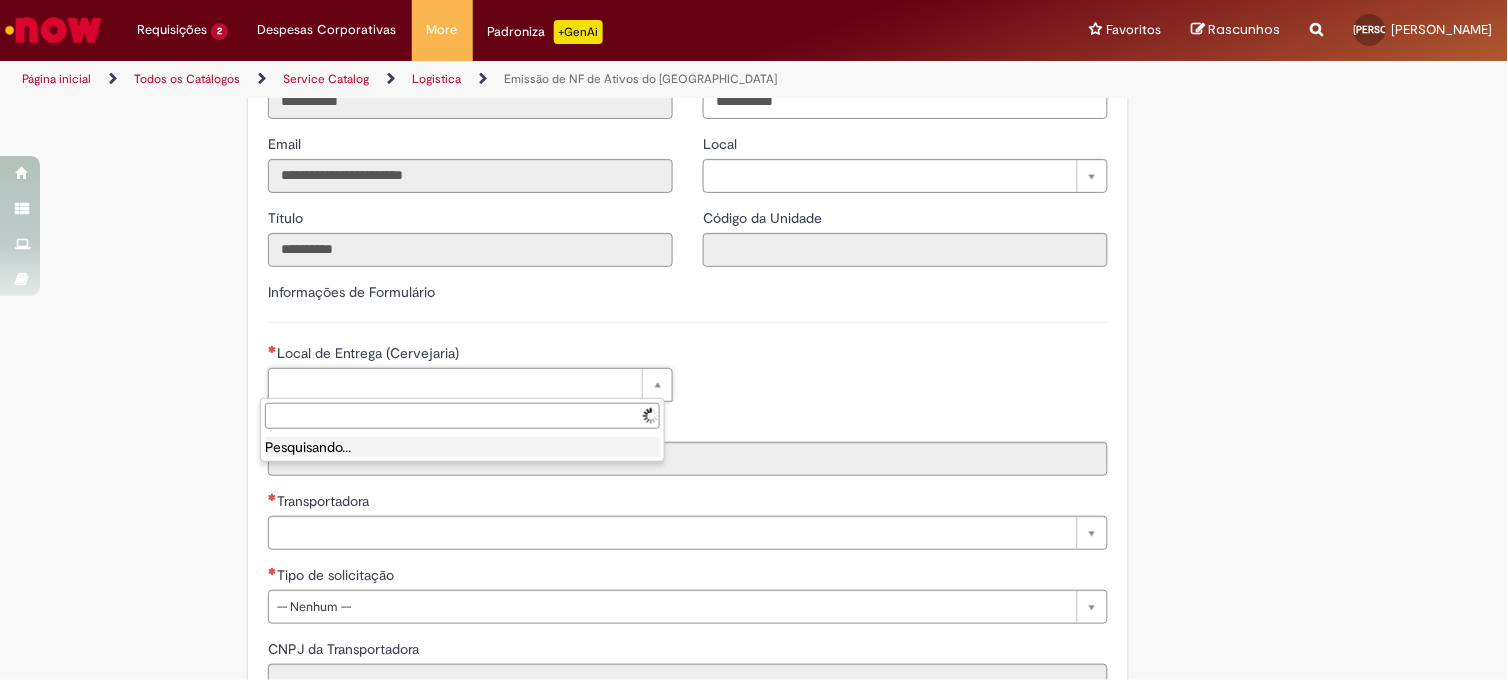 type on "**********" 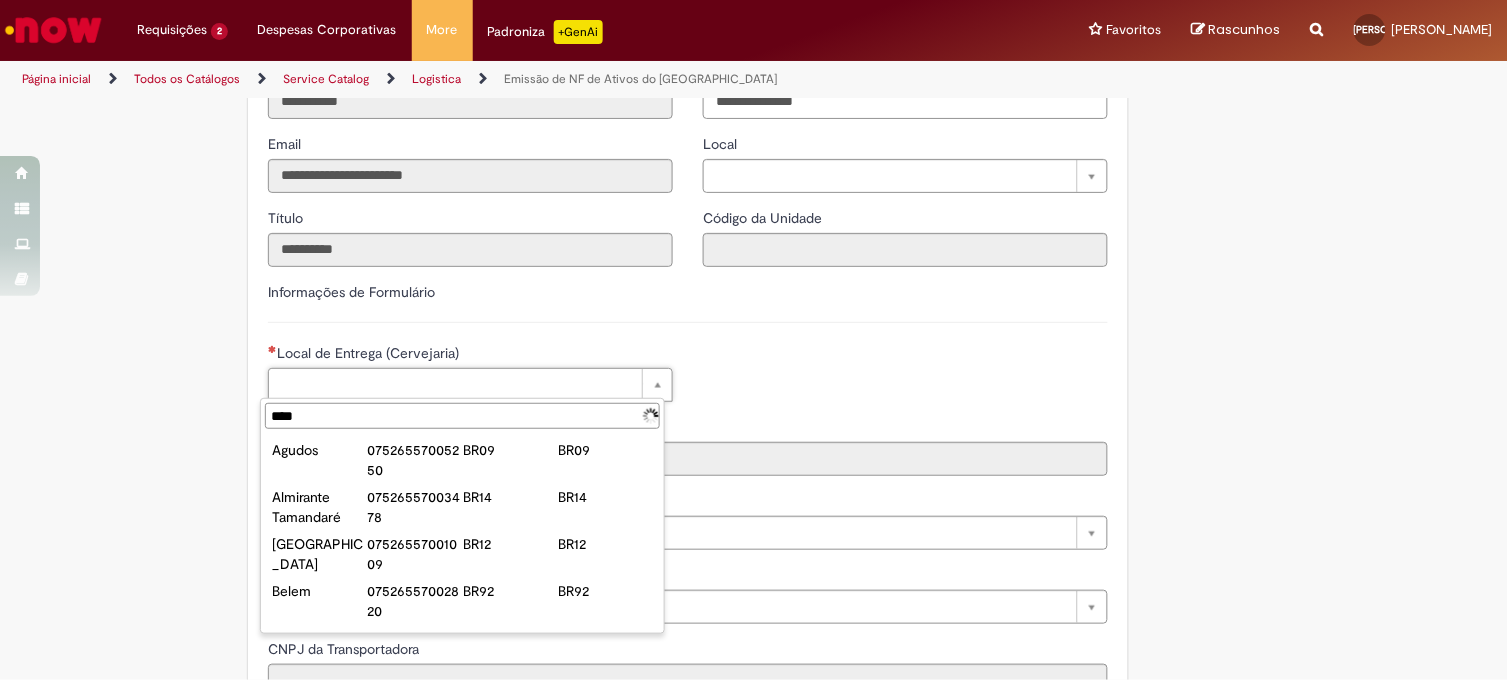 click on "****" at bounding box center [462, 416] 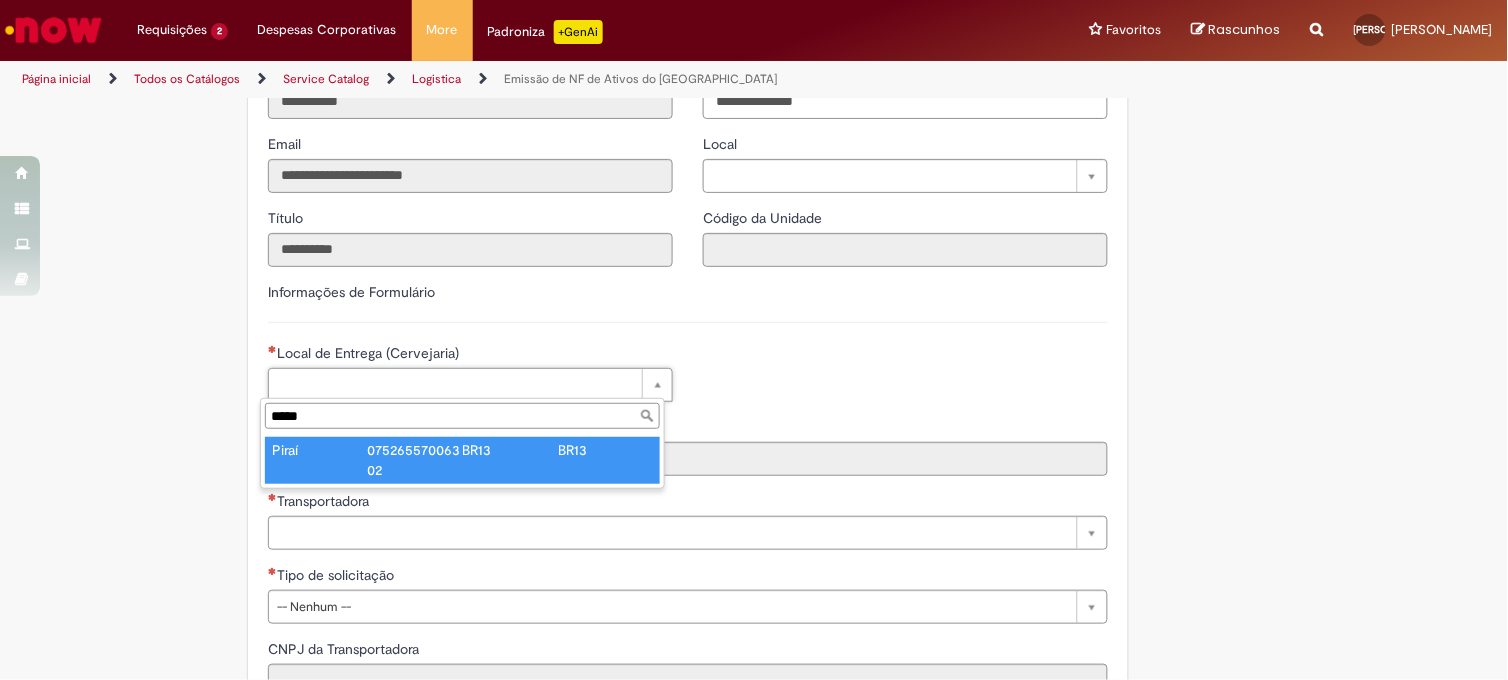 type on "*****" 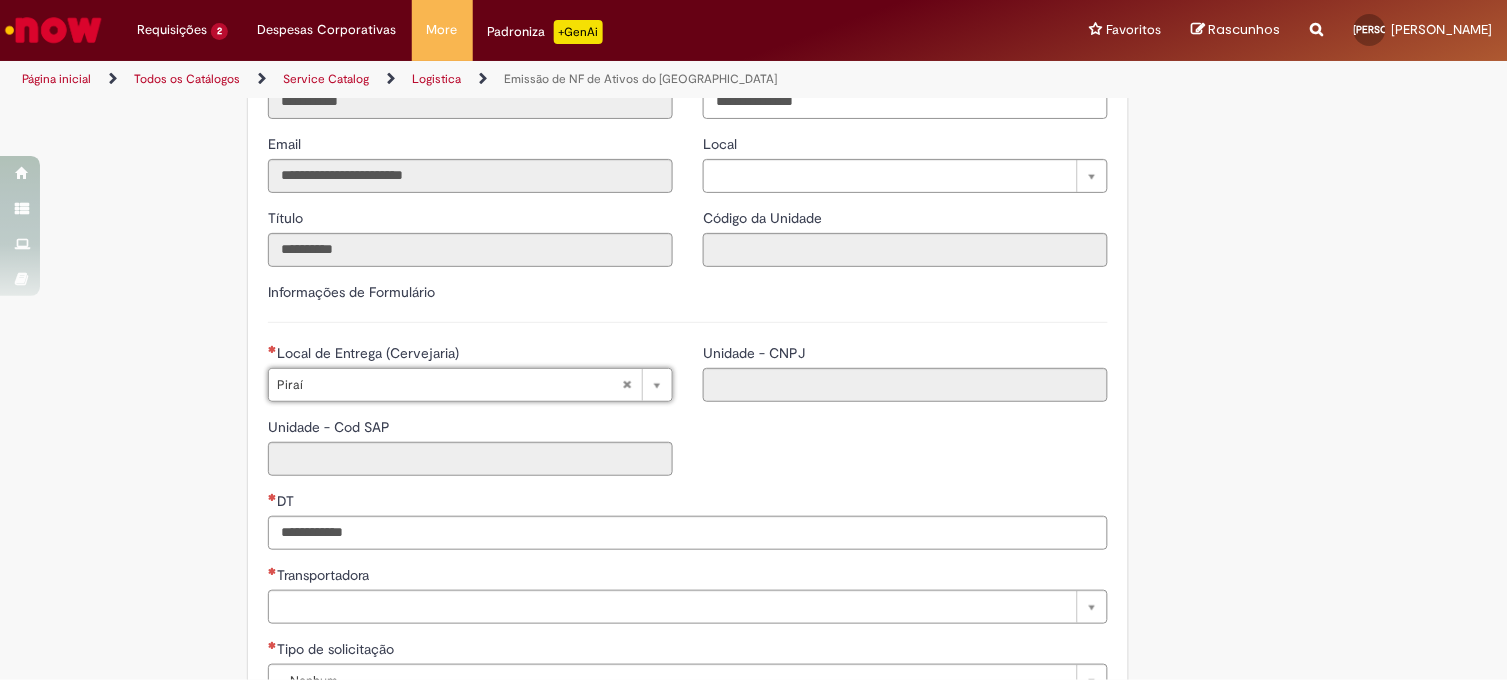 type on "*****" 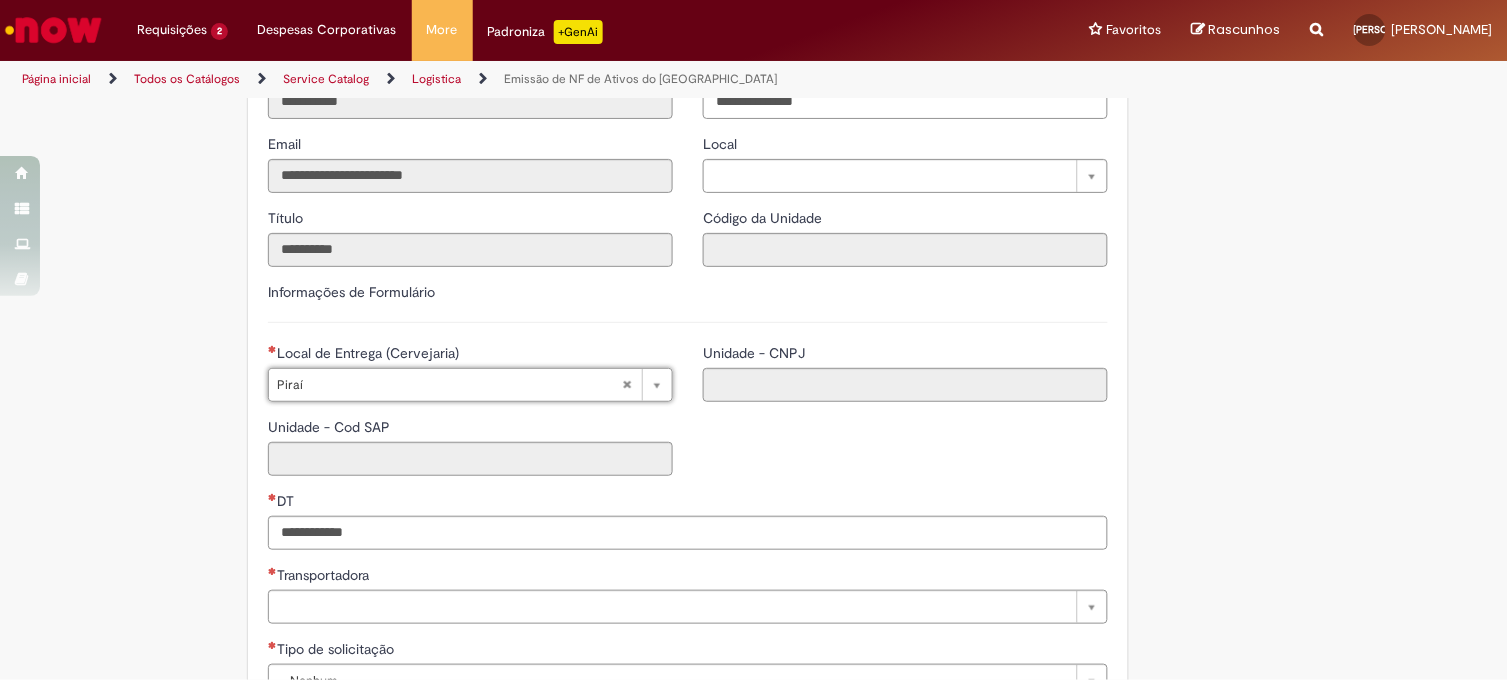 type on "****" 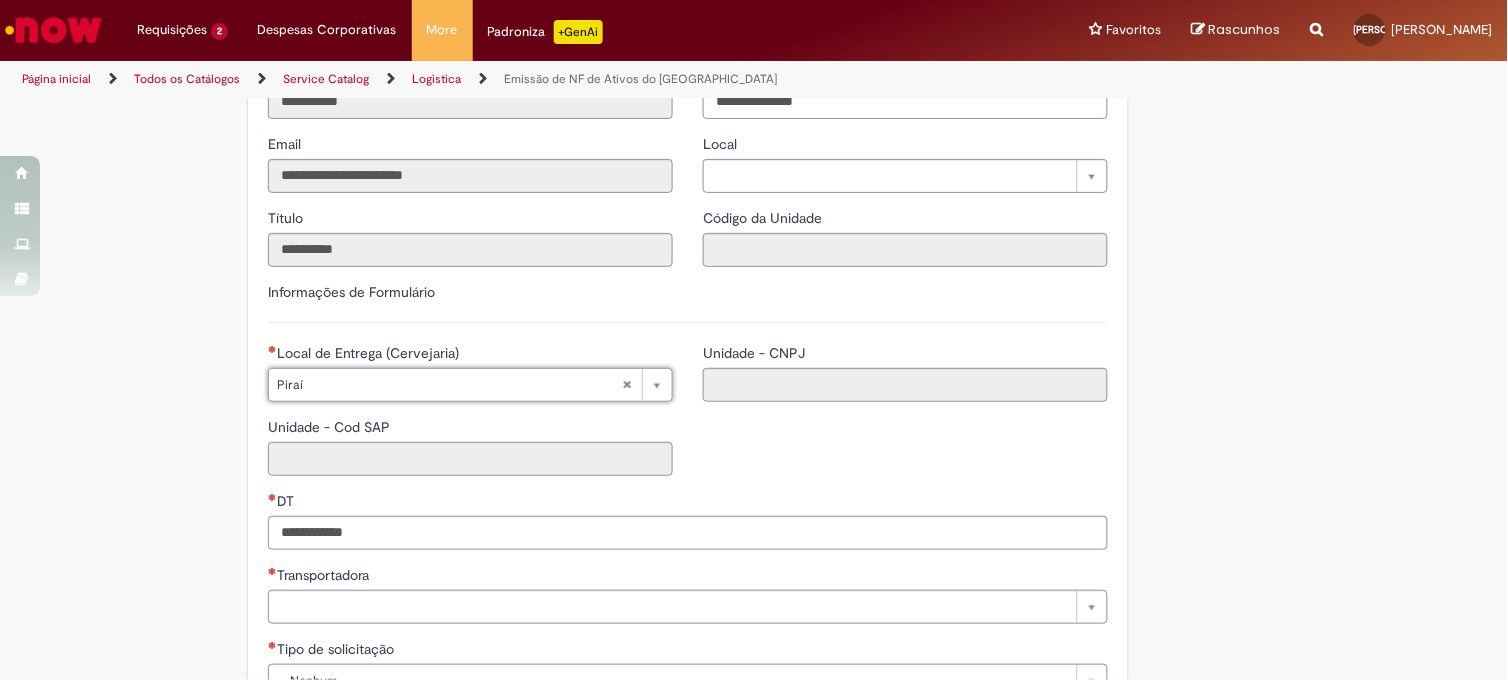 type on "**********" 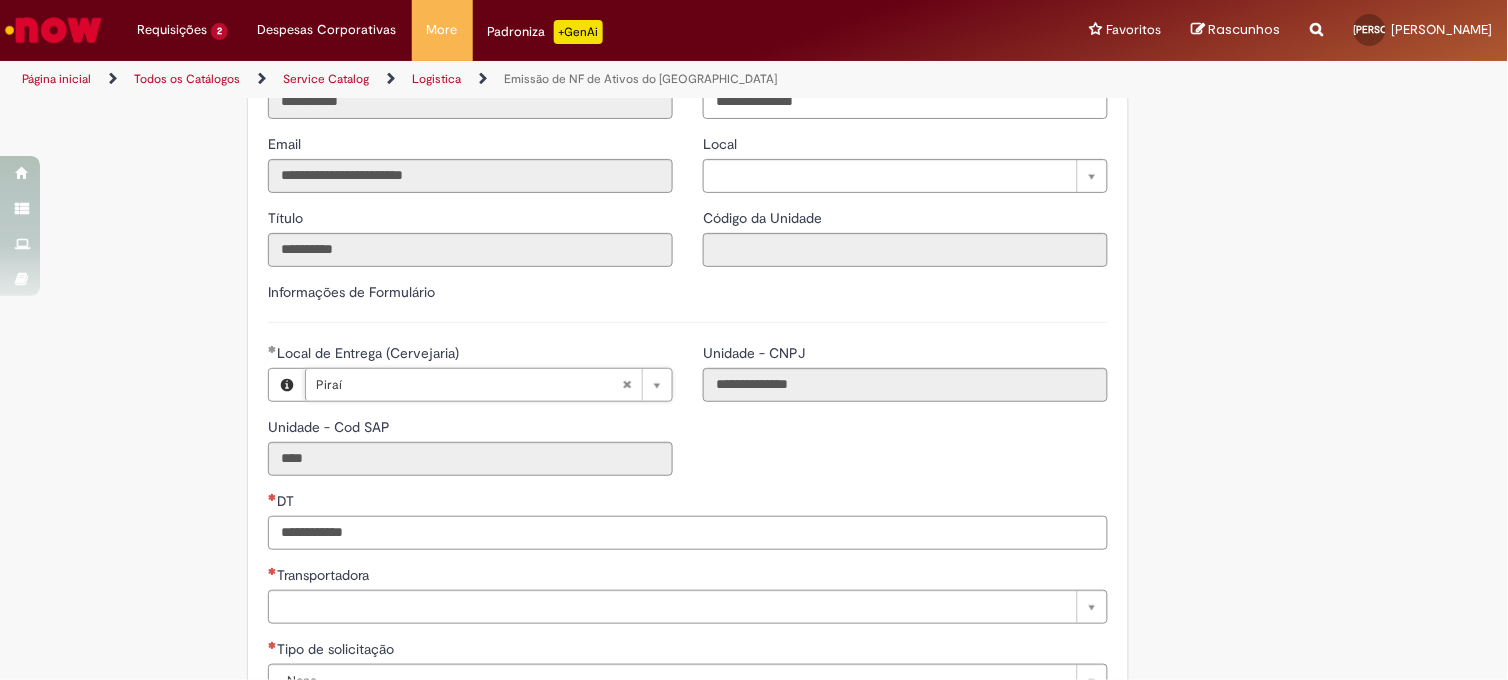 drag, startPoint x: 400, startPoint y: 525, endPoint x: 398, endPoint y: 515, distance: 10.198039 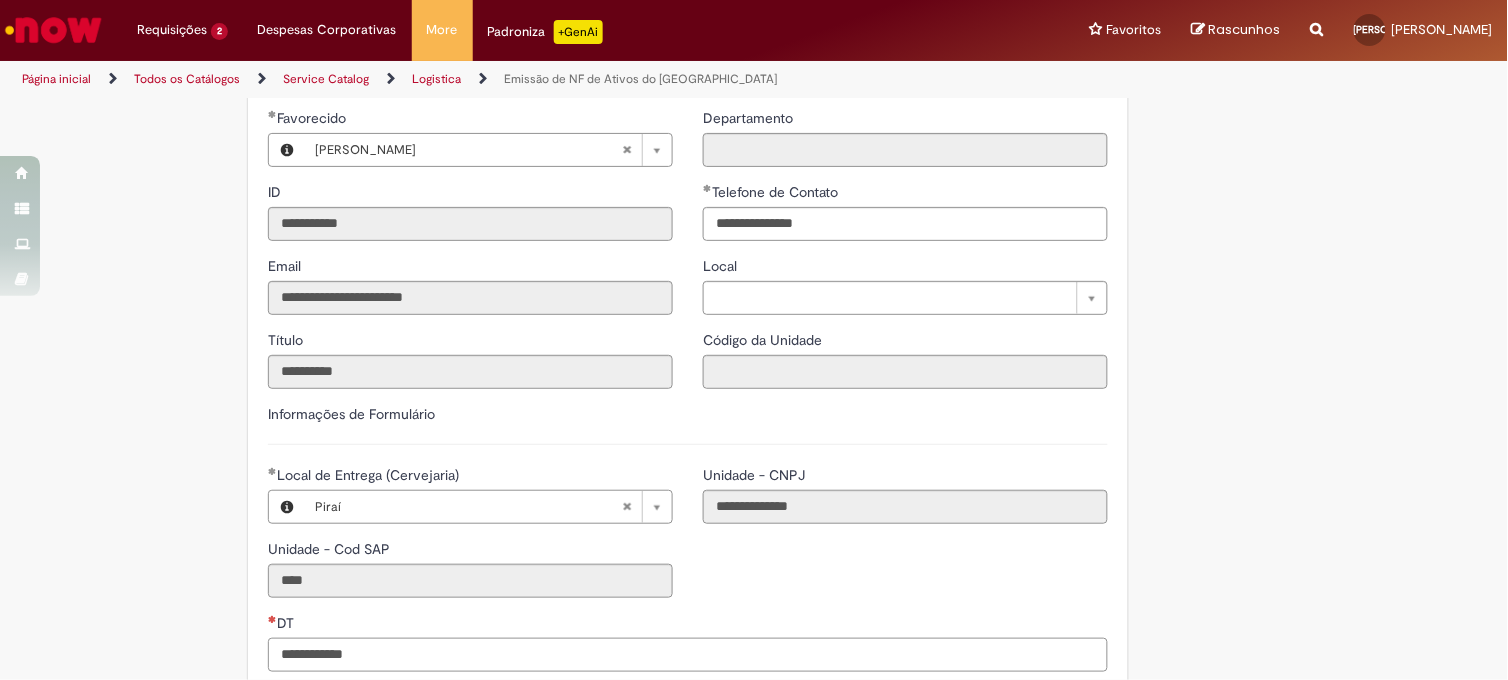 scroll, scrollTop: 333, scrollLeft: 0, axis: vertical 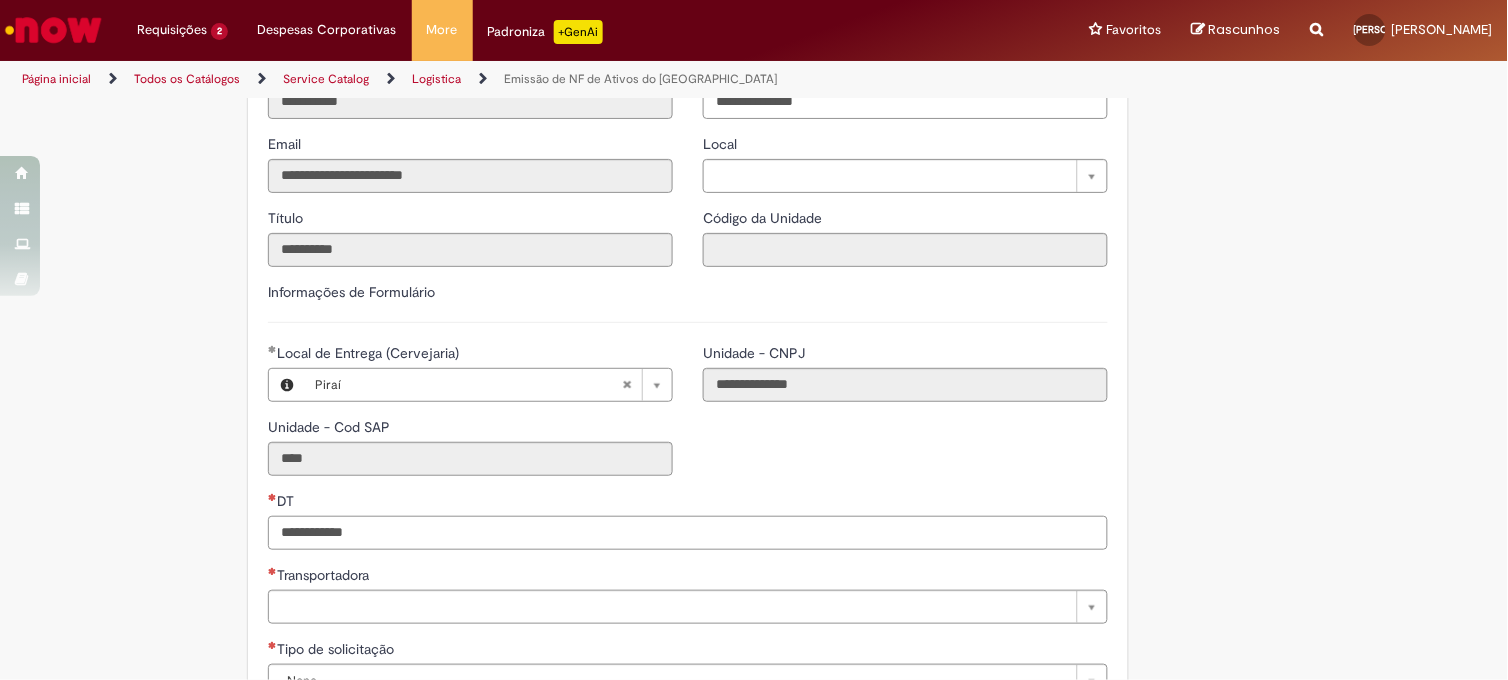 click on "DT" at bounding box center (688, 533) 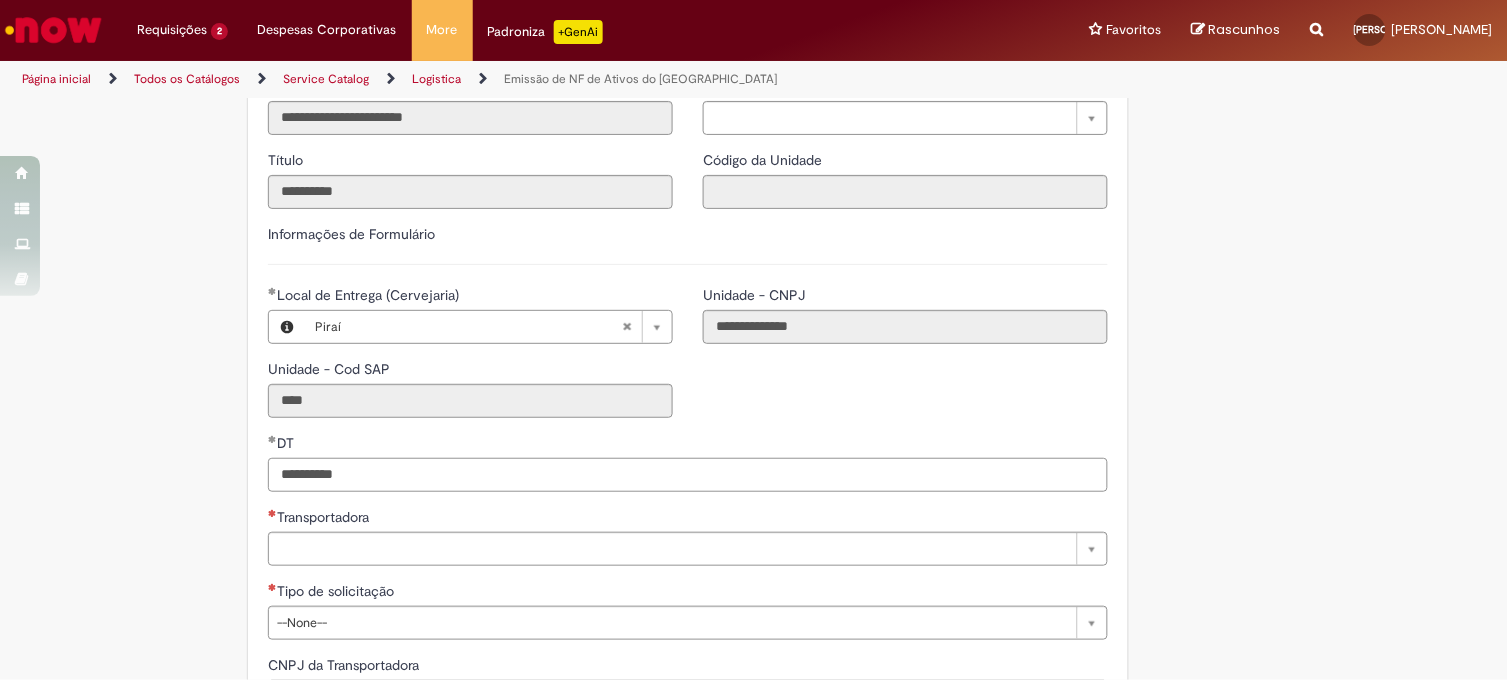 scroll, scrollTop: 444, scrollLeft: 0, axis: vertical 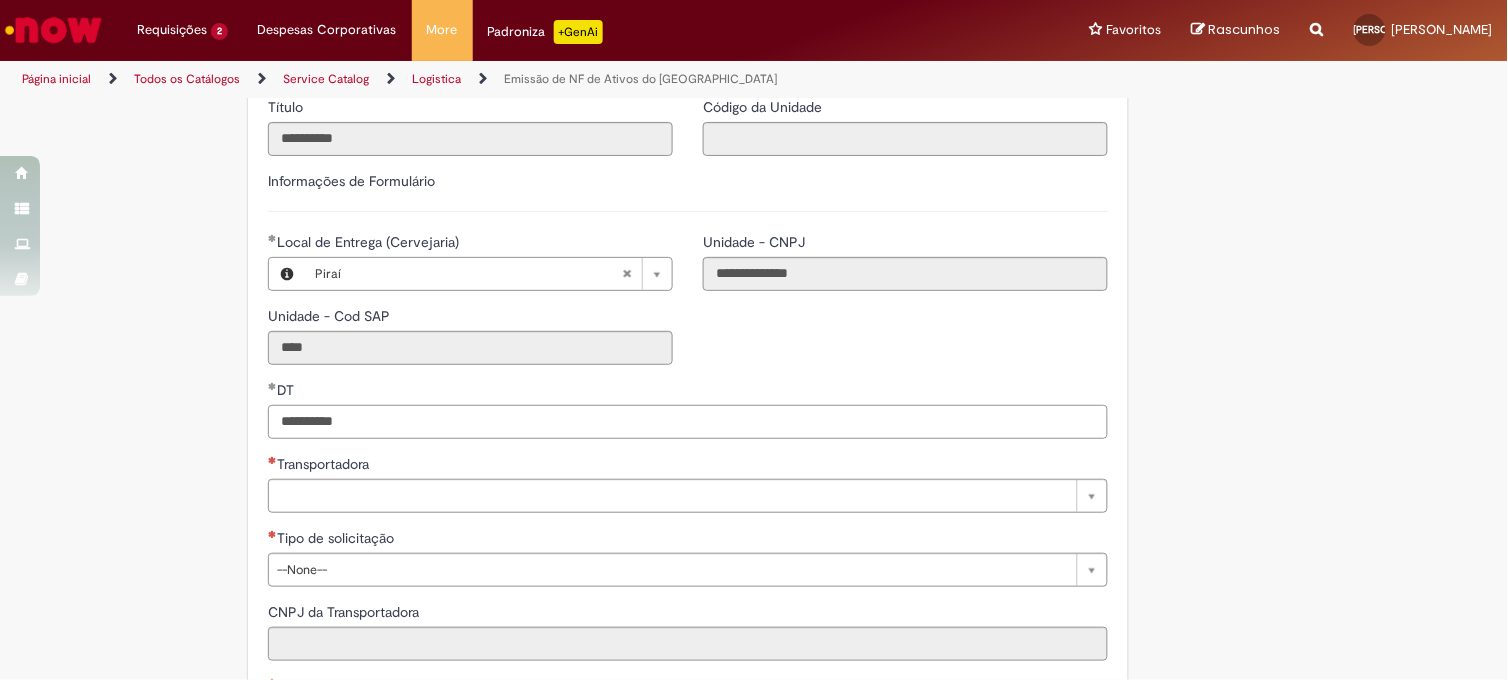 type on "**********" 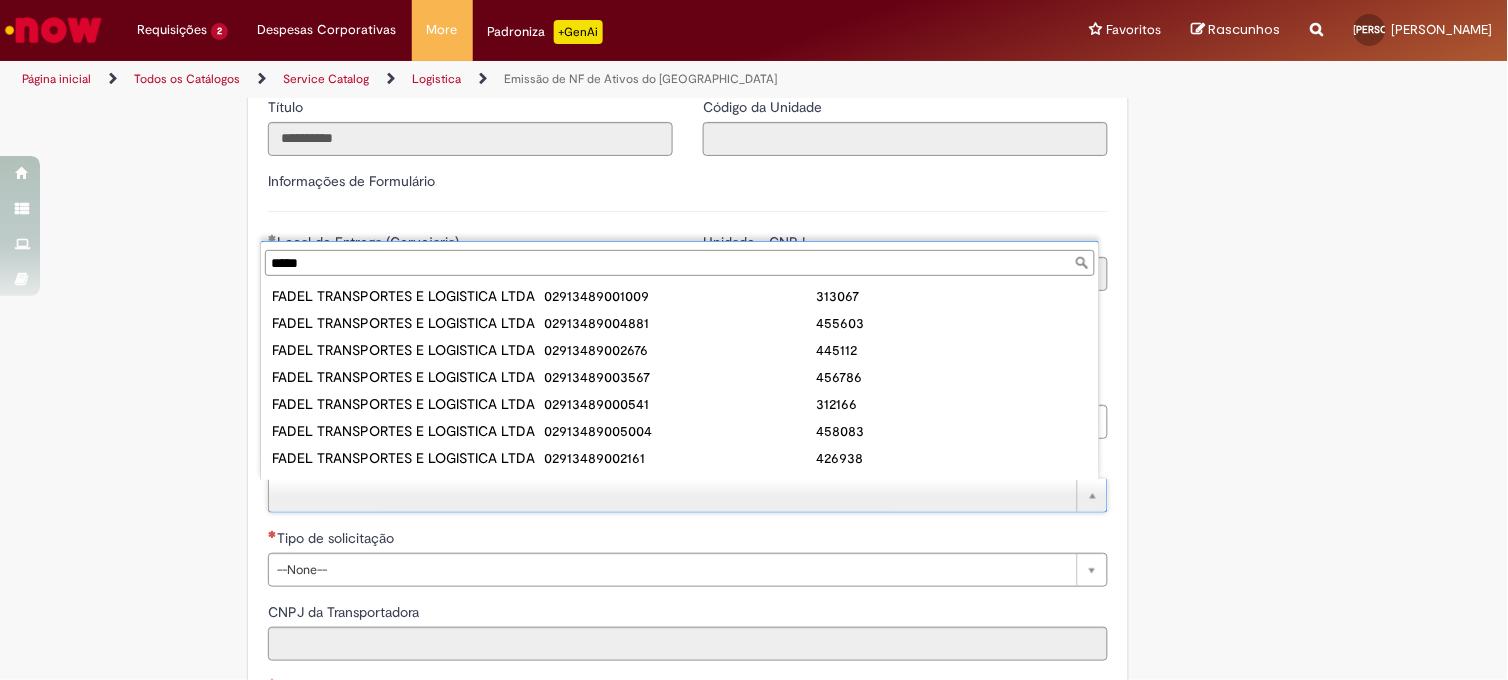 scroll, scrollTop: 0, scrollLeft: 0, axis: both 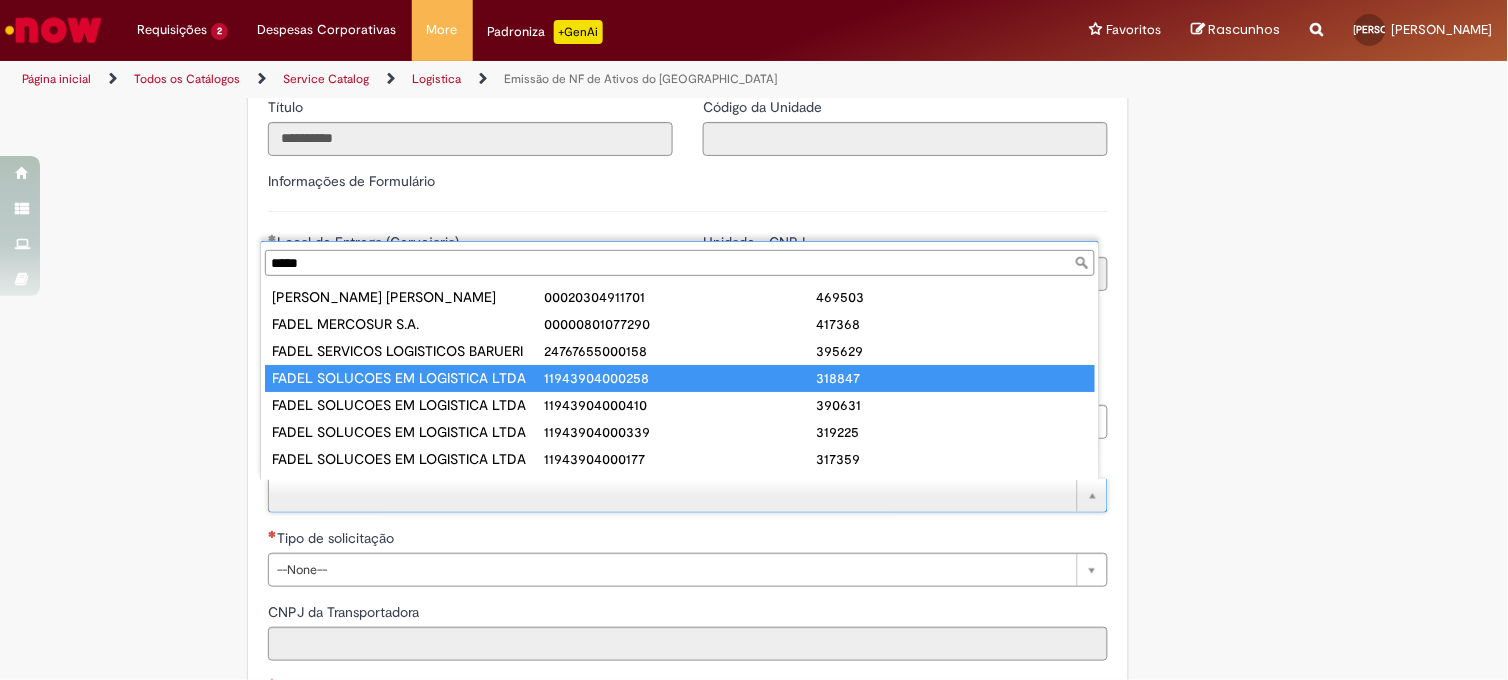 type on "*****" 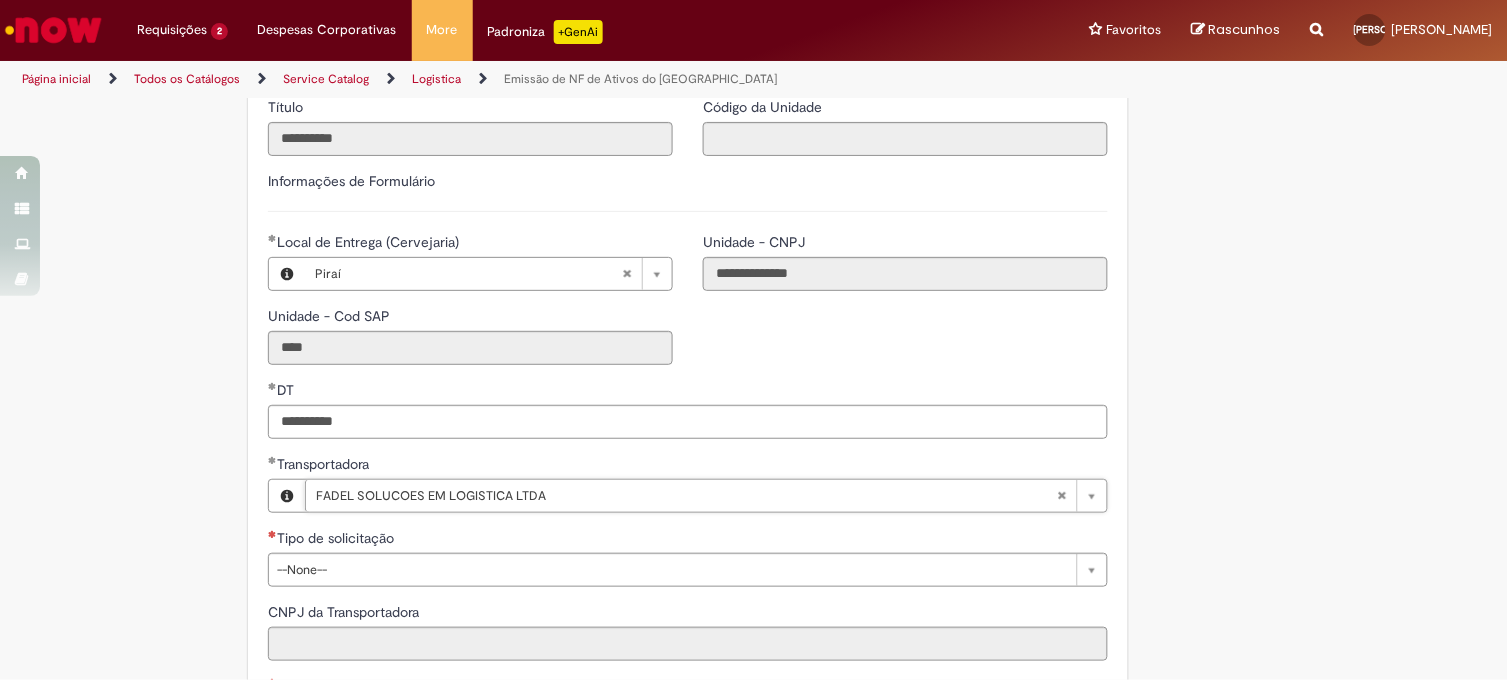 type on "**********" 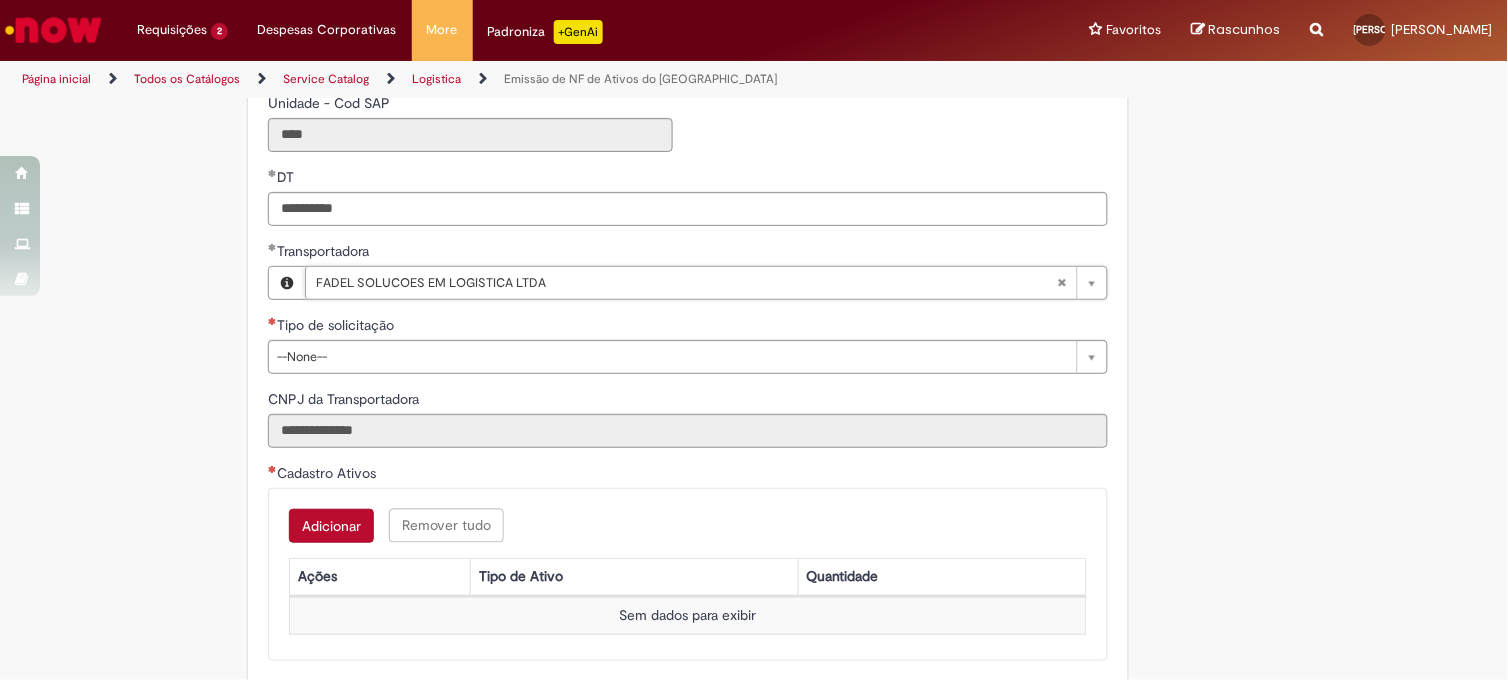scroll, scrollTop: 666, scrollLeft: 0, axis: vertical 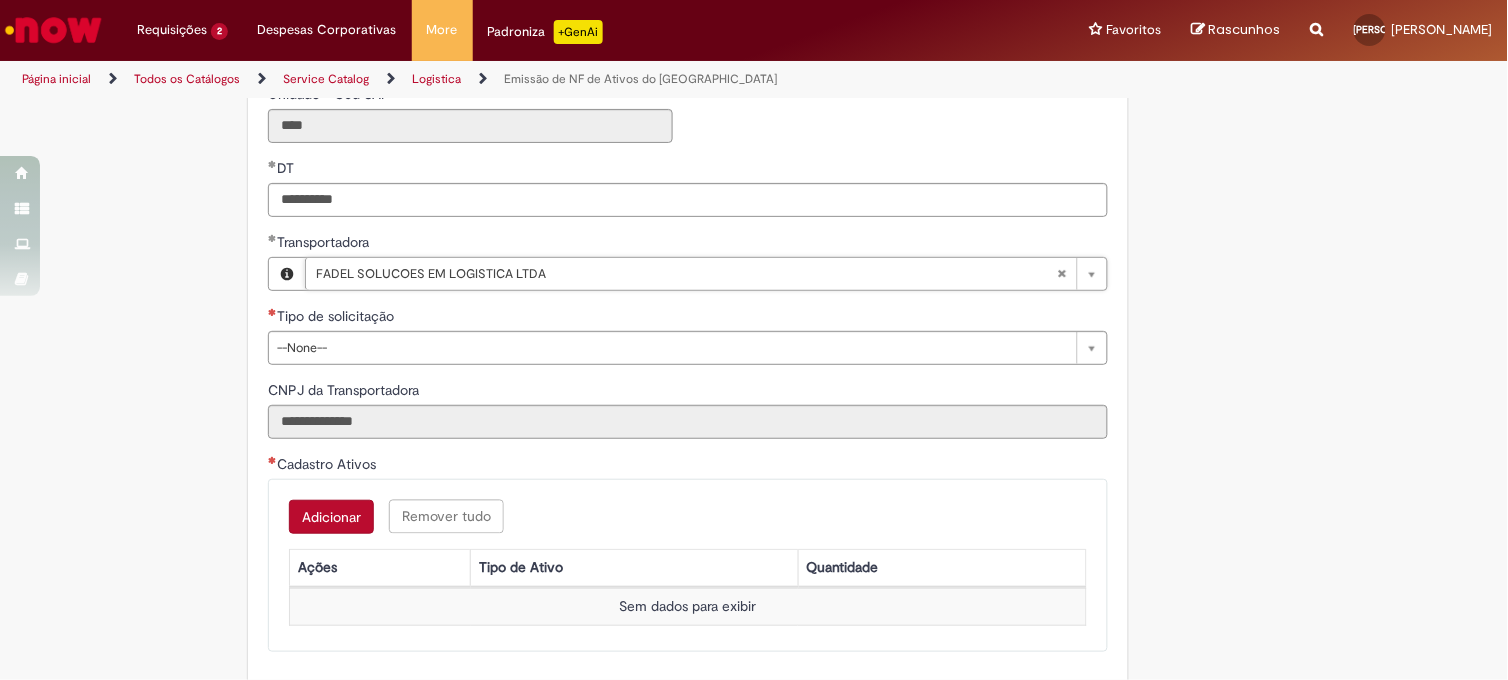 click on "Adicionar" at bounding box center [331, 517] 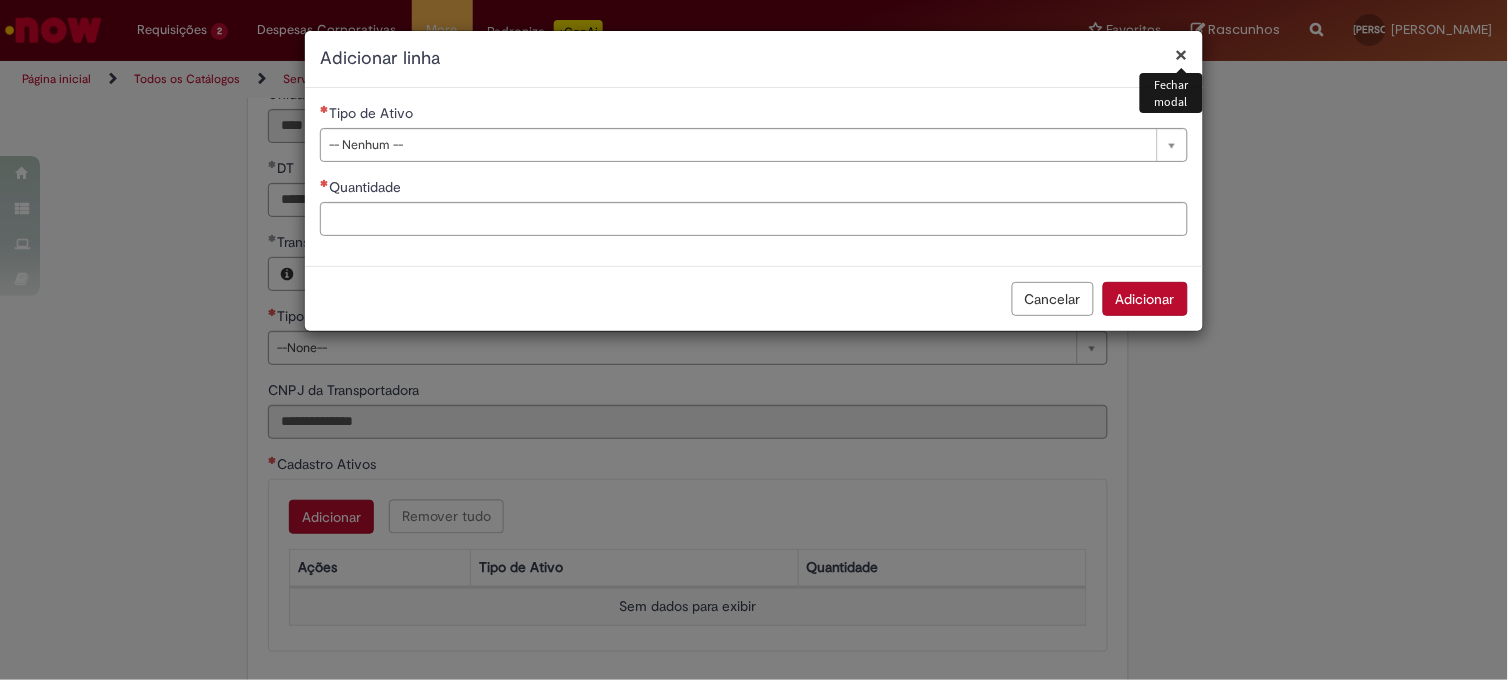 click on "Tipo de Ativo" at bounding box center (368, 113) 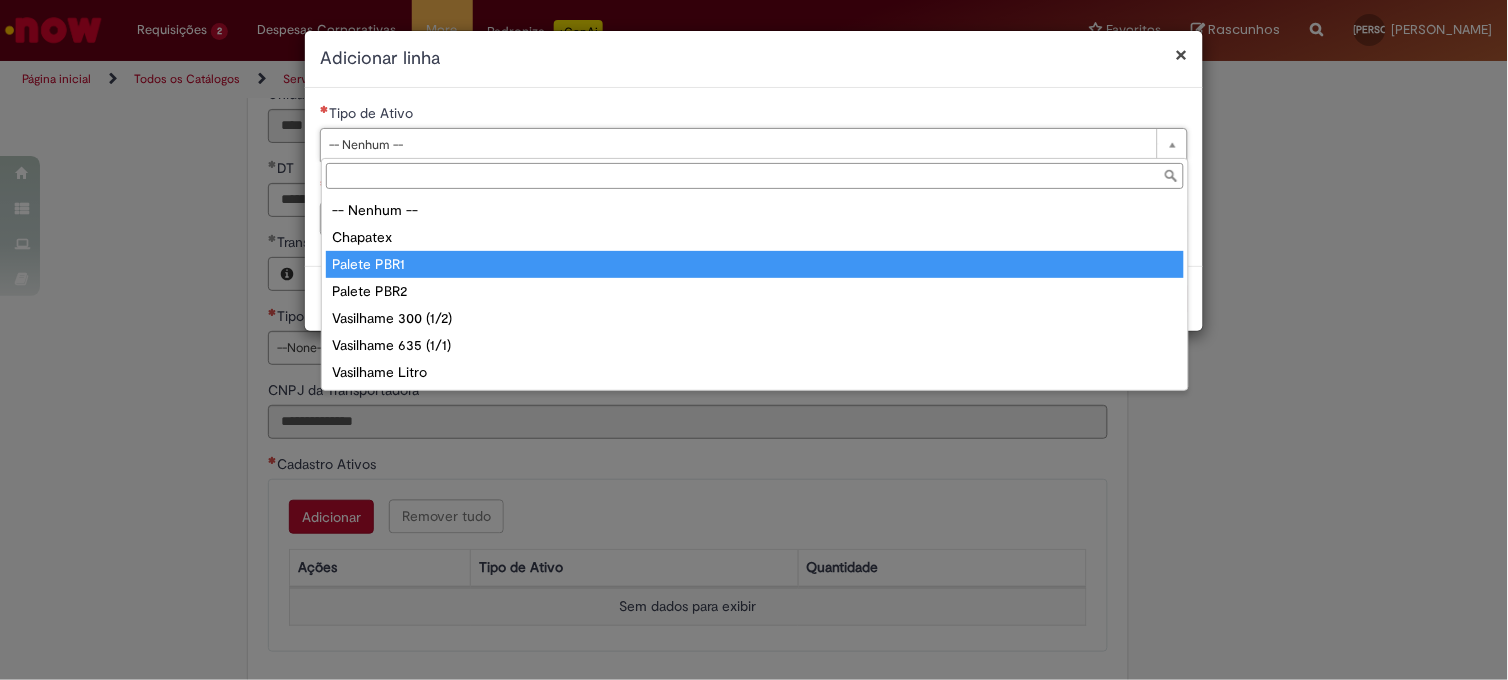 type on "**********" 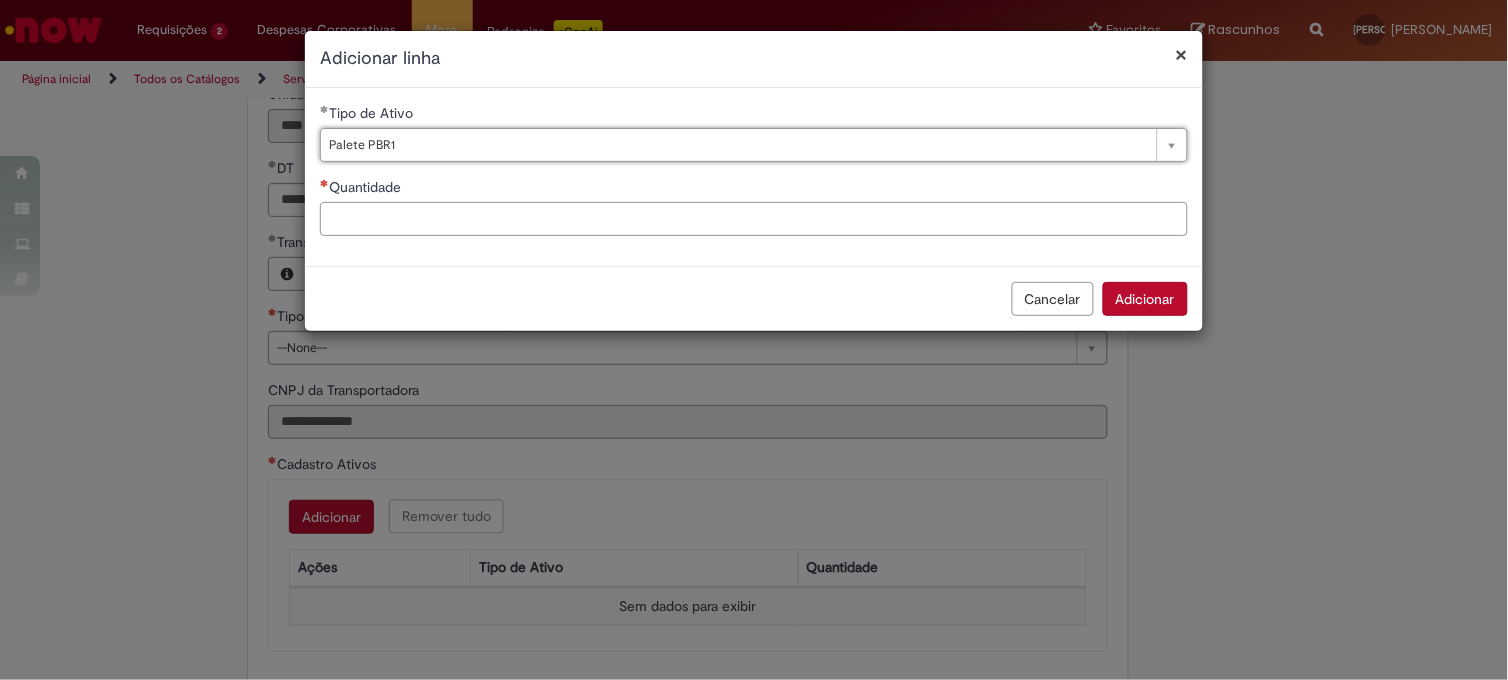 click on "Quantidade" at bounding box center (754, 219) 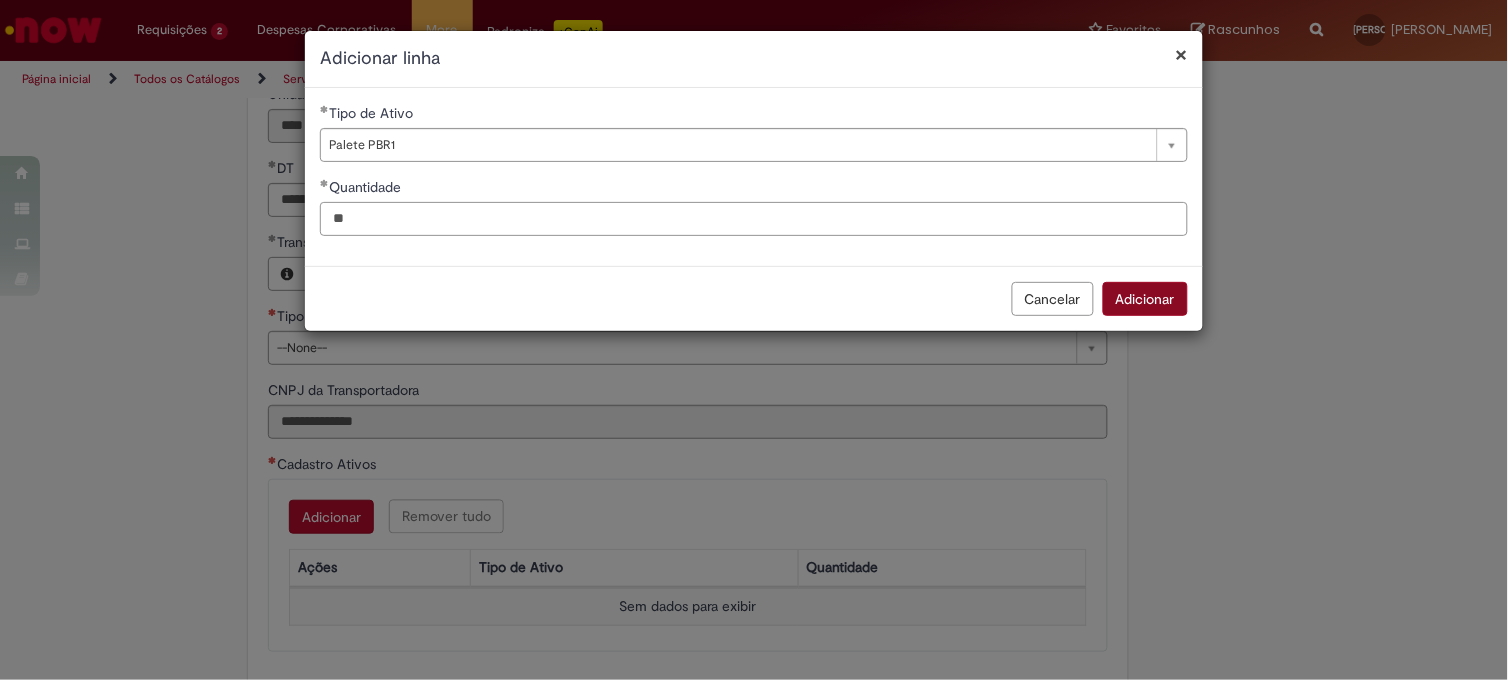 type on "**" 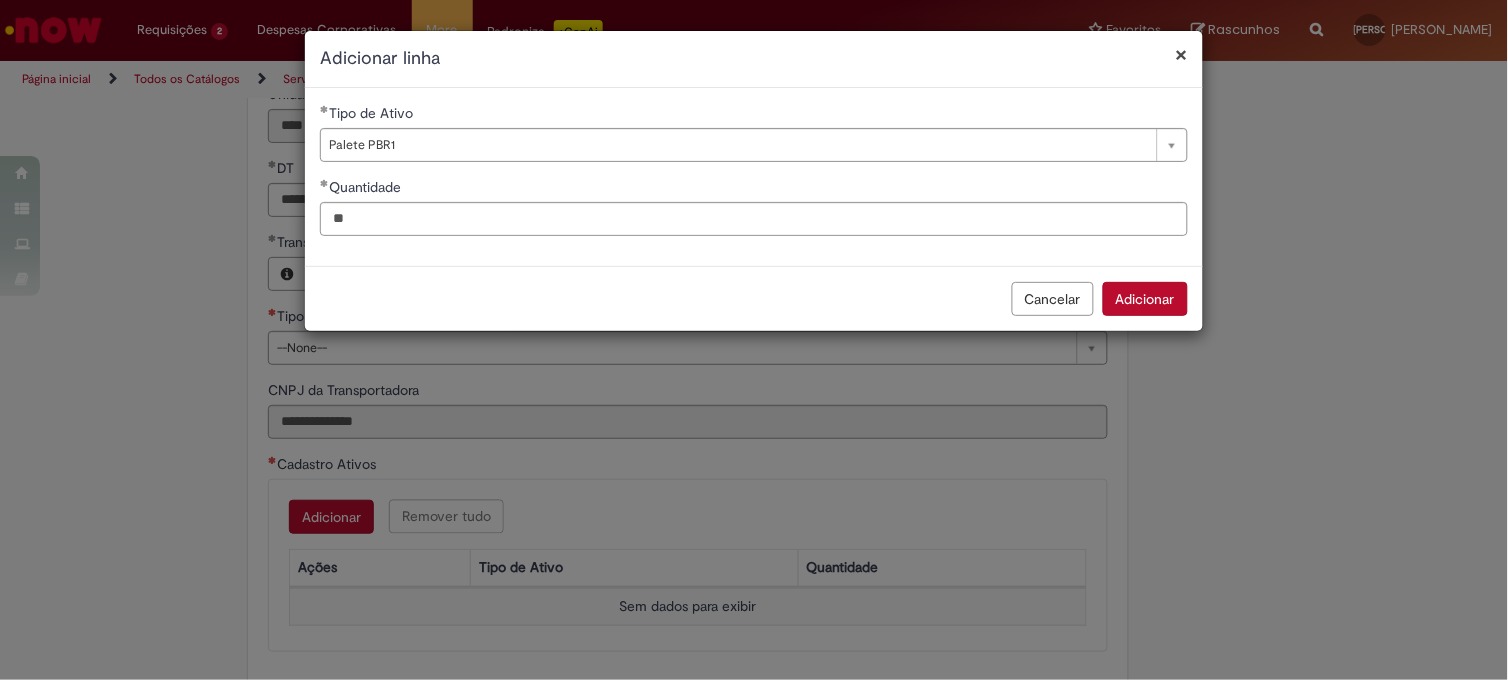 click on "Adicionar" at bounding box center [1145, 299] 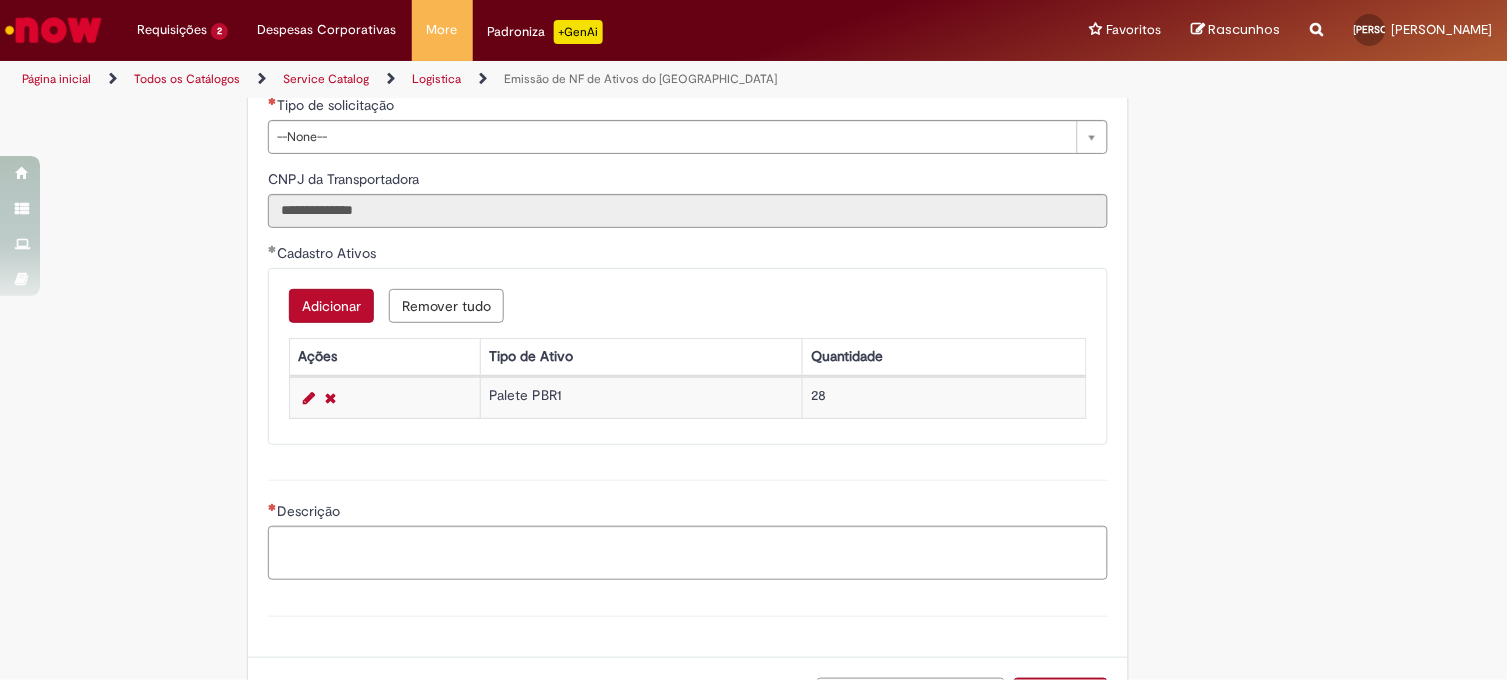 scroll, scrollTop: 888, scrollLeft: 0, axis: vertical 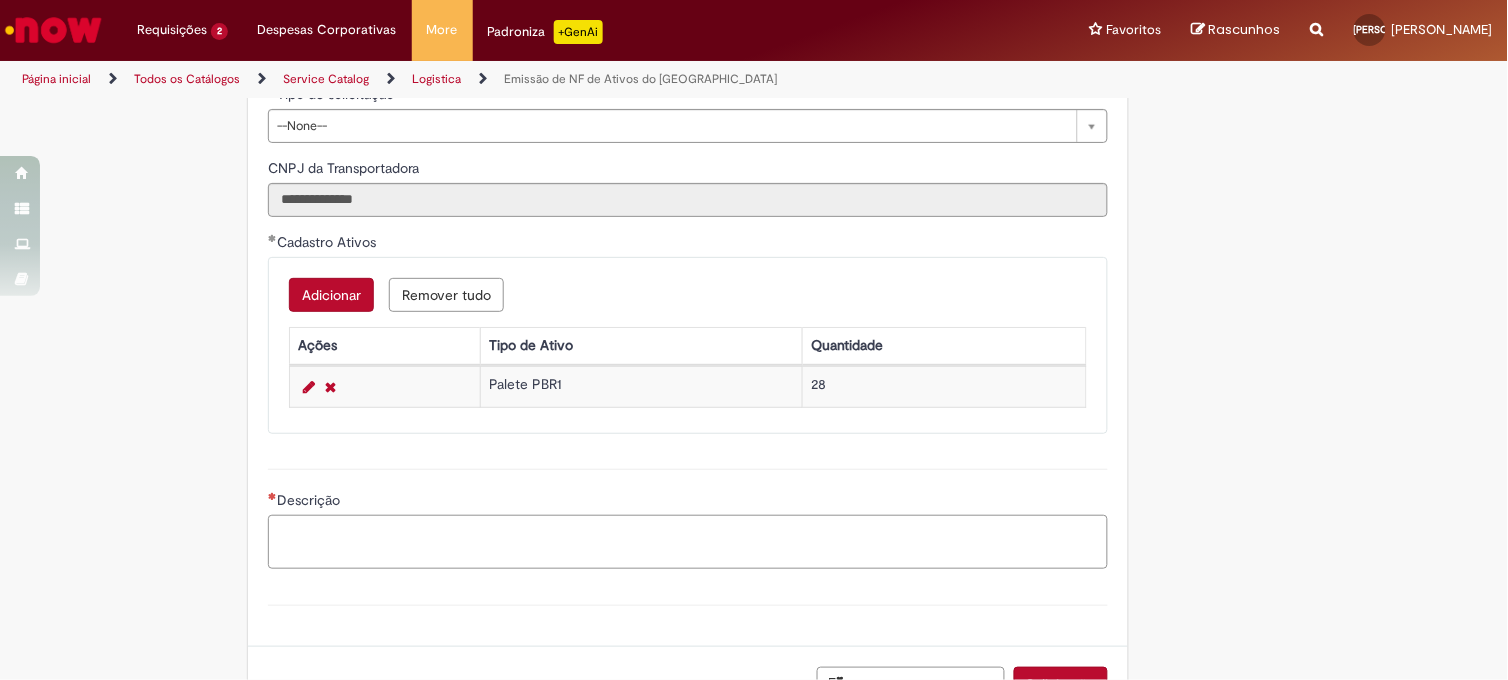 click on "Descrição" at bounding box center (688, 542) 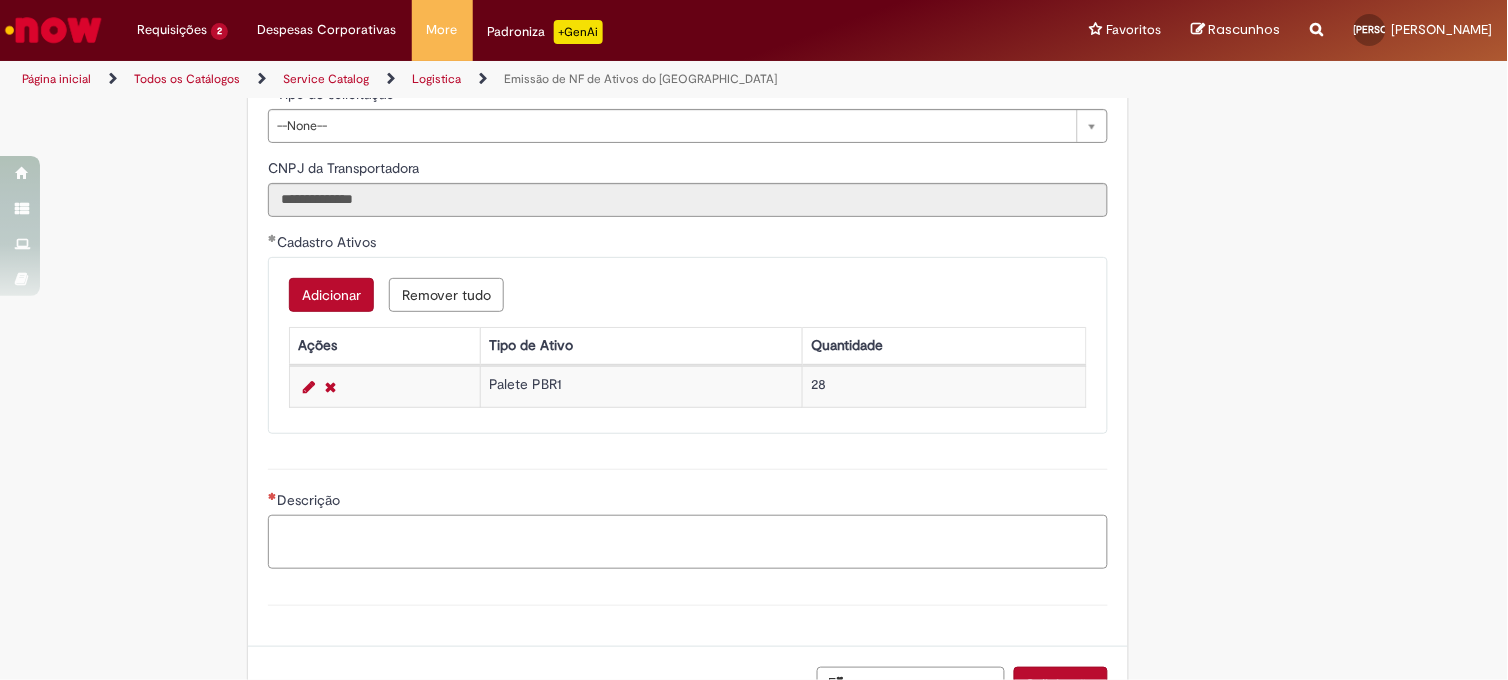 click on "Descrição" at bounding box center [688, 542] 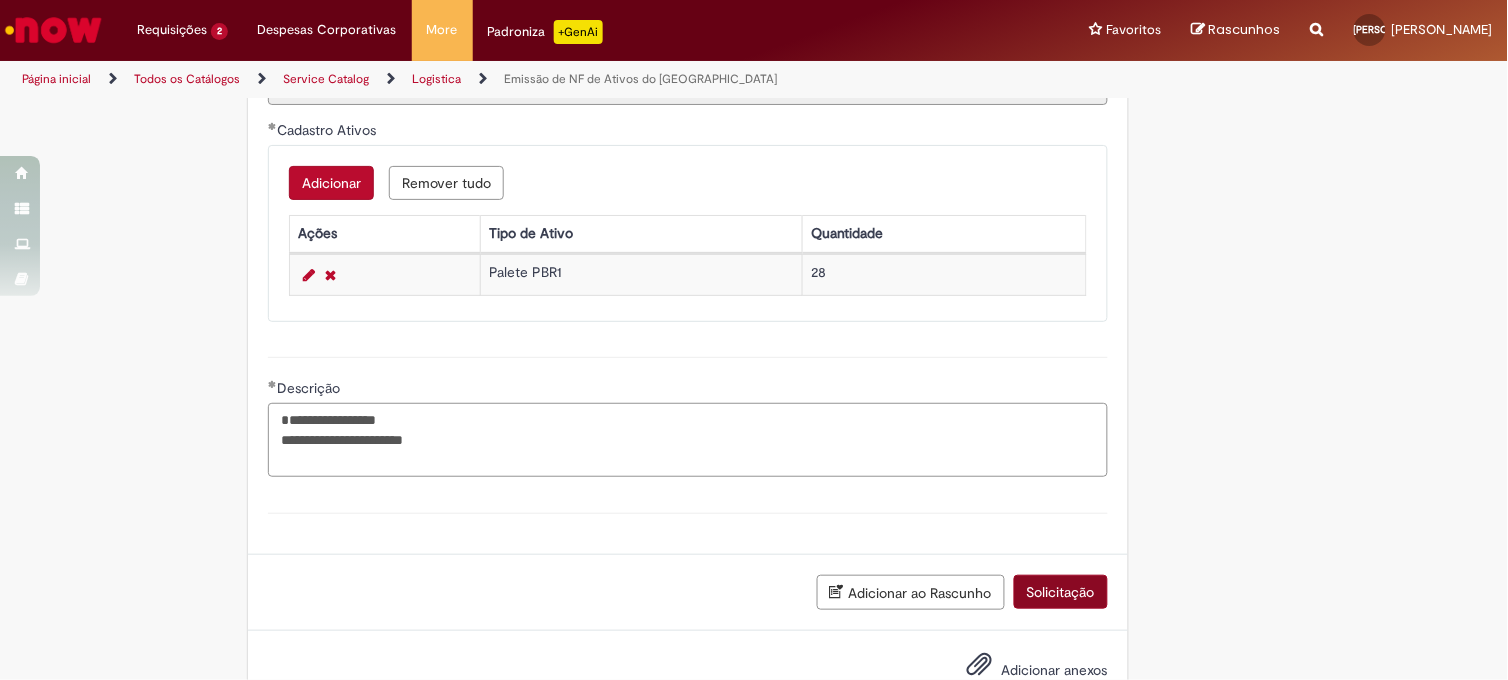 type on "**********" 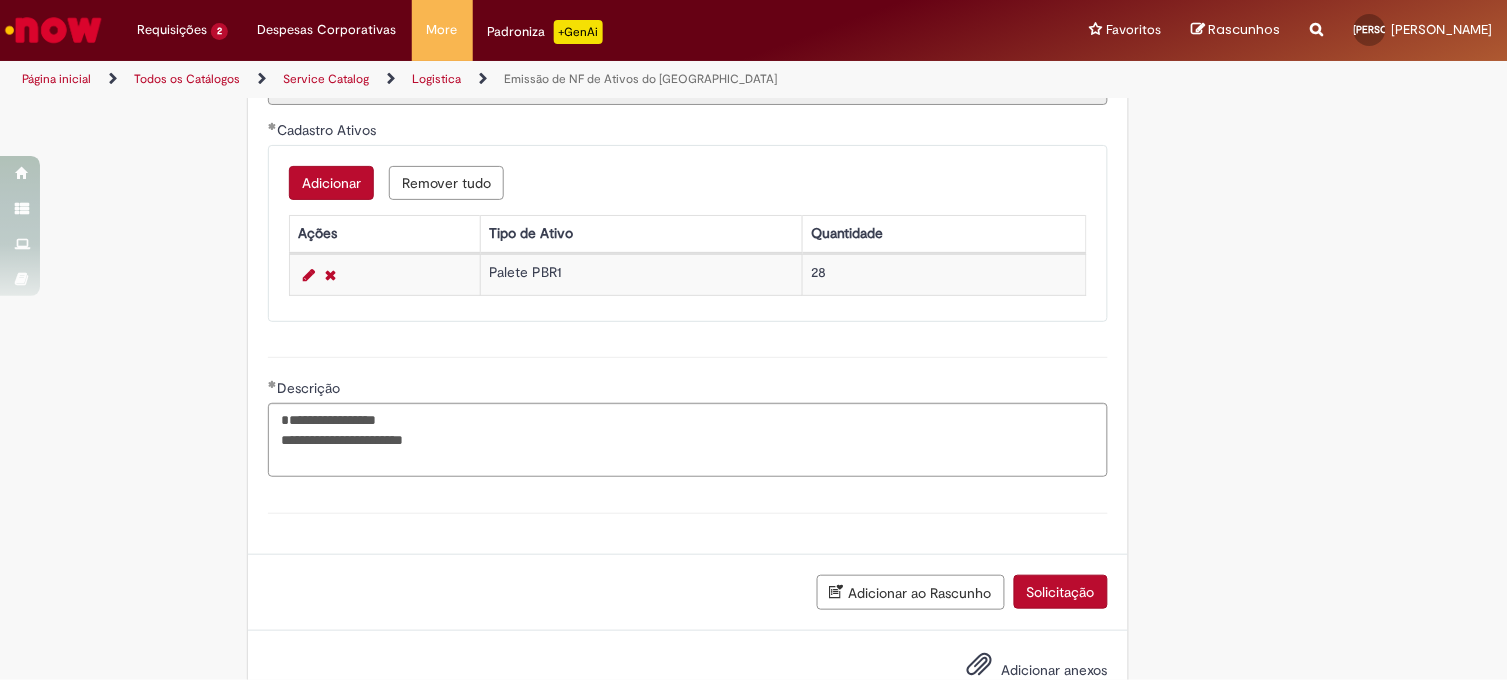 click on "Solicitação" at bounding box center [1061, 592] 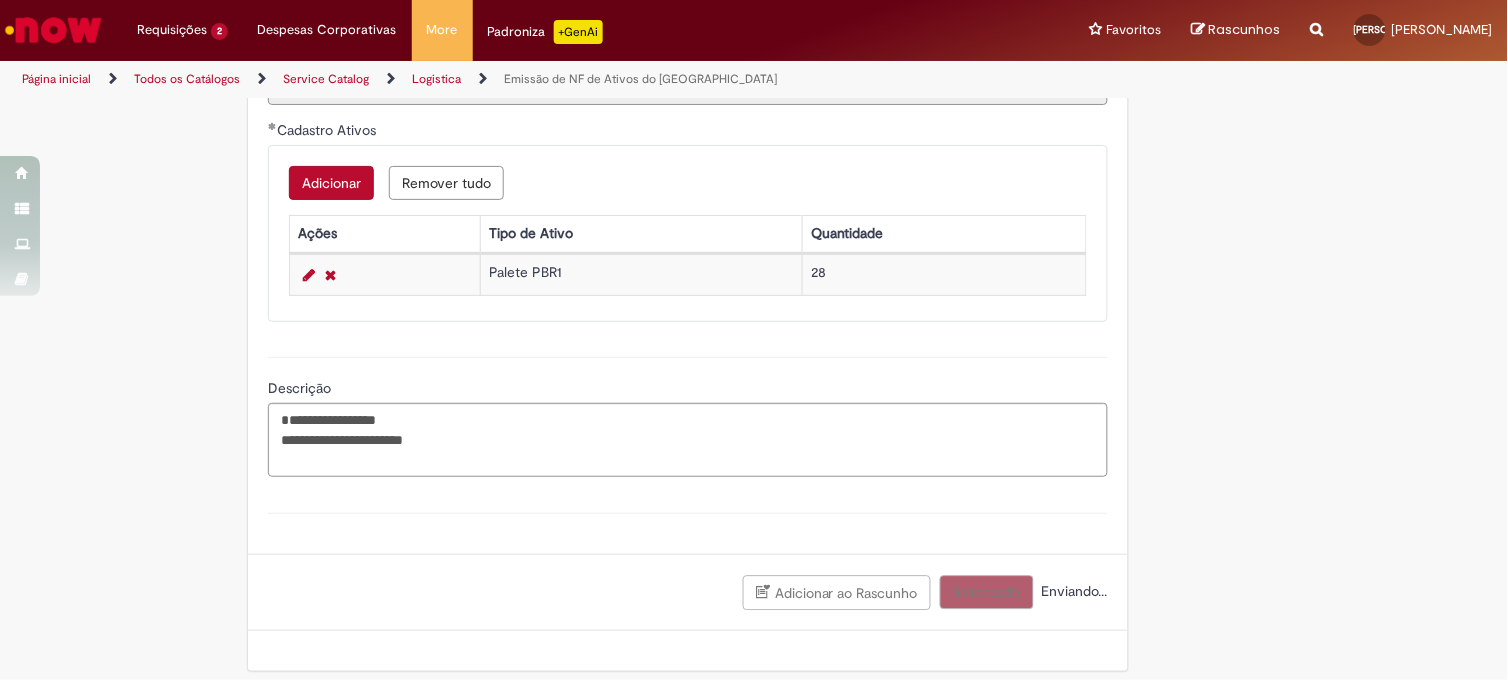 scroll, scrollTop: 608, scrollLeft: 0, axis: vertical 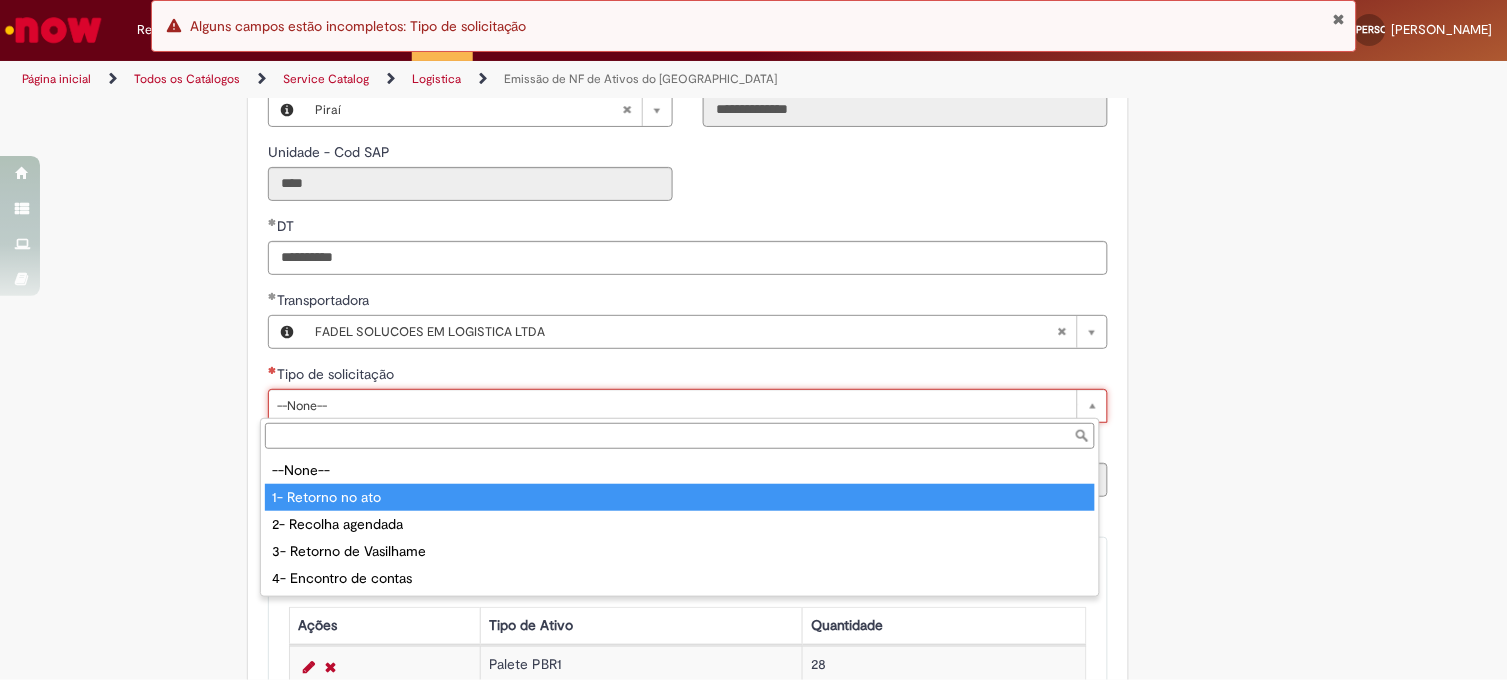 type on "**********" 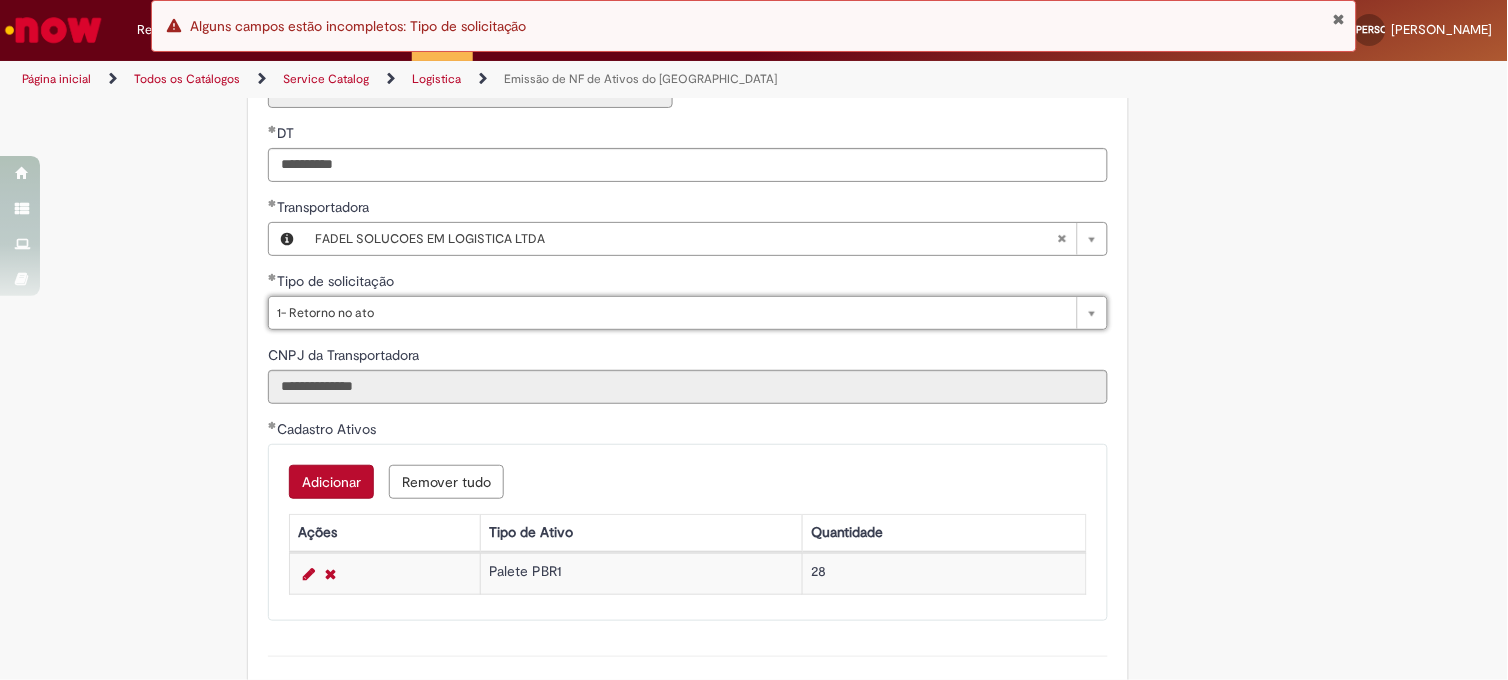 scroll, scrollTop: 942, scrollLeft: 0, axis: vertical 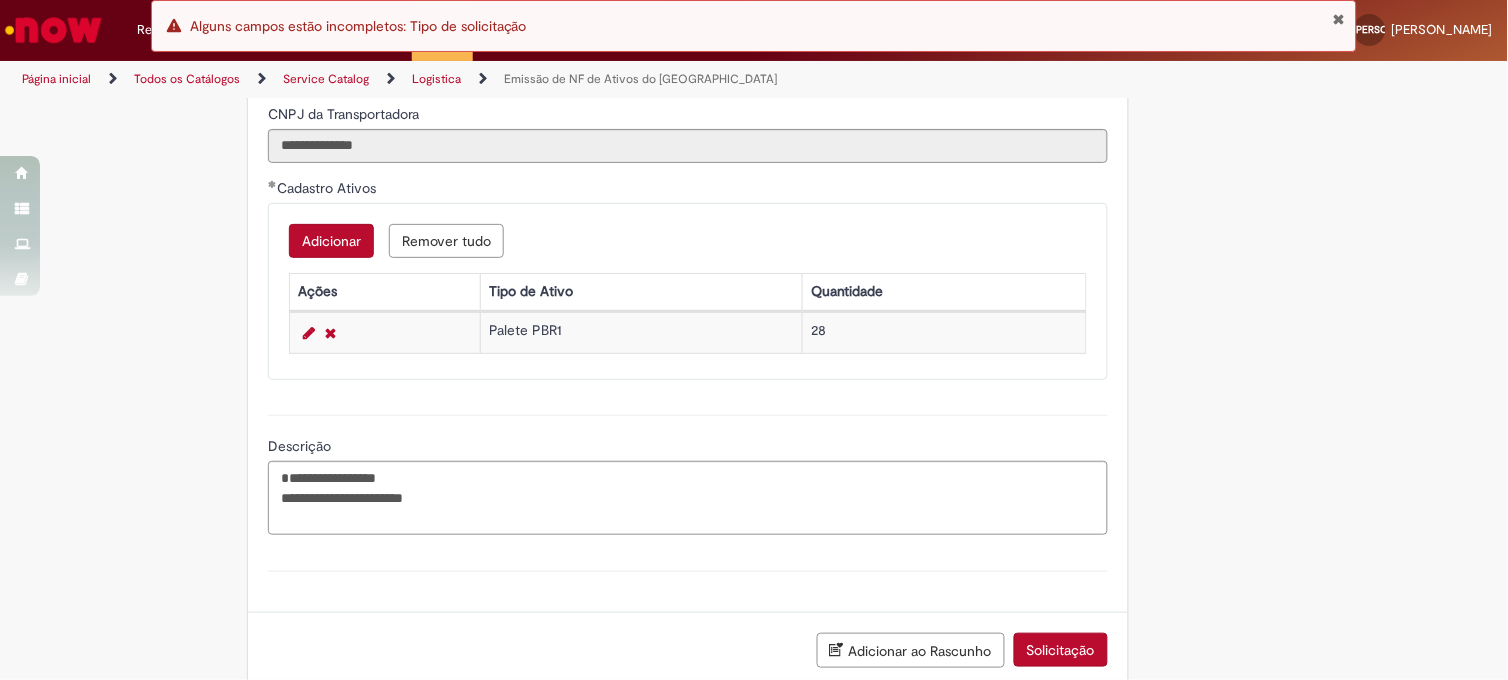 click on "Solicitação" at bounding box center (1061, 650) 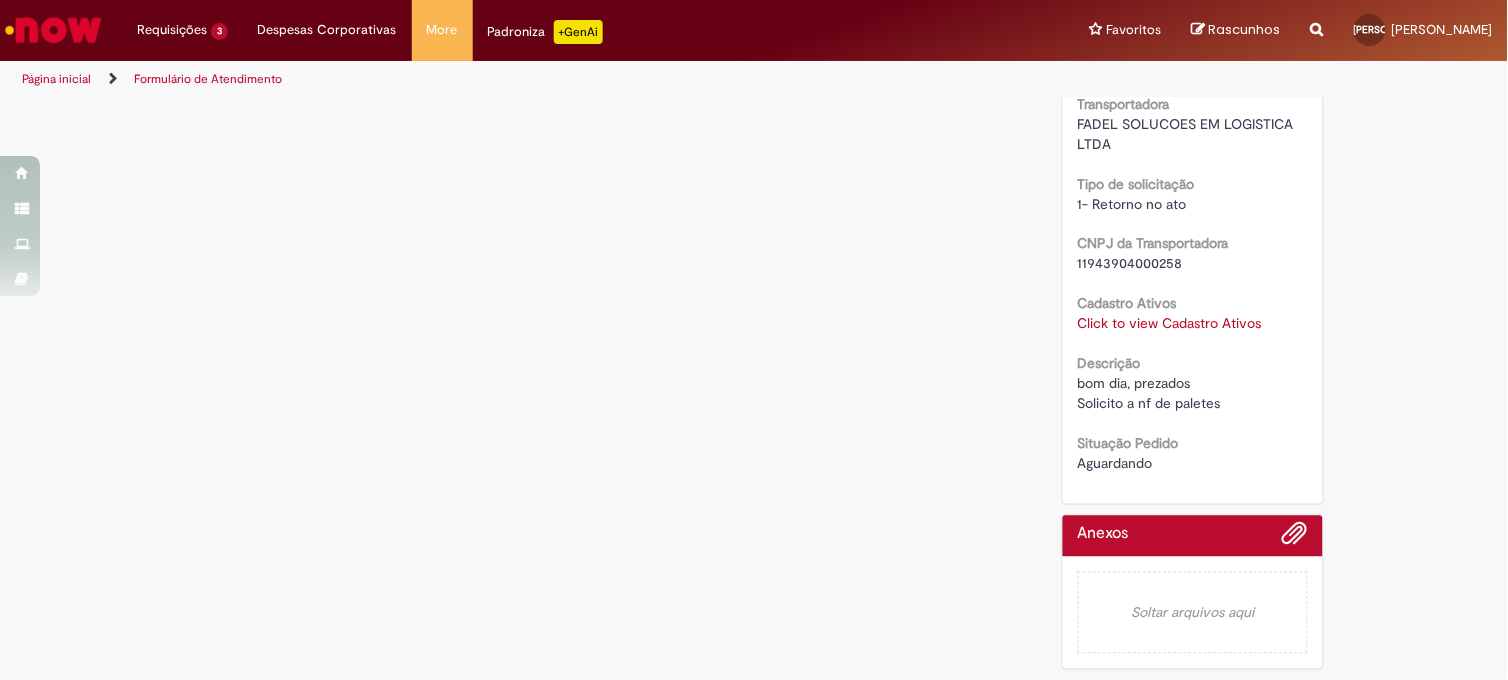 scroll, scrollTop: 0, scrollLeft: 0, axis: both 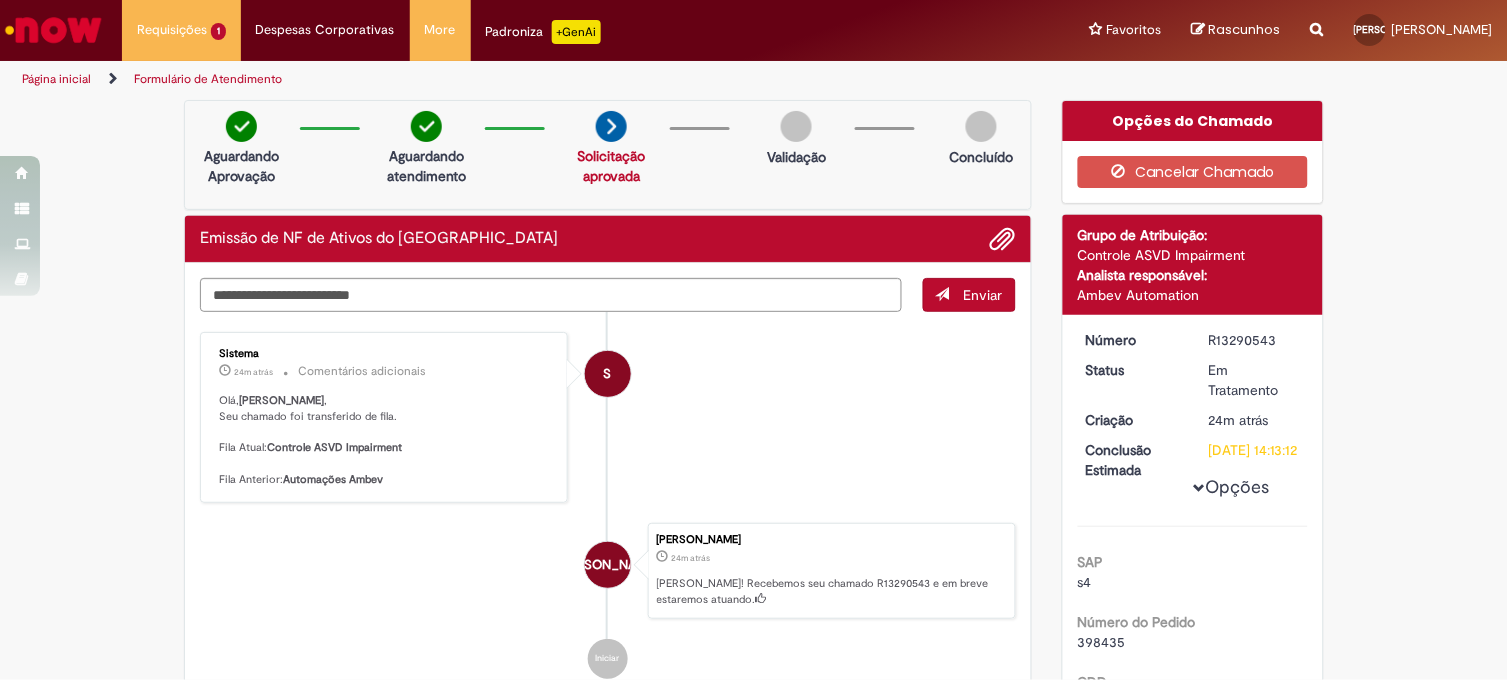 click at bounding box center [53, 30] 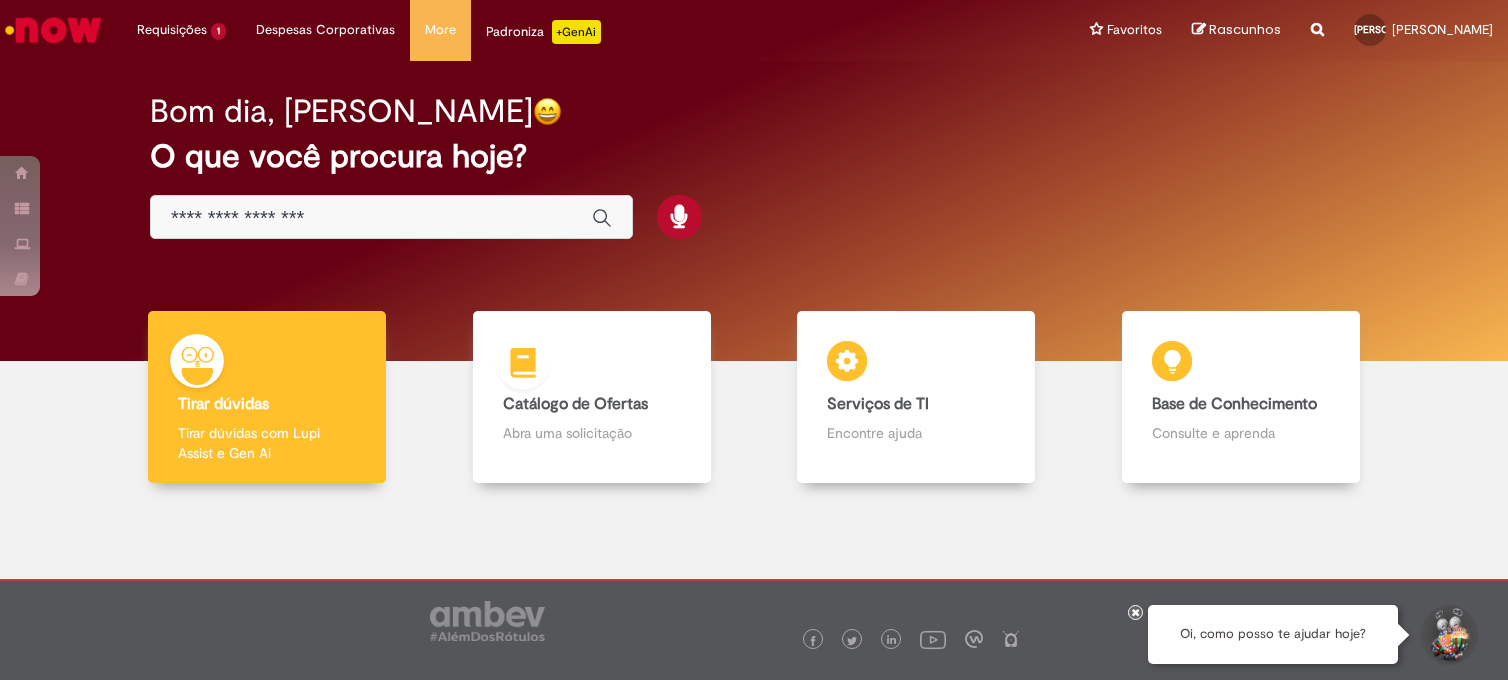 scroll, scrollTop: 0, scrollLeft: 0, axis: both 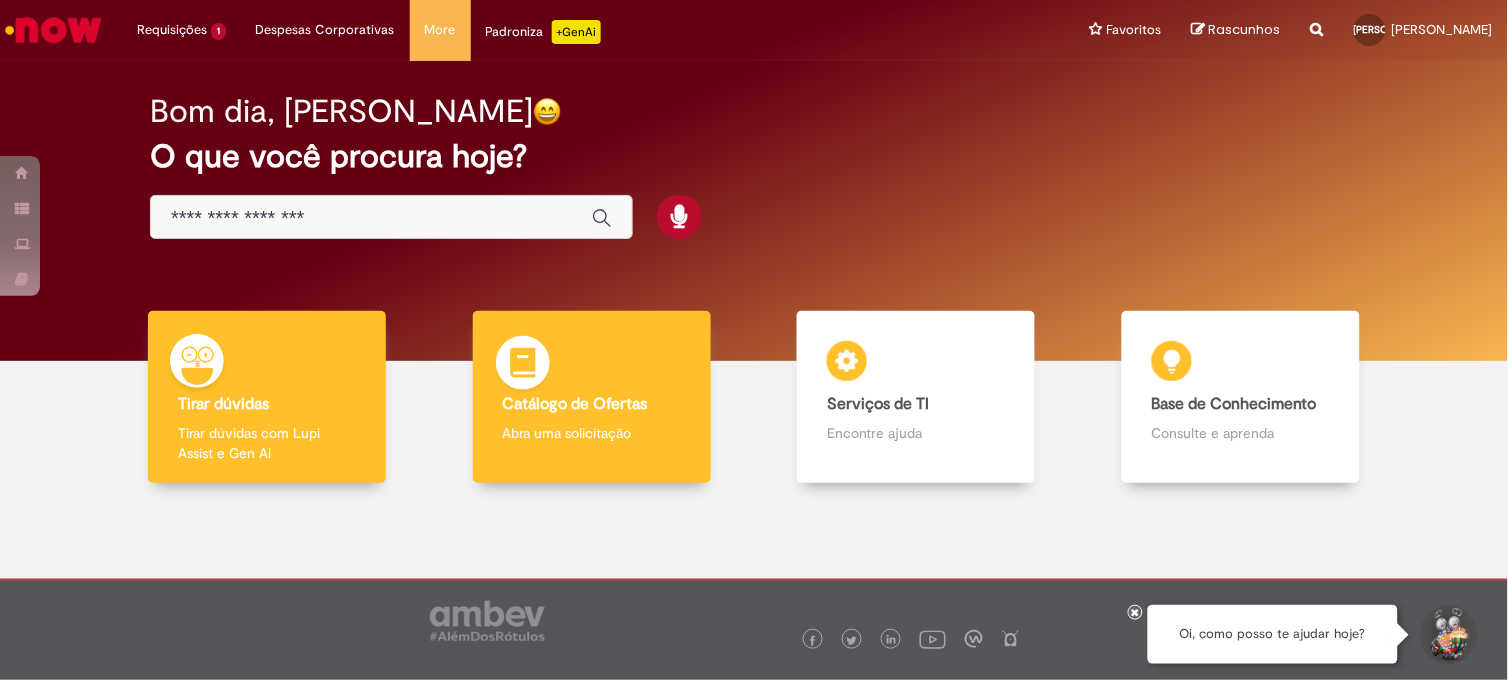 click on "Catálogo de Ofertas
Catálogo de Ofertas
Abra uma solicitação" at bounding box center [592, 397] 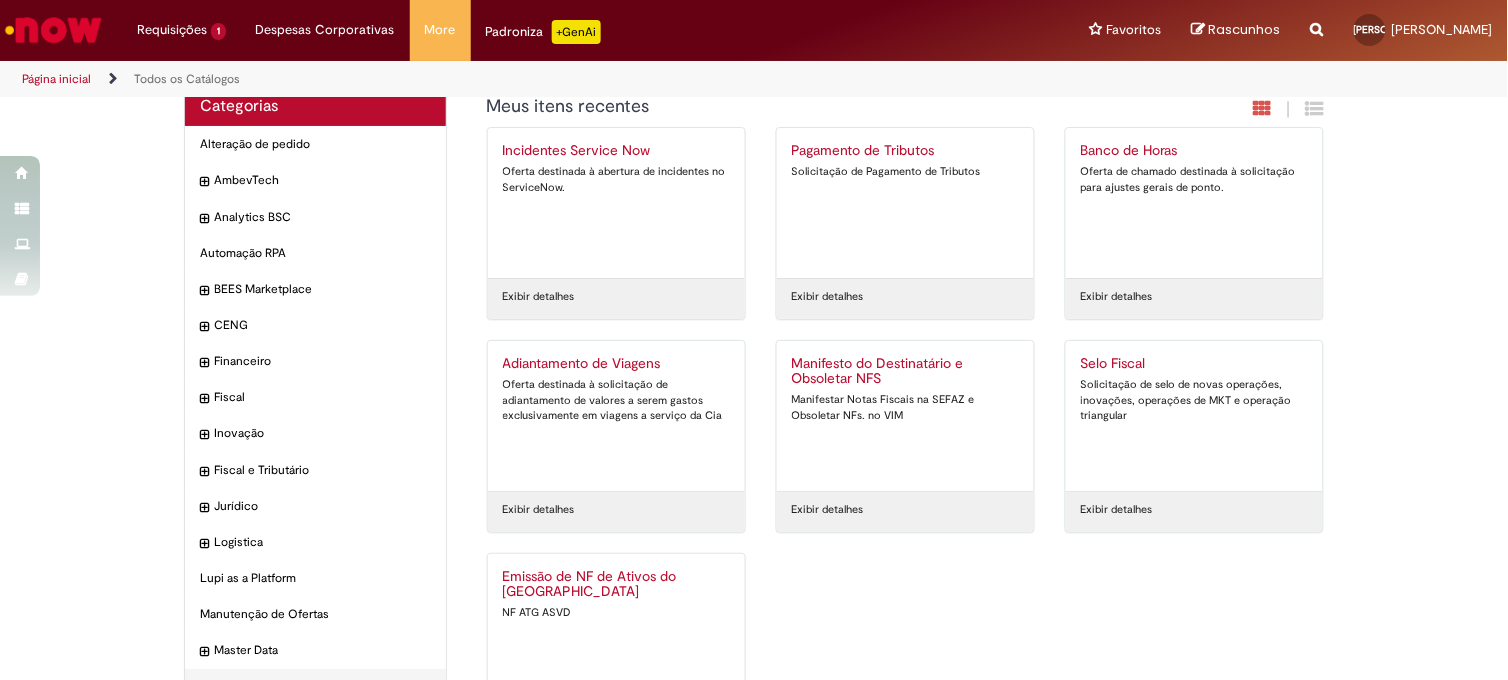 scroll, scrollTop: 118, scrollLeft: 0, axis: vertical 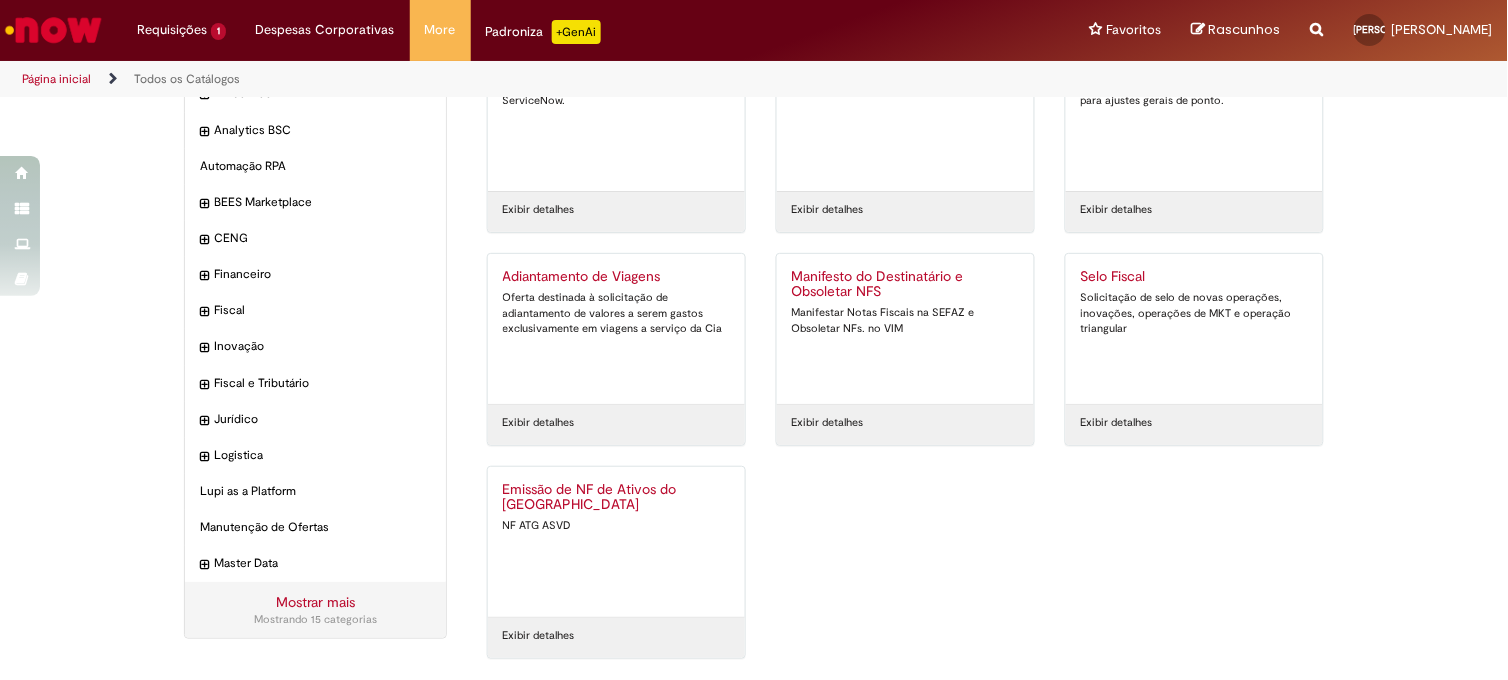 click on "Emissão de NF de Ativos do [GEOGRAPHIC_DATA]" at bounding box center (616, 498) 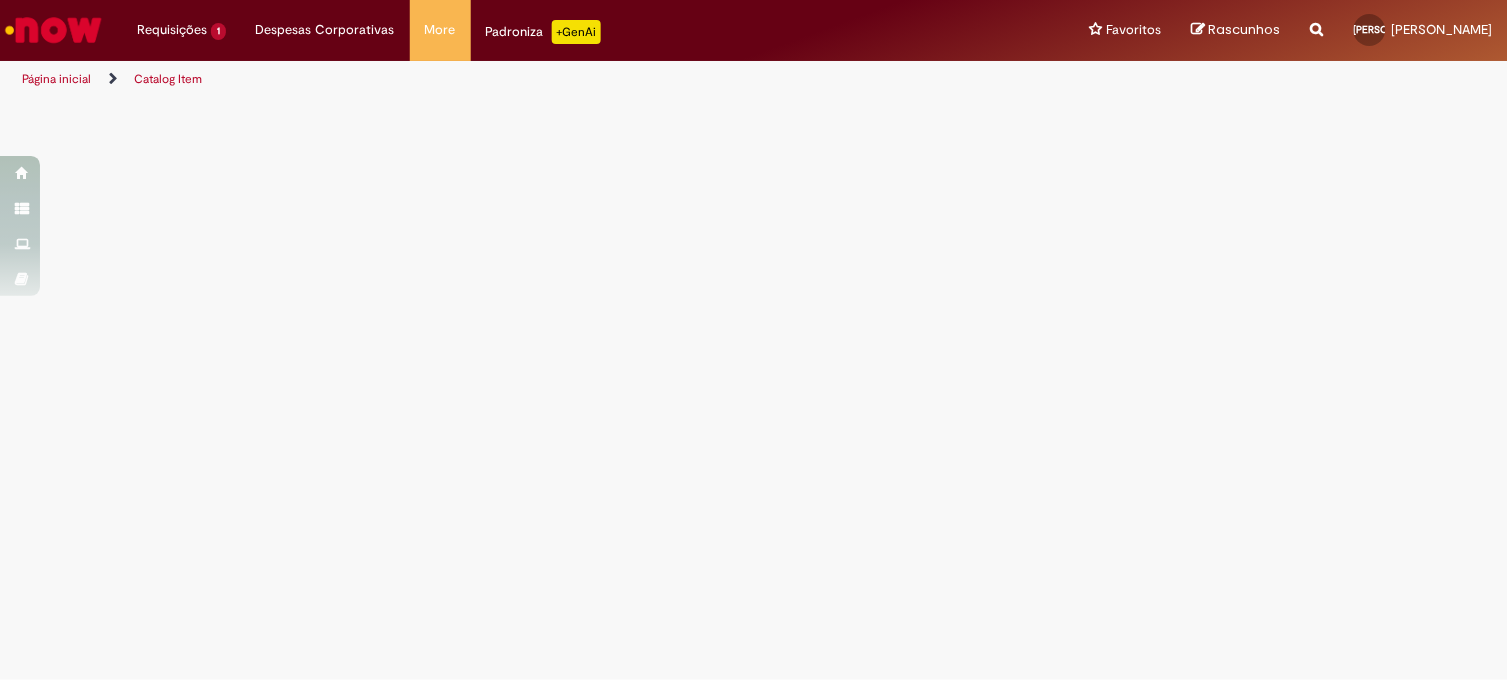 scroll, scrollTop: 0, scrollLeft: 0, axis: both 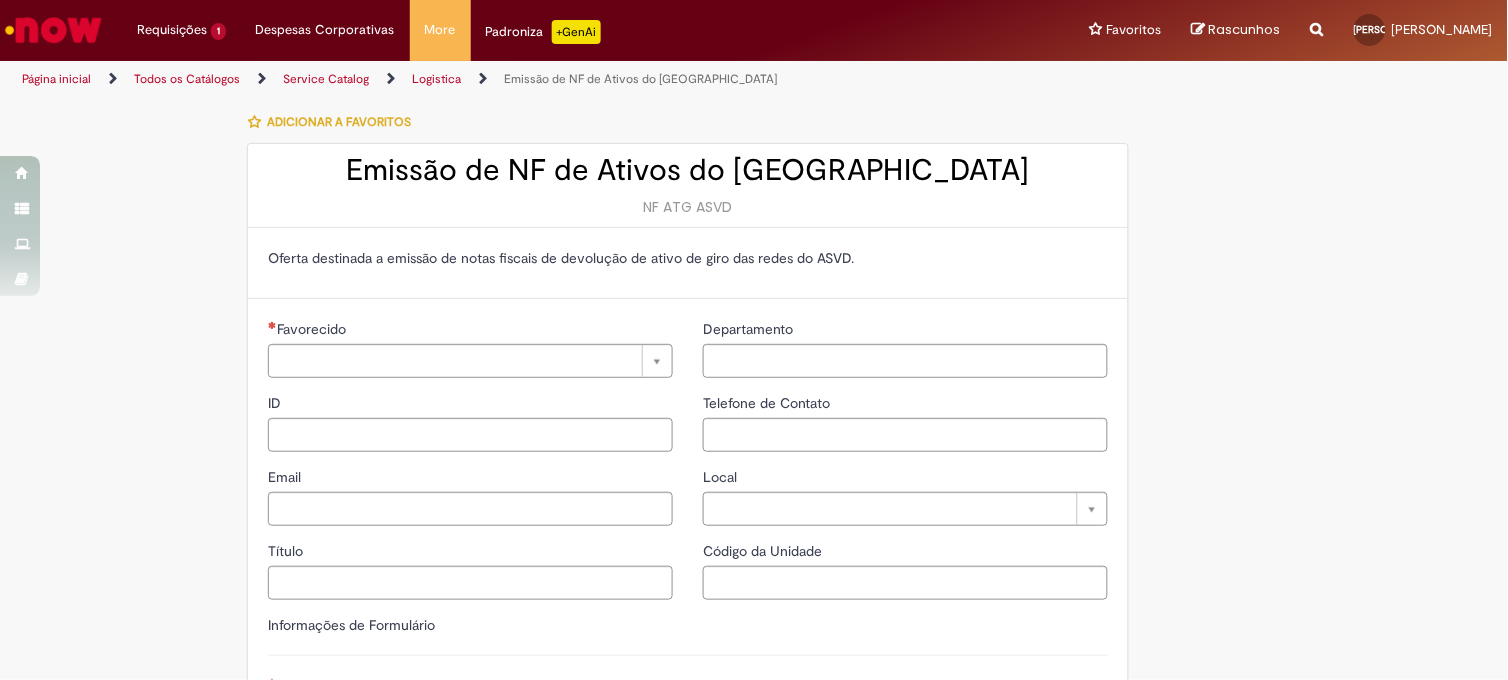 type on "**********" 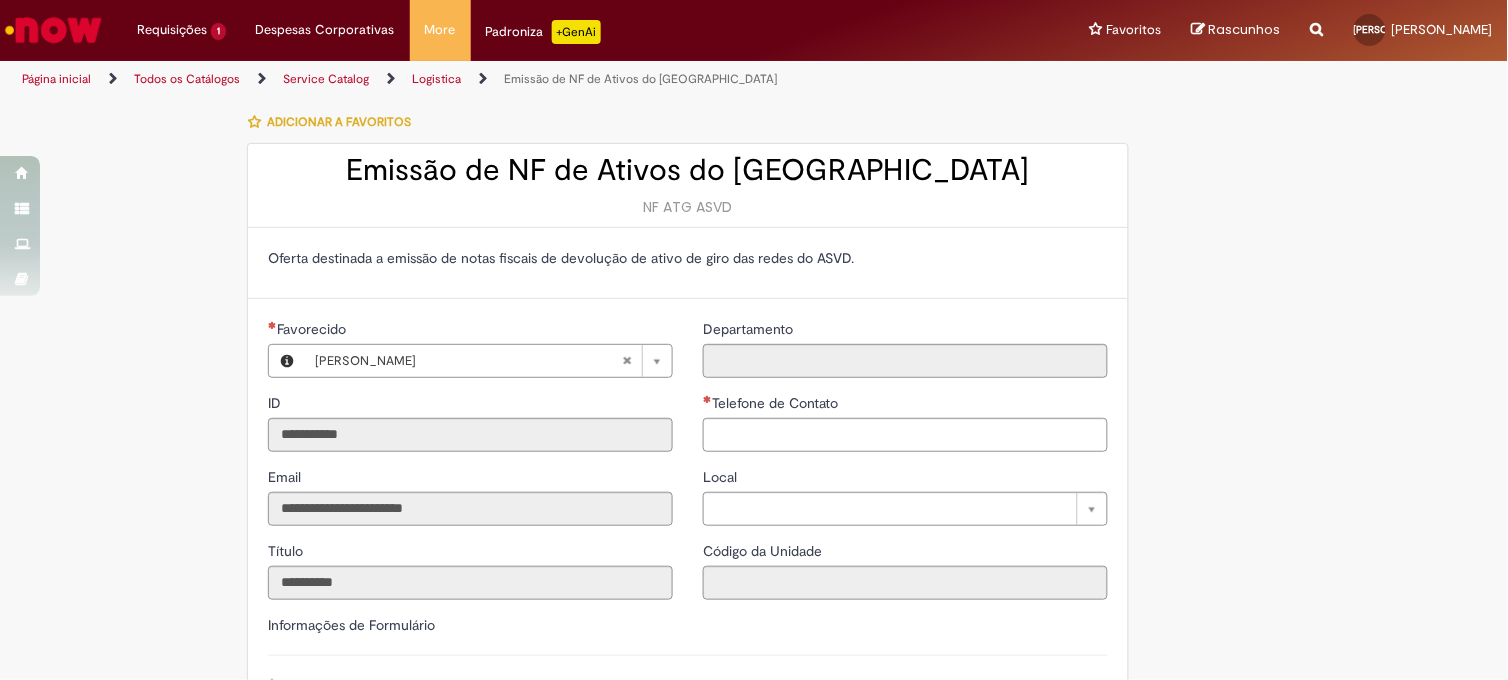 type on "**********" 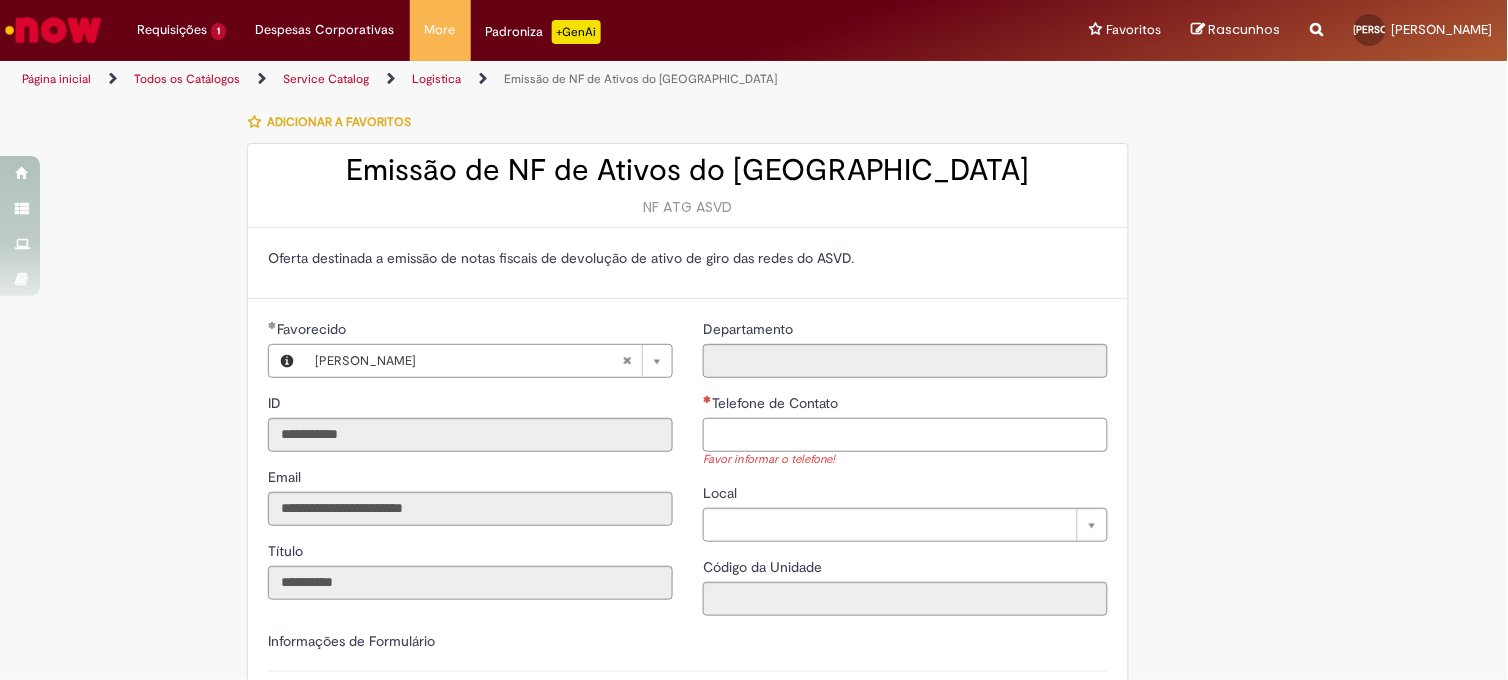 click on "Telefone de Contato" at bounding box center [905, 435] 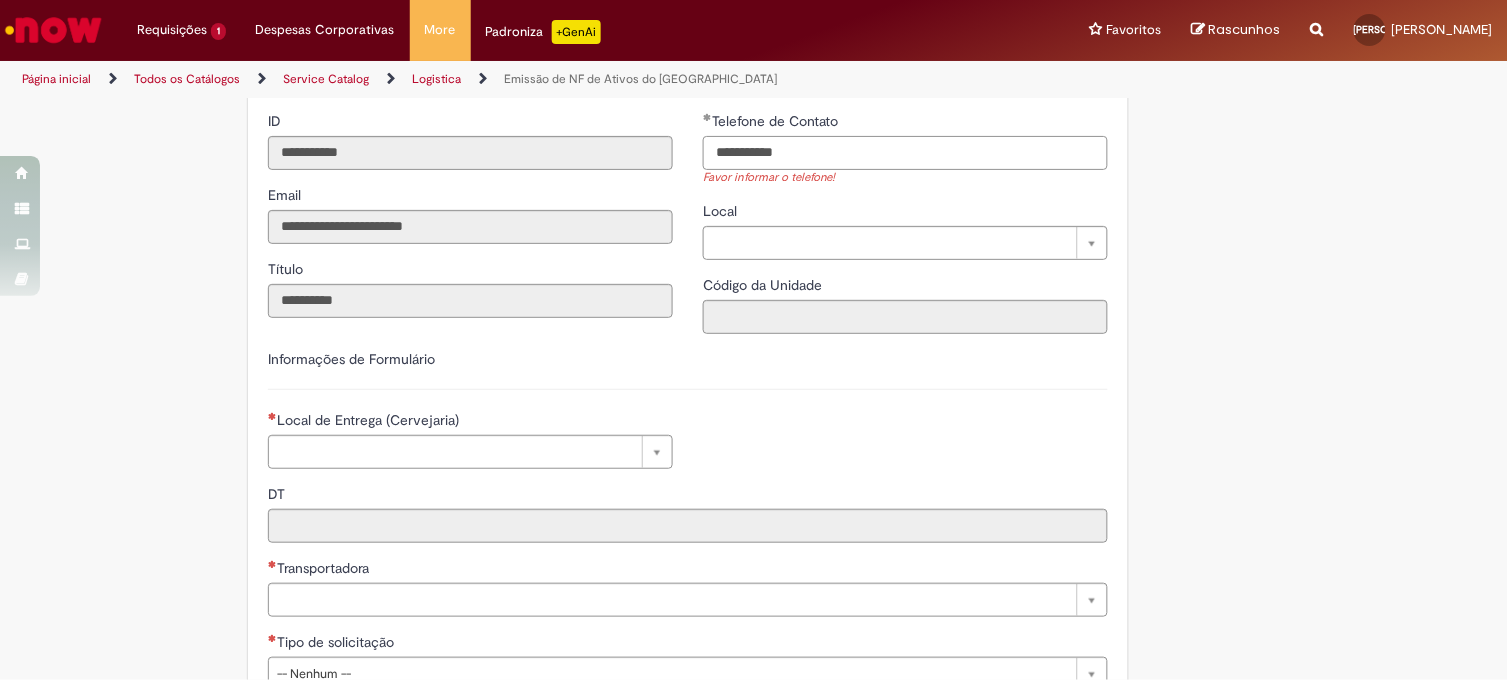 scroll, scrollTop: 333, scrollLeft: 0, axis: vertical 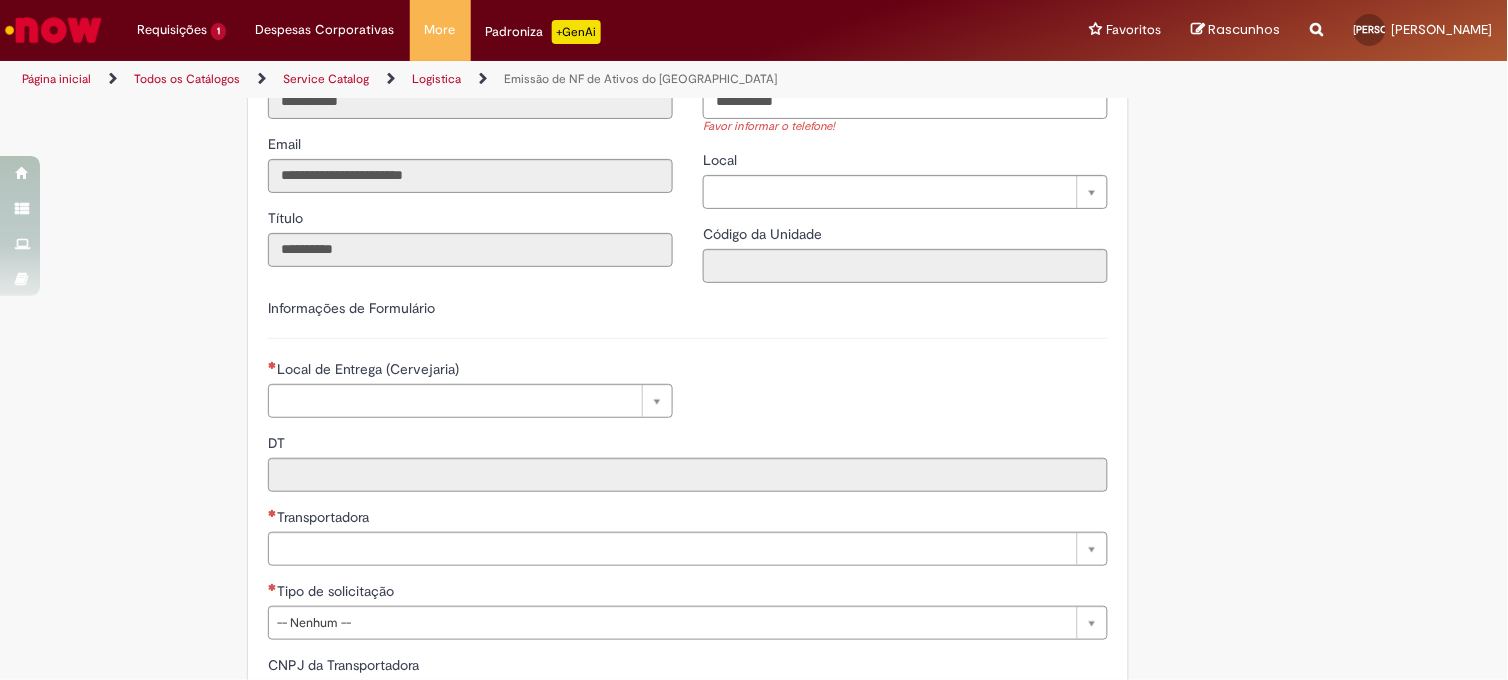 type on "**********" 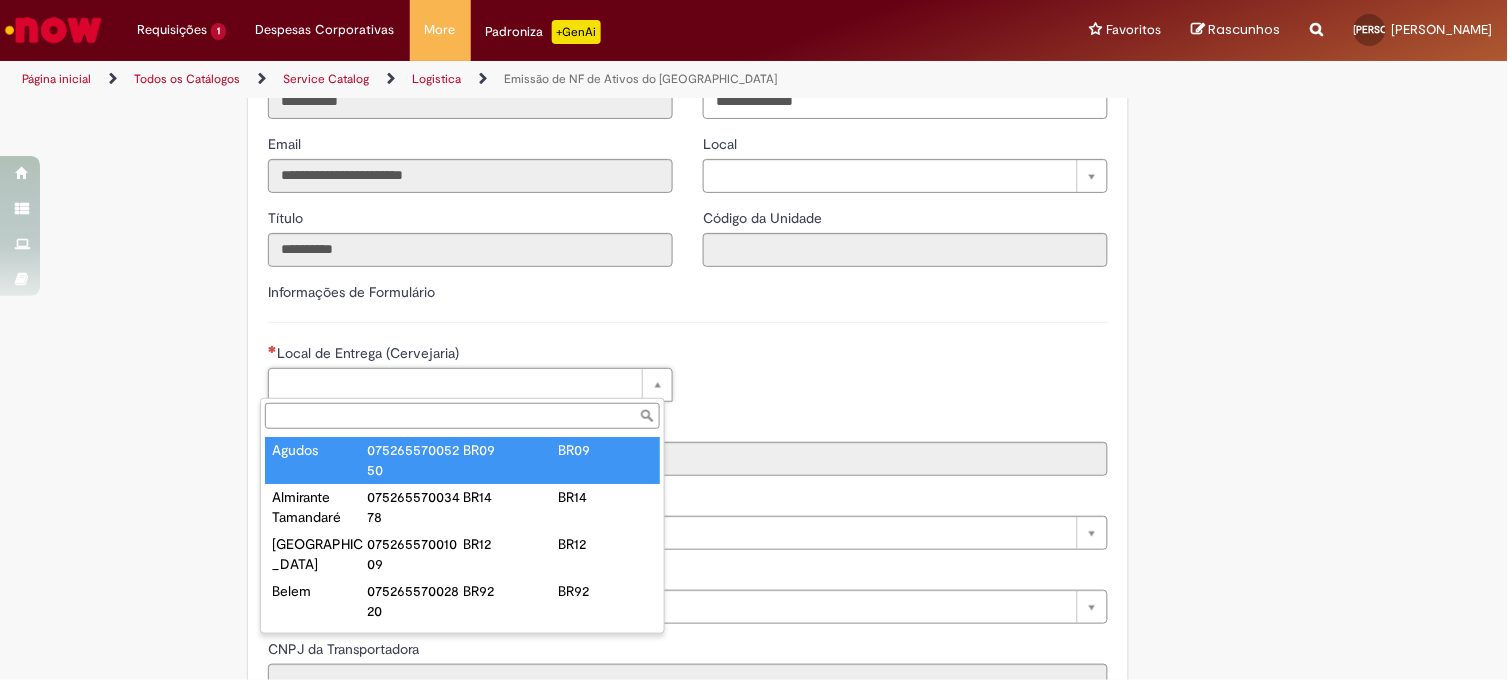 type on "*" 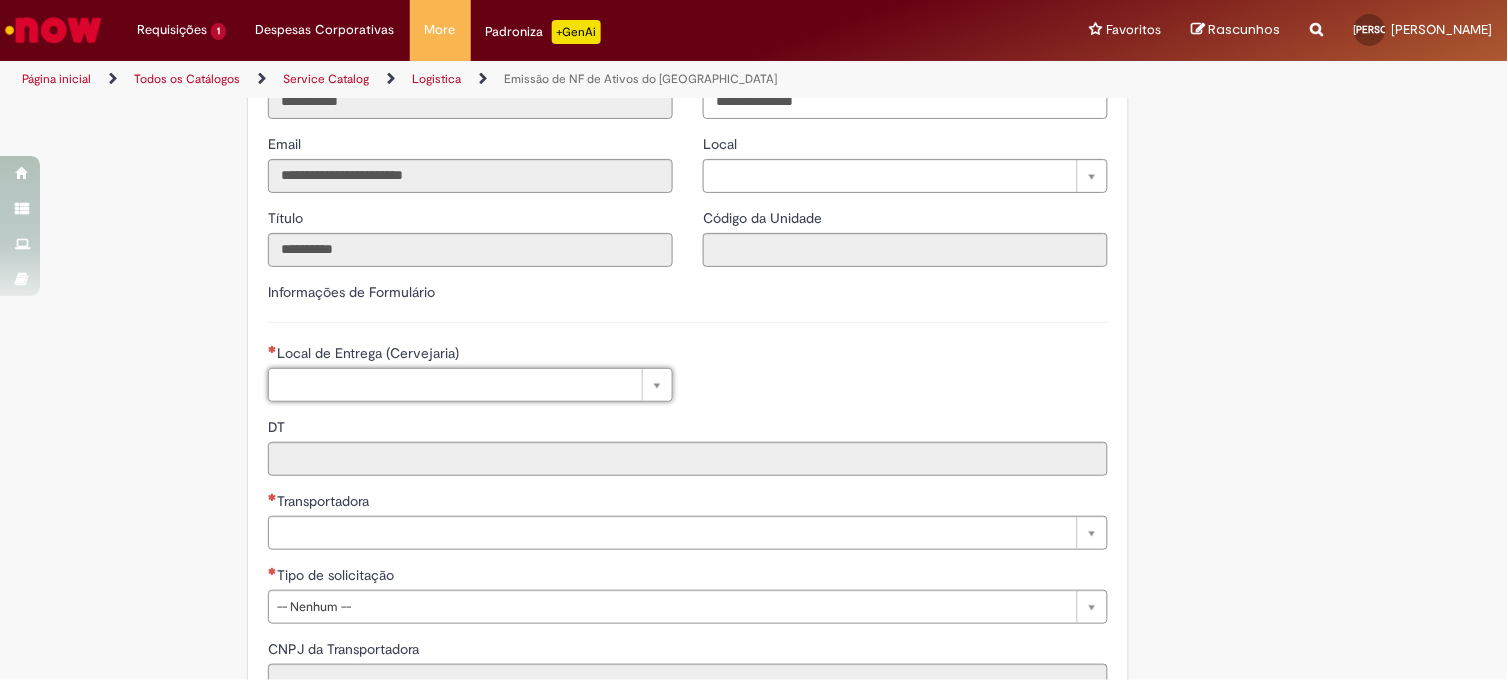 type on "*" 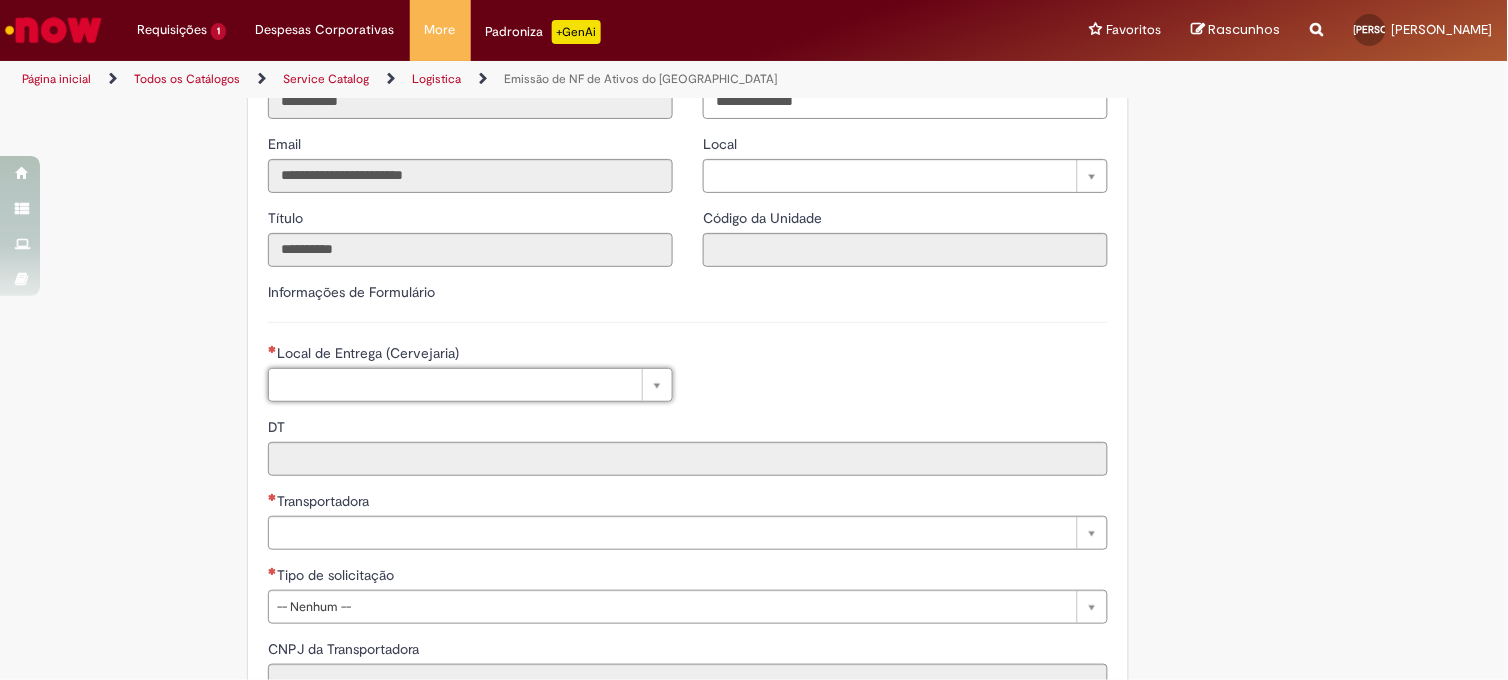 type 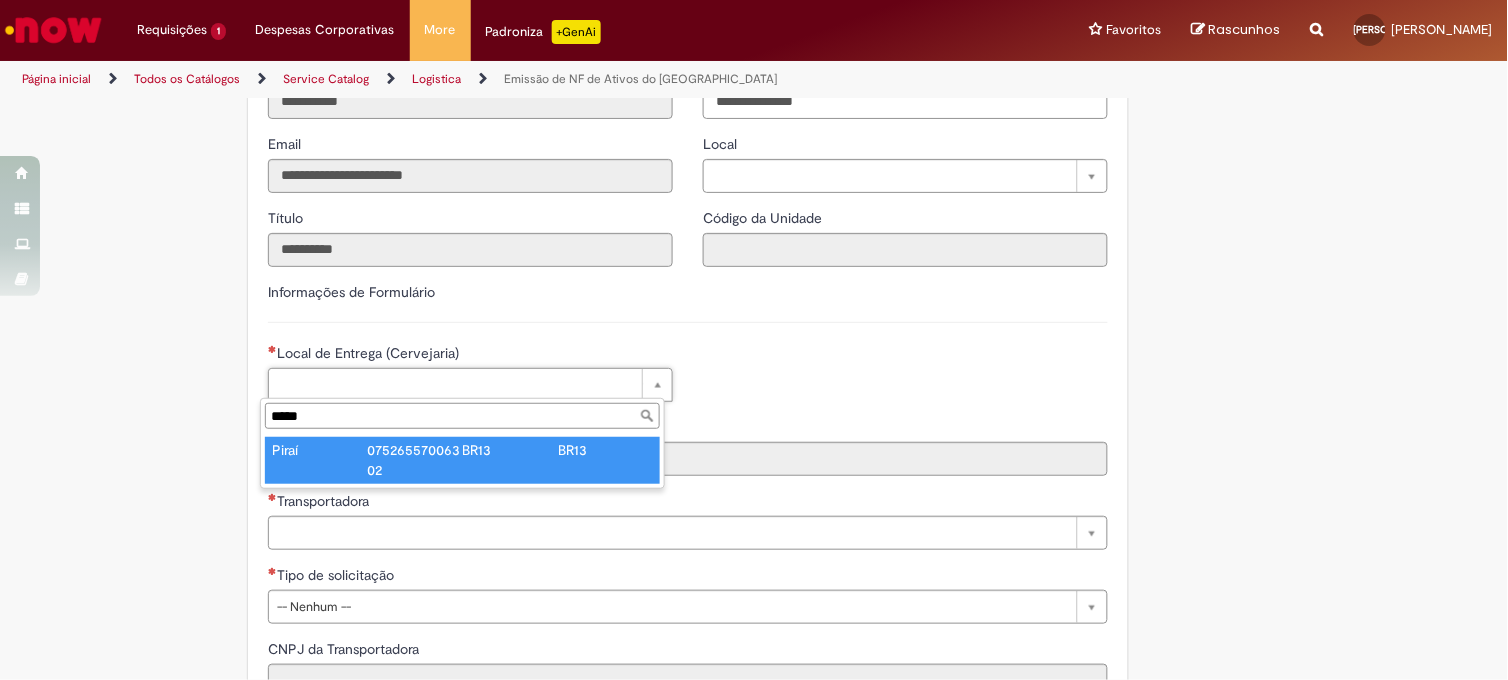 type on "*****" 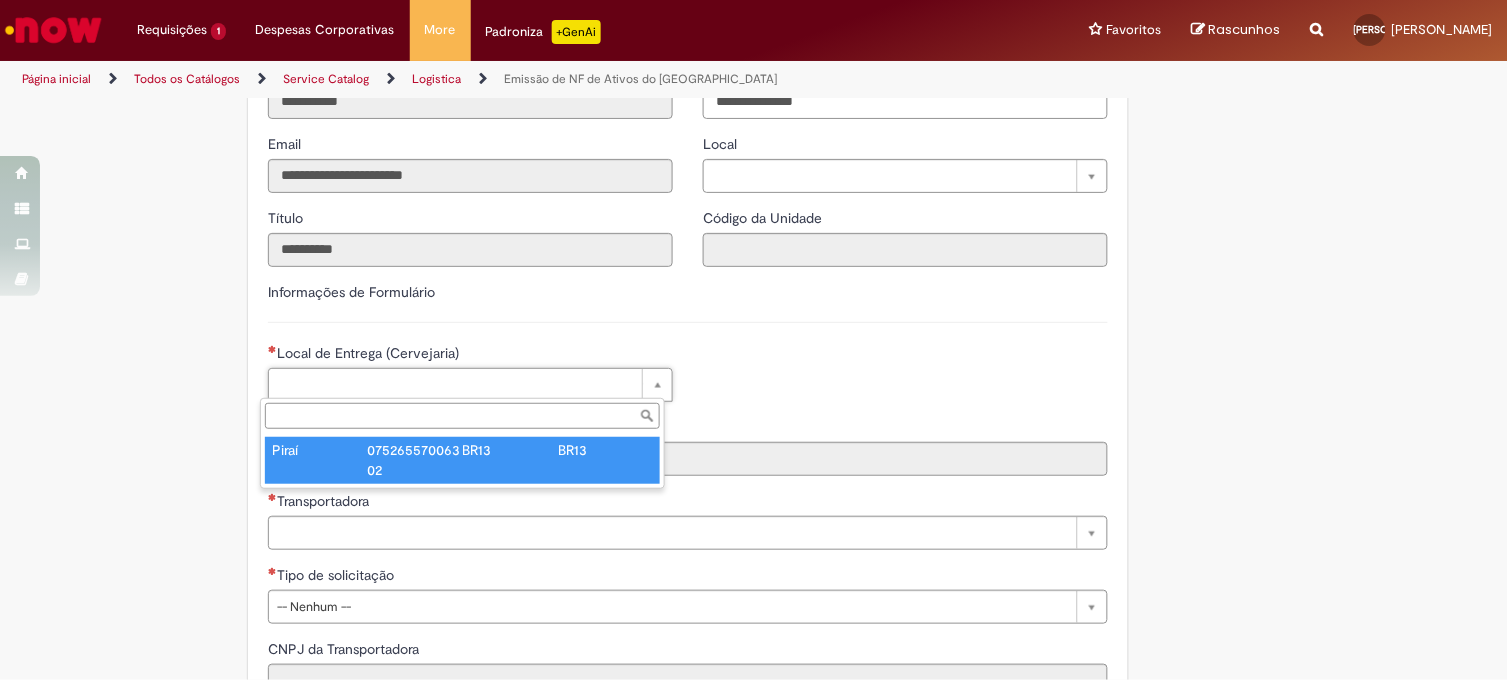 type on "****" 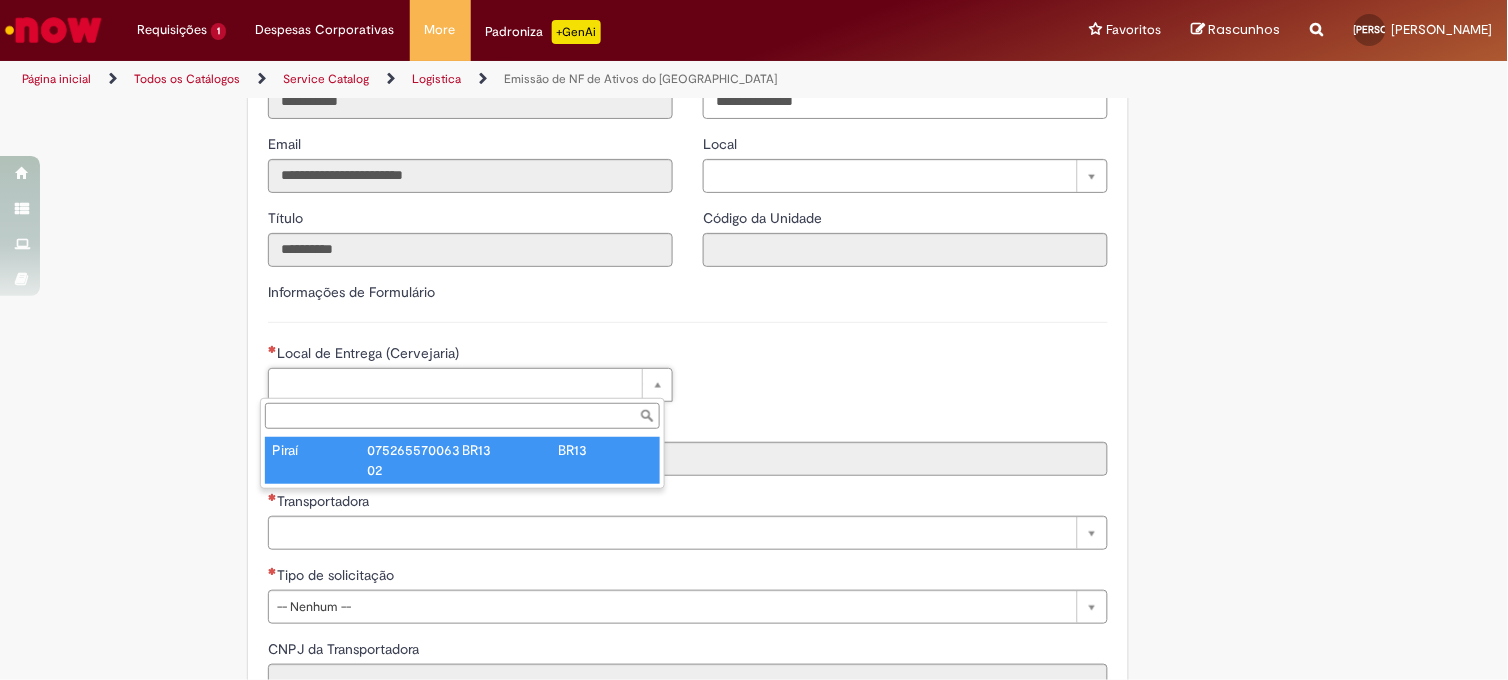type on "**********" 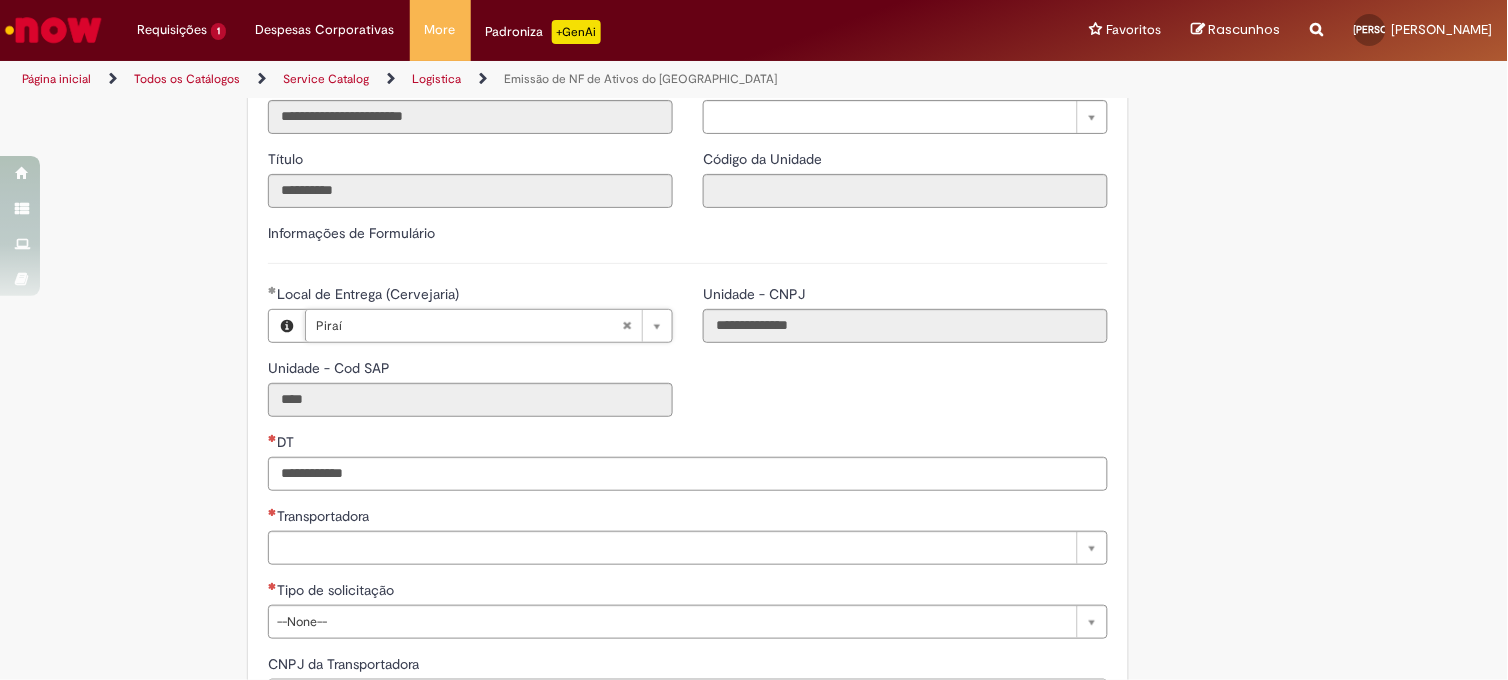 scroll, scrollTop: 444, scrollLeft: 0, axis: vertical 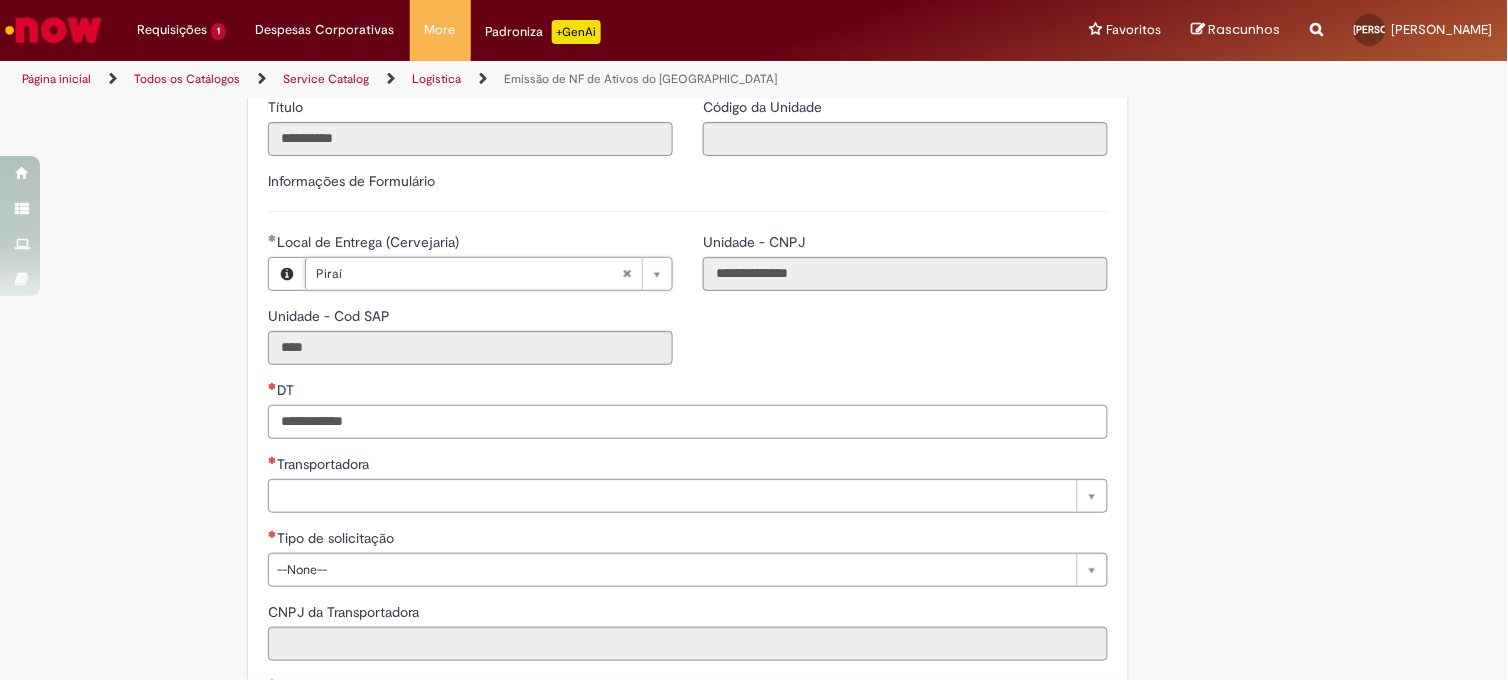 click on "DT" at bounding box center (688, 422) 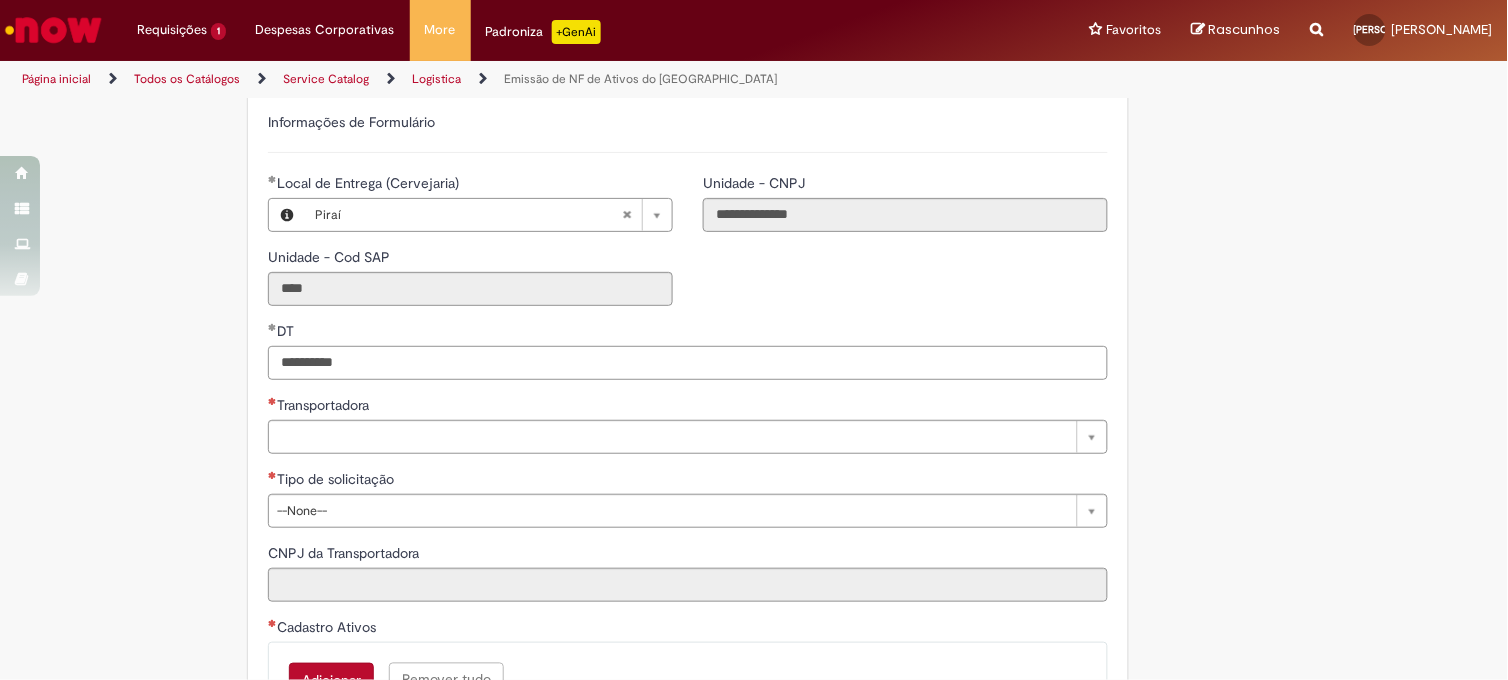 scroll, scrollTop: 555, scrollLeft: 0, axis: vertical 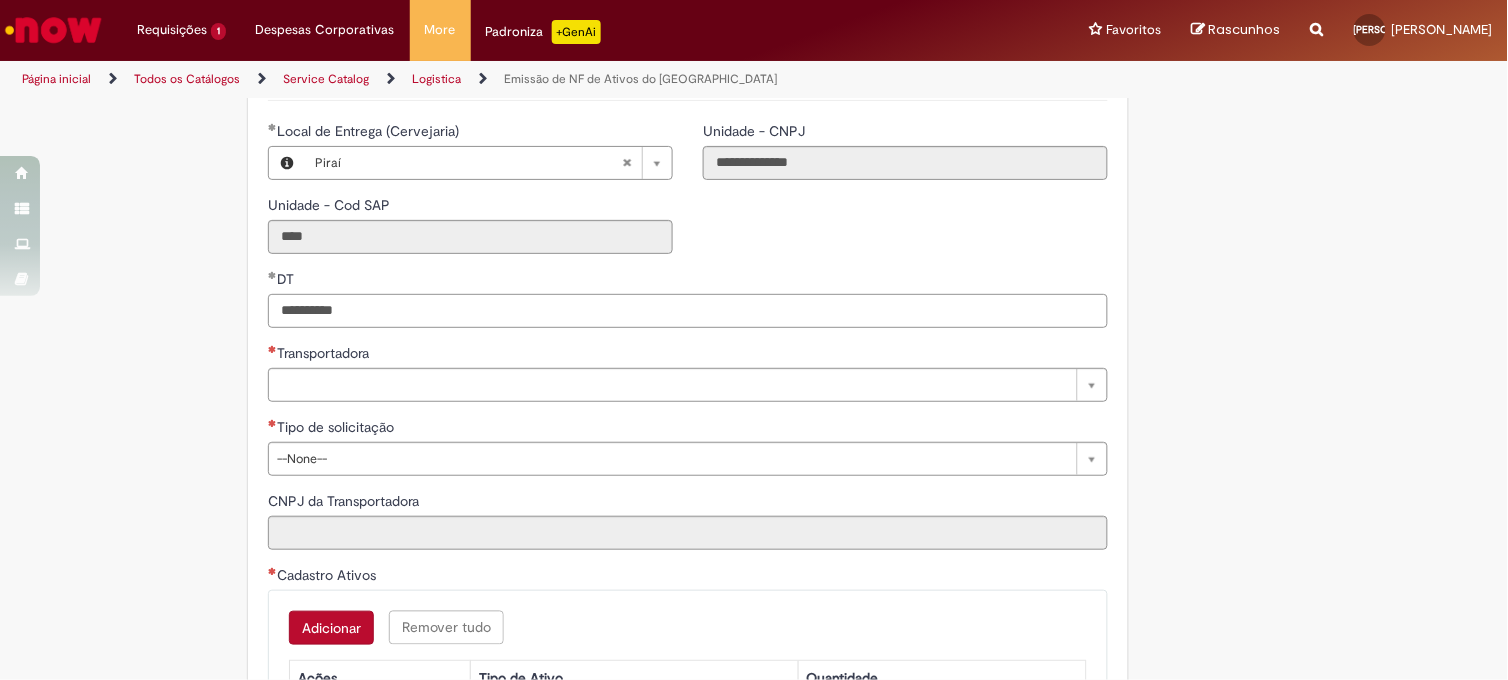 type on "**********" 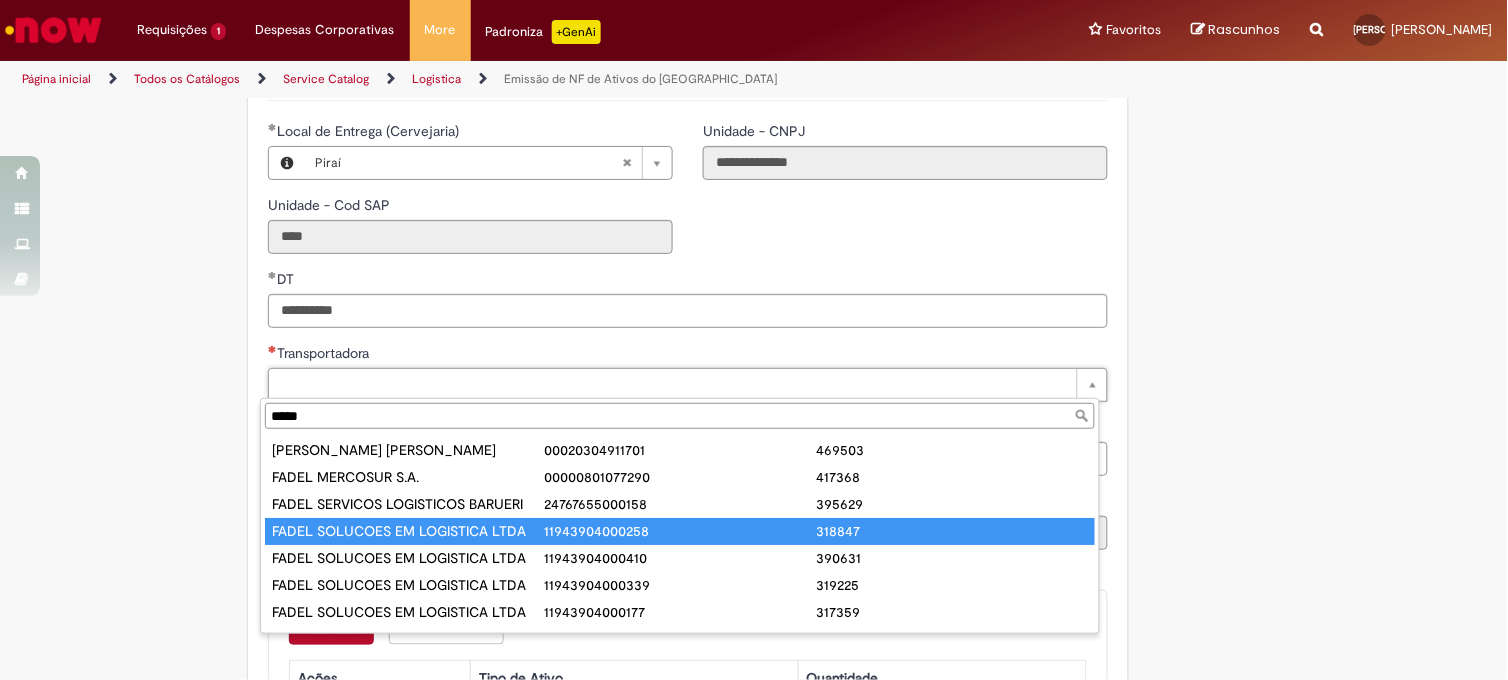 type on "*****" 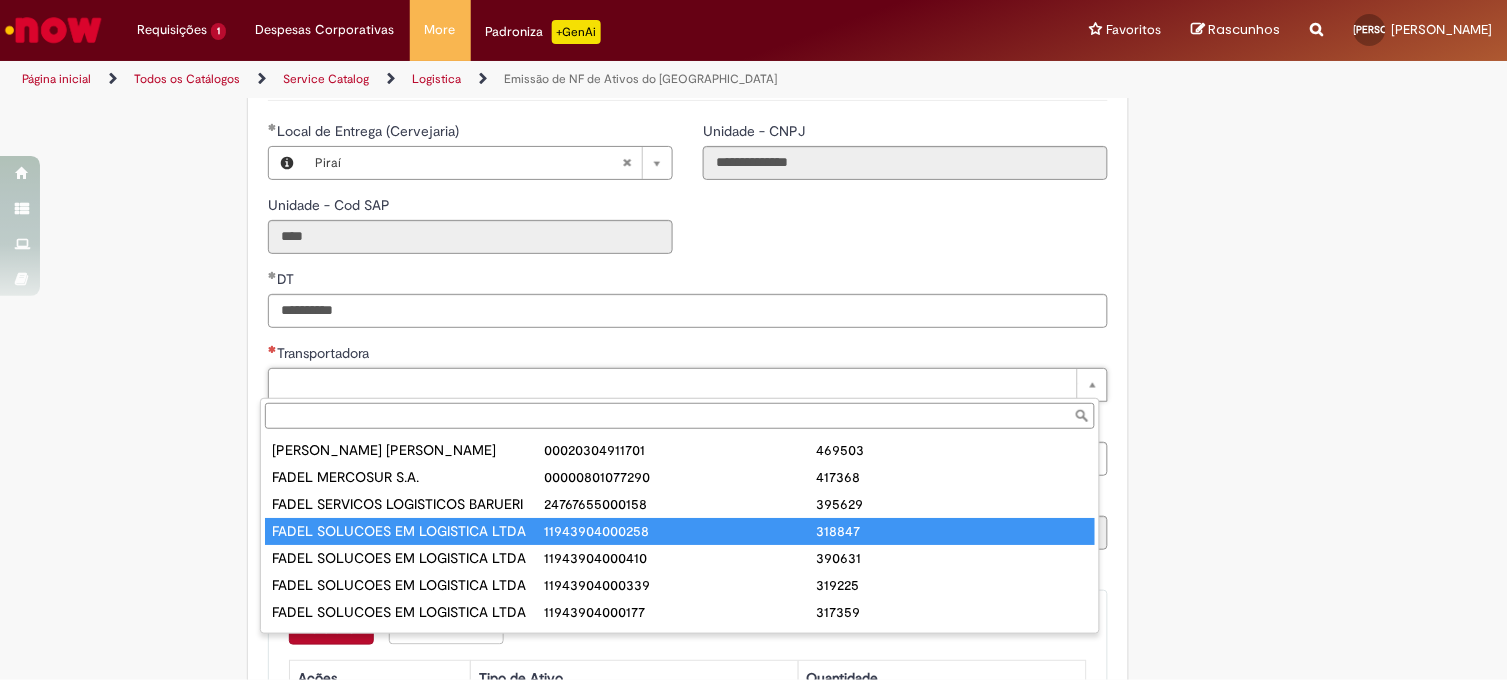 type on "**********" 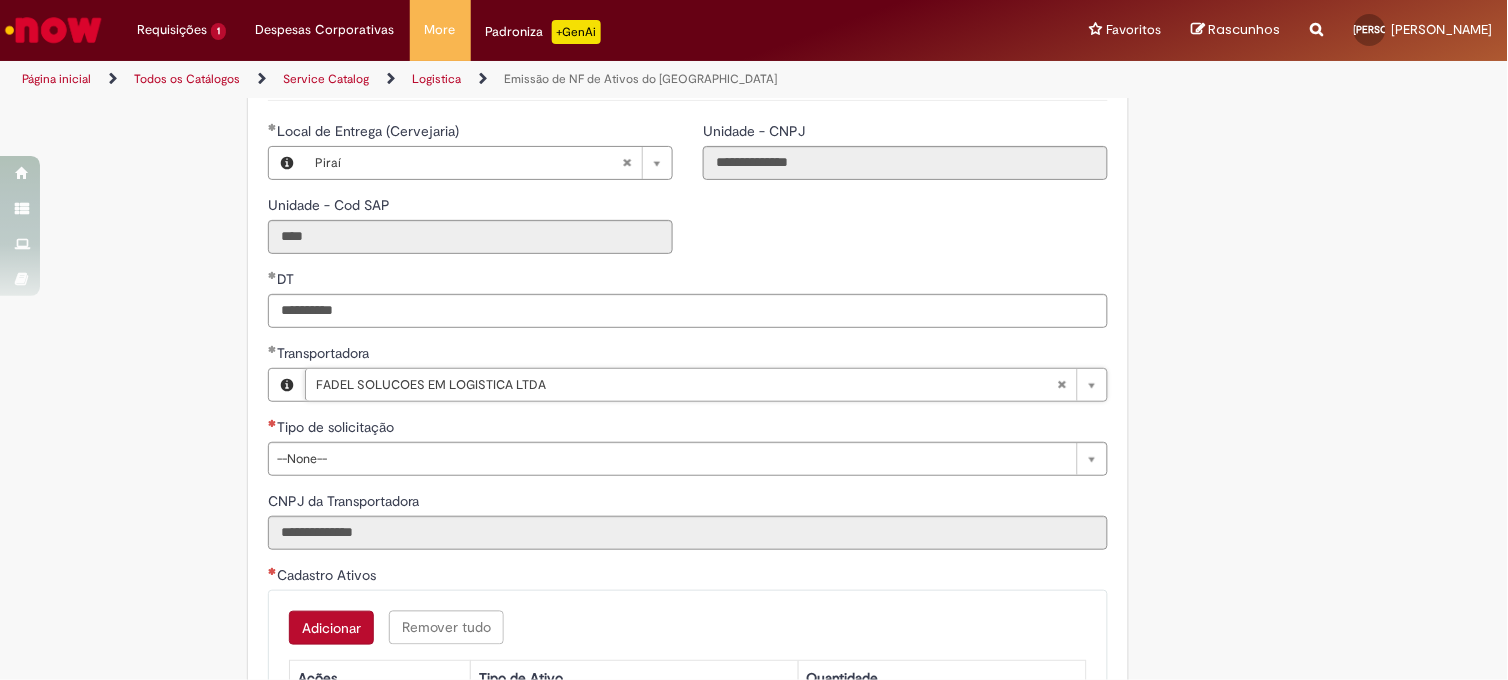 scroll, scrollTop: 666, scrollLeft: 0, axis: vertical 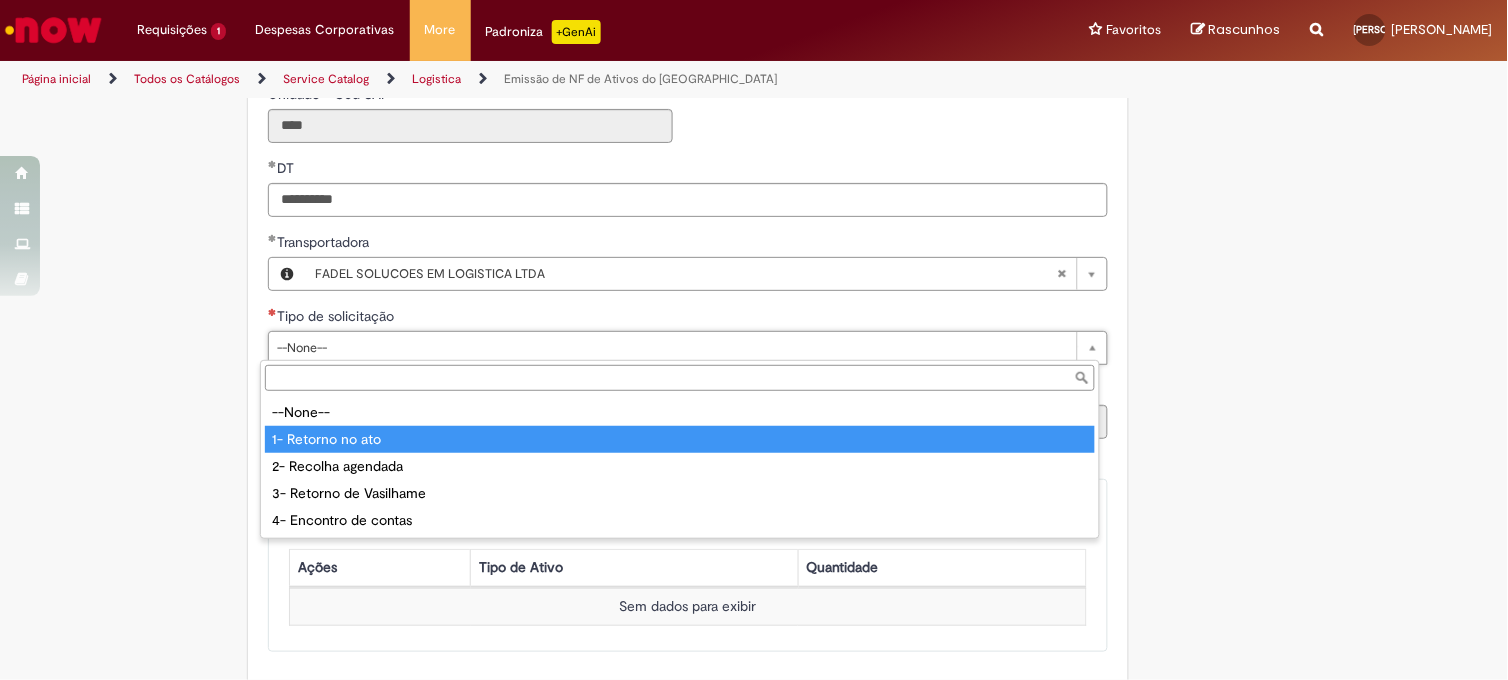 type on "**********" 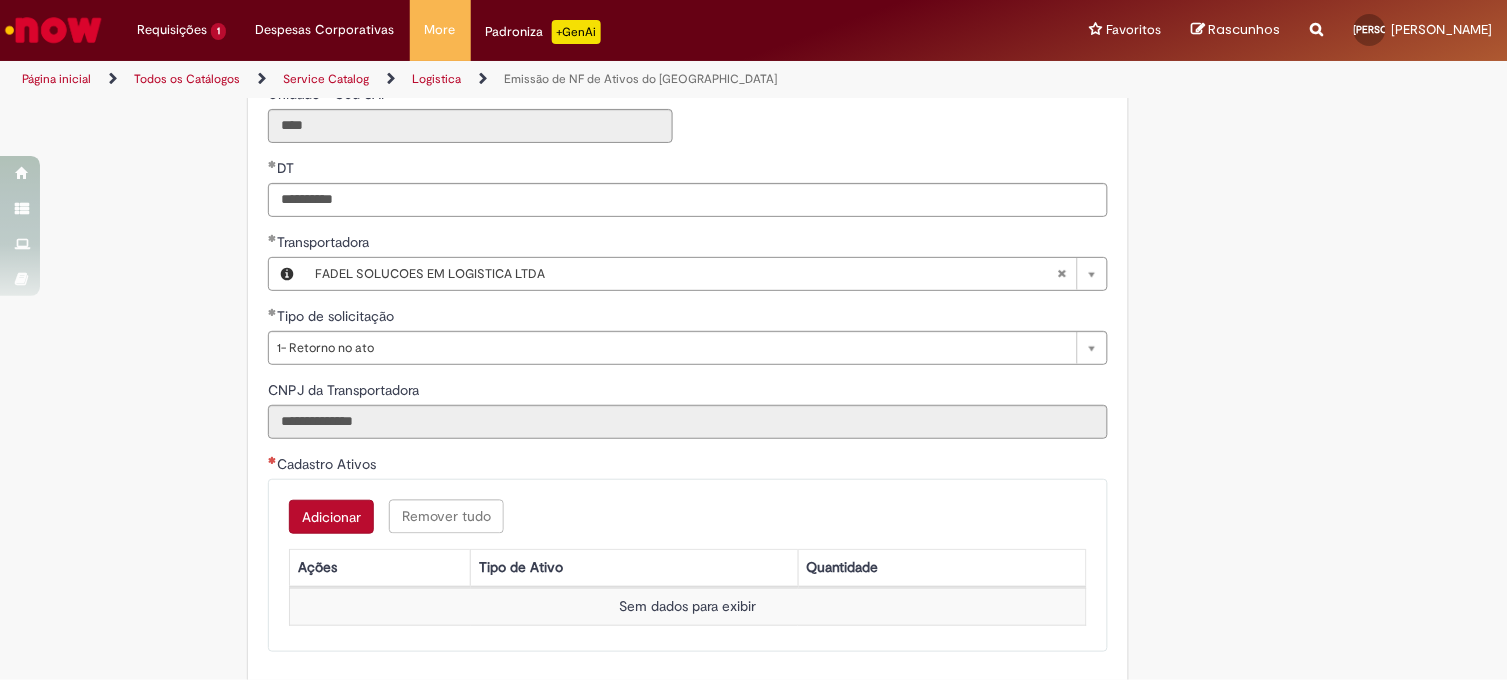 click on "Adicionar" at bounding box center [331, 517] 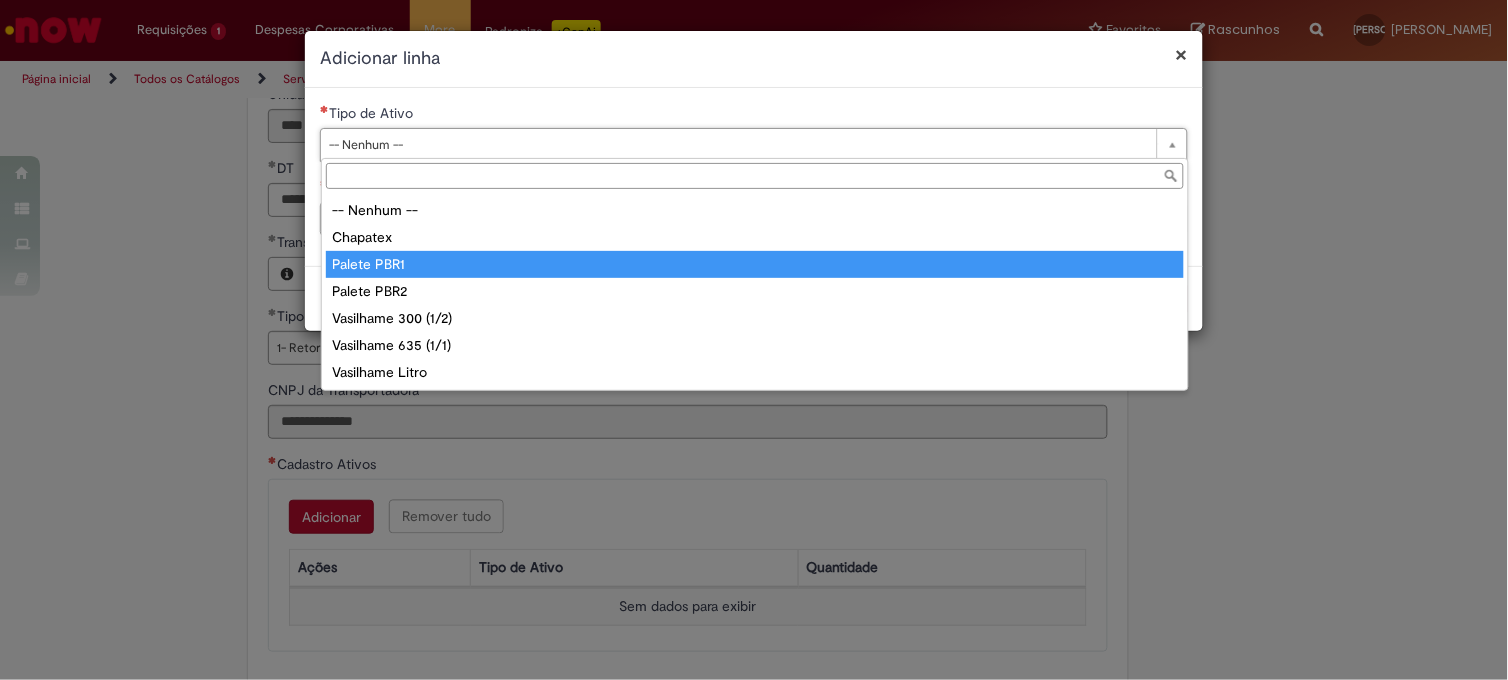 type on "**********" 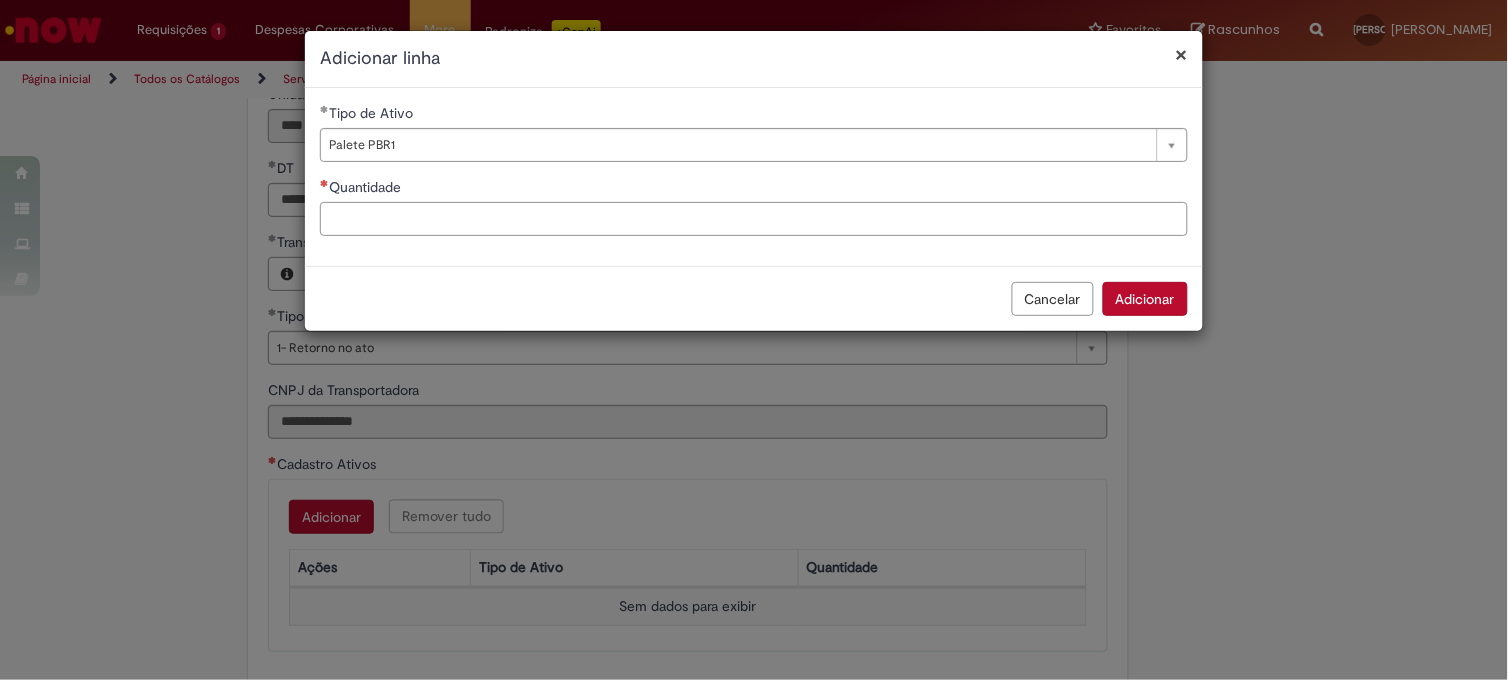 click on "Quantidade" at bounding box center [754, 219] 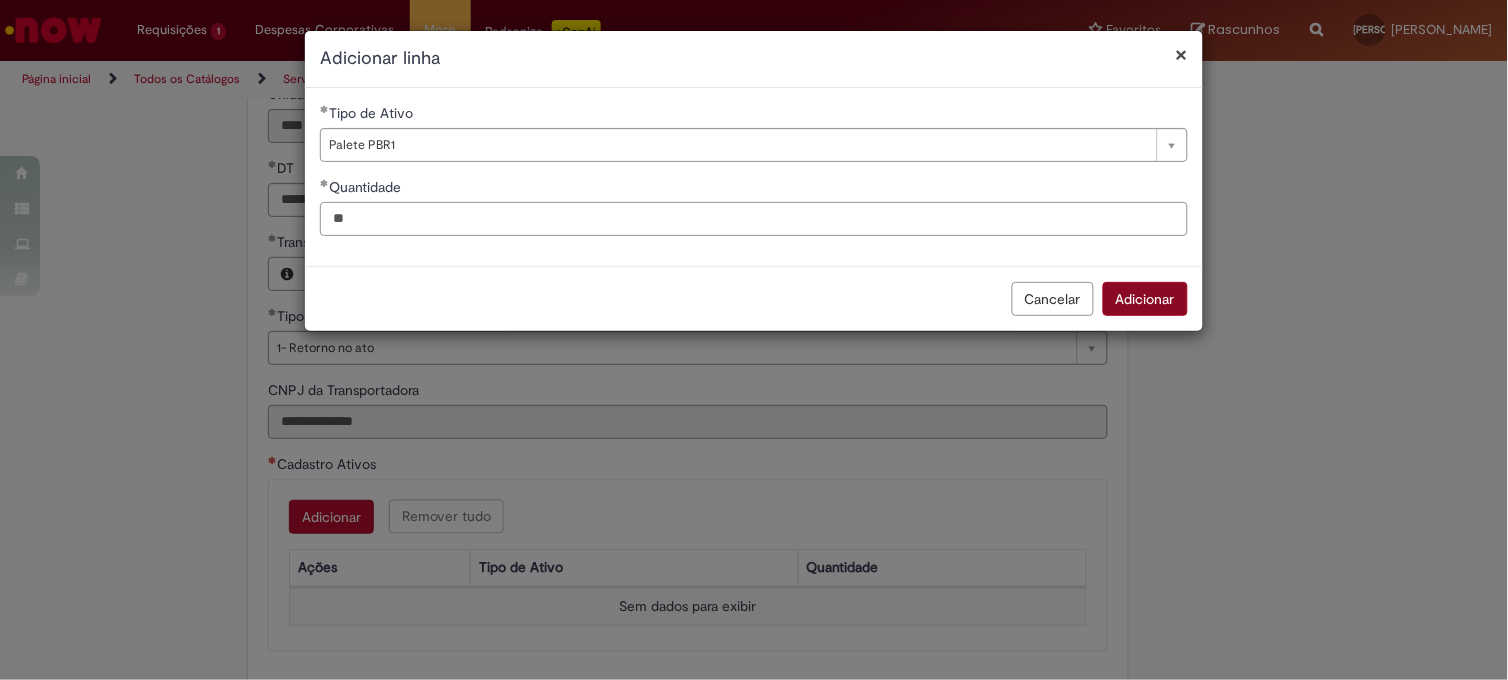 type on "**" 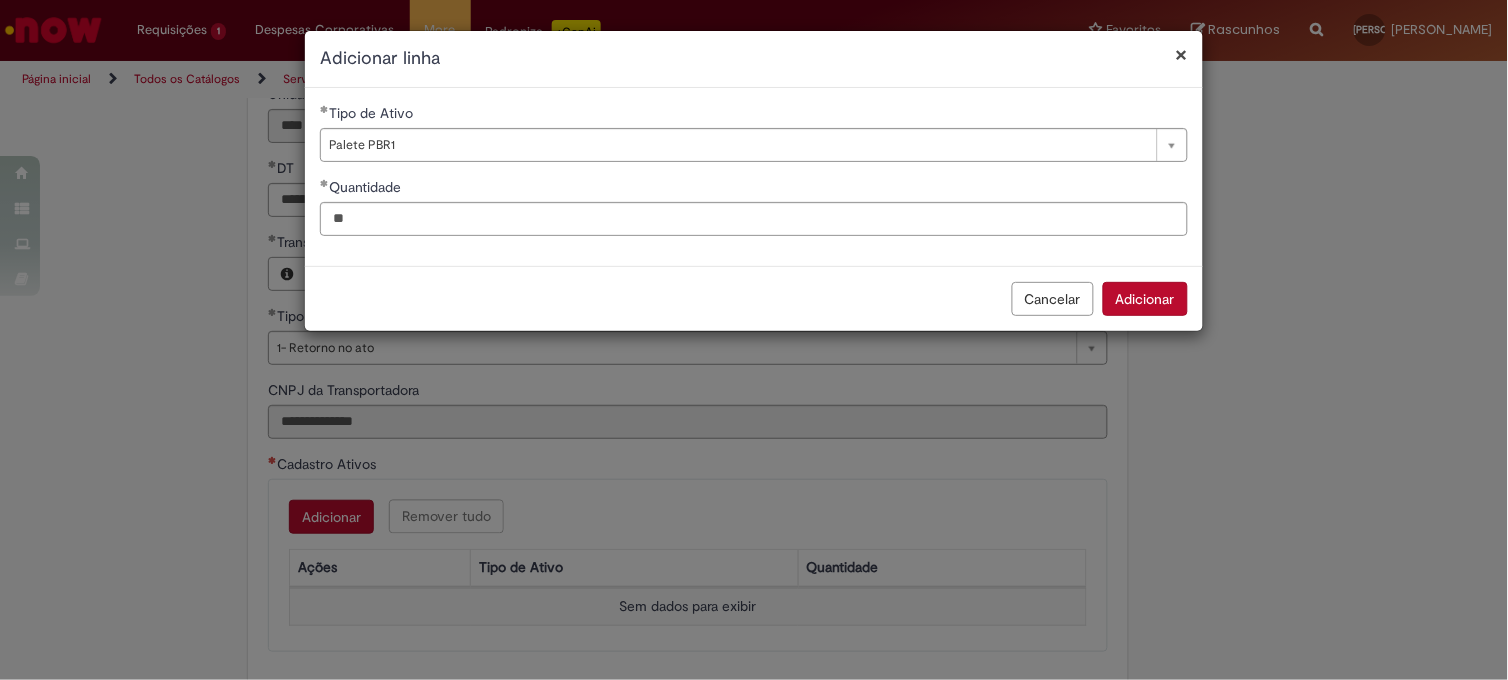 click on "Adicionar" at bounding box center (1145, 299) 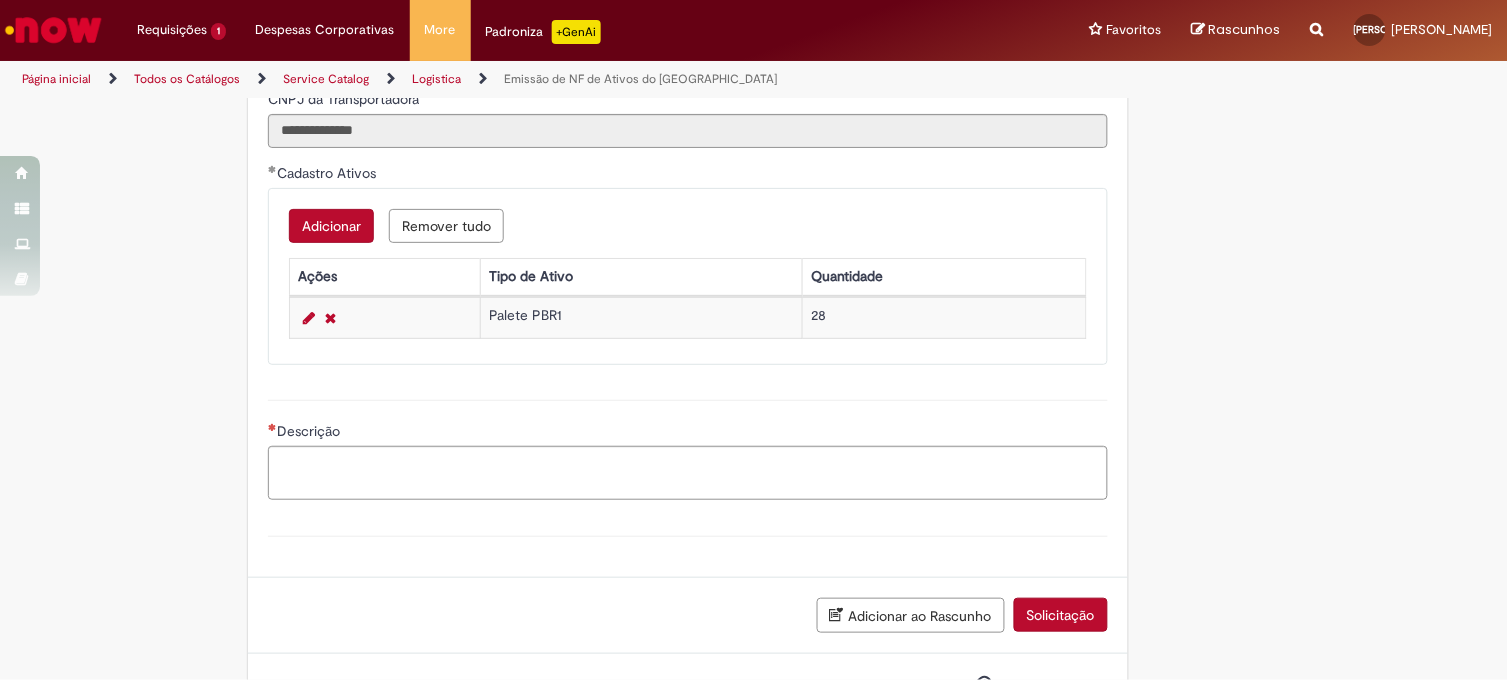 scroll, scrollTop: 1000, scrollLeft: 0, axis: vertical 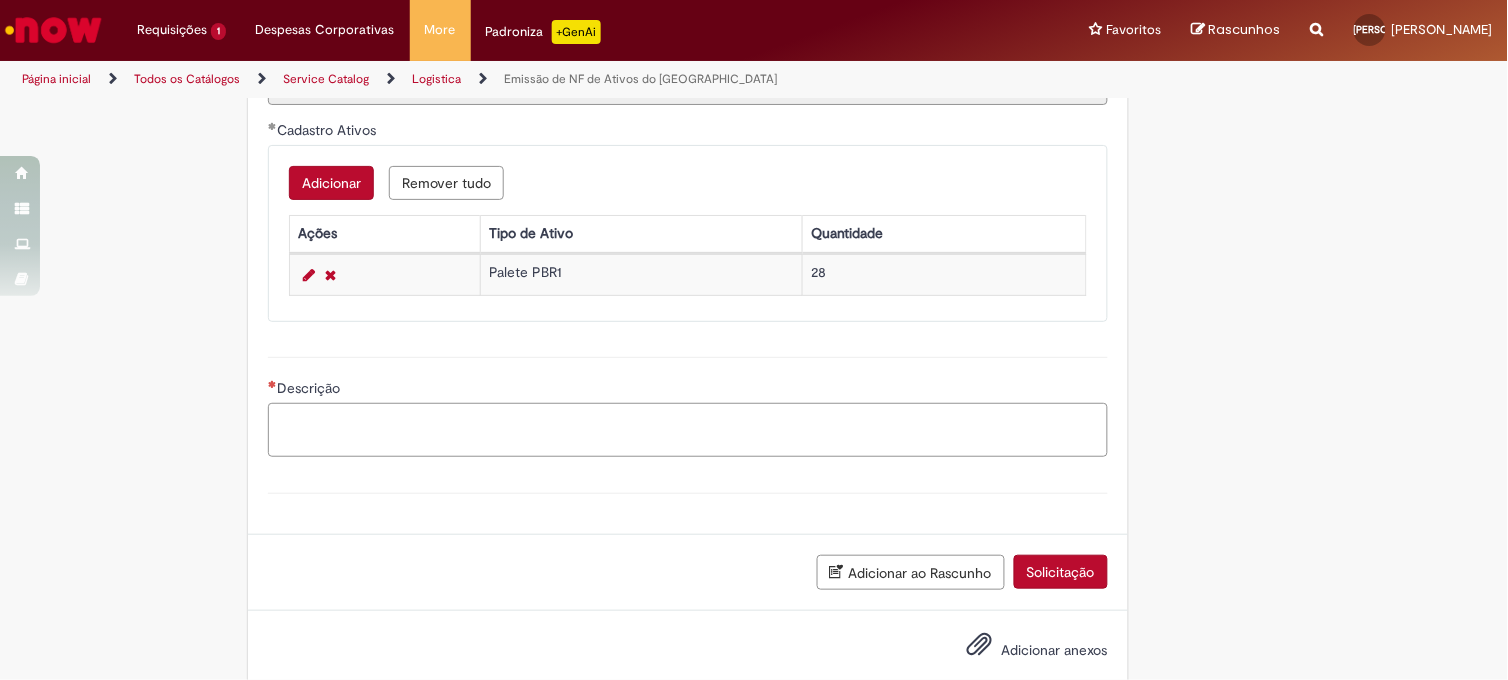 click on "Descrição" at bounding box center (688, 430) 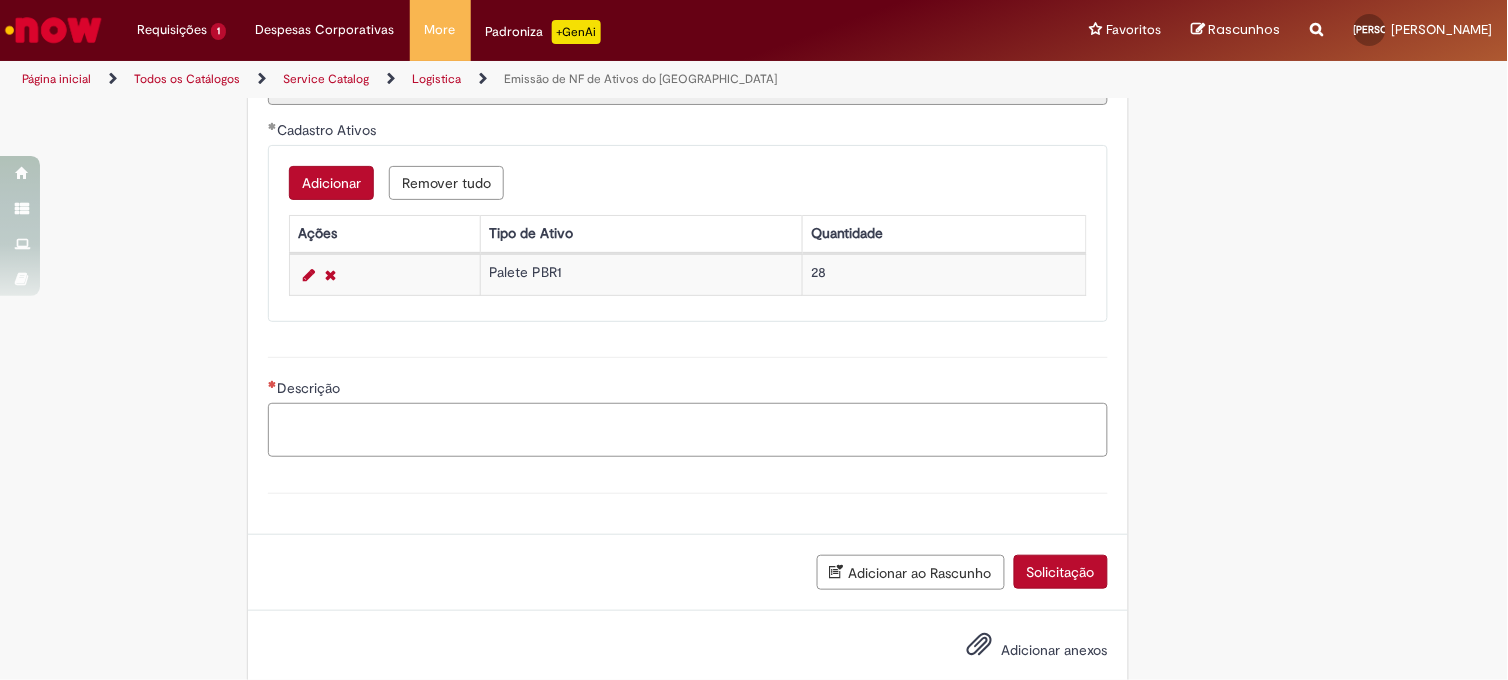 click on "Descrição" at bounding box center [688, 430] 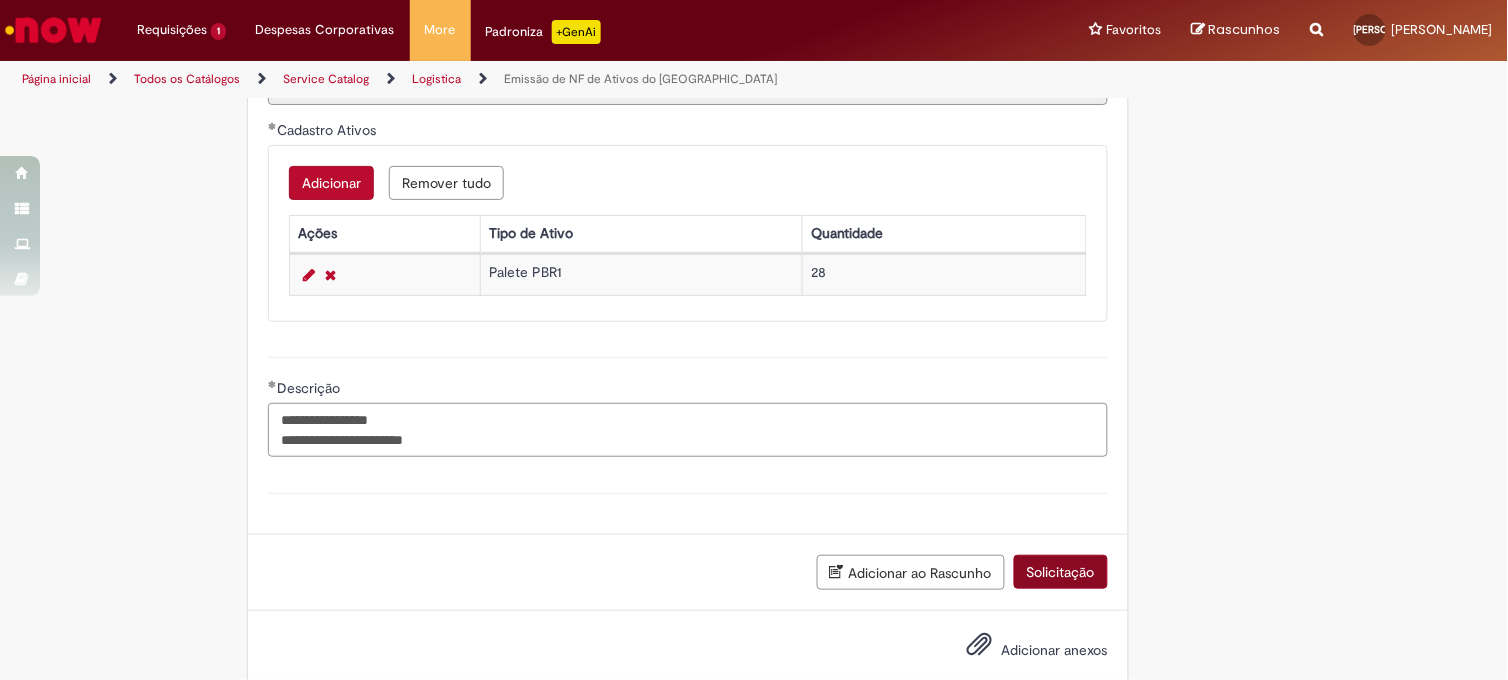 type on "**********" 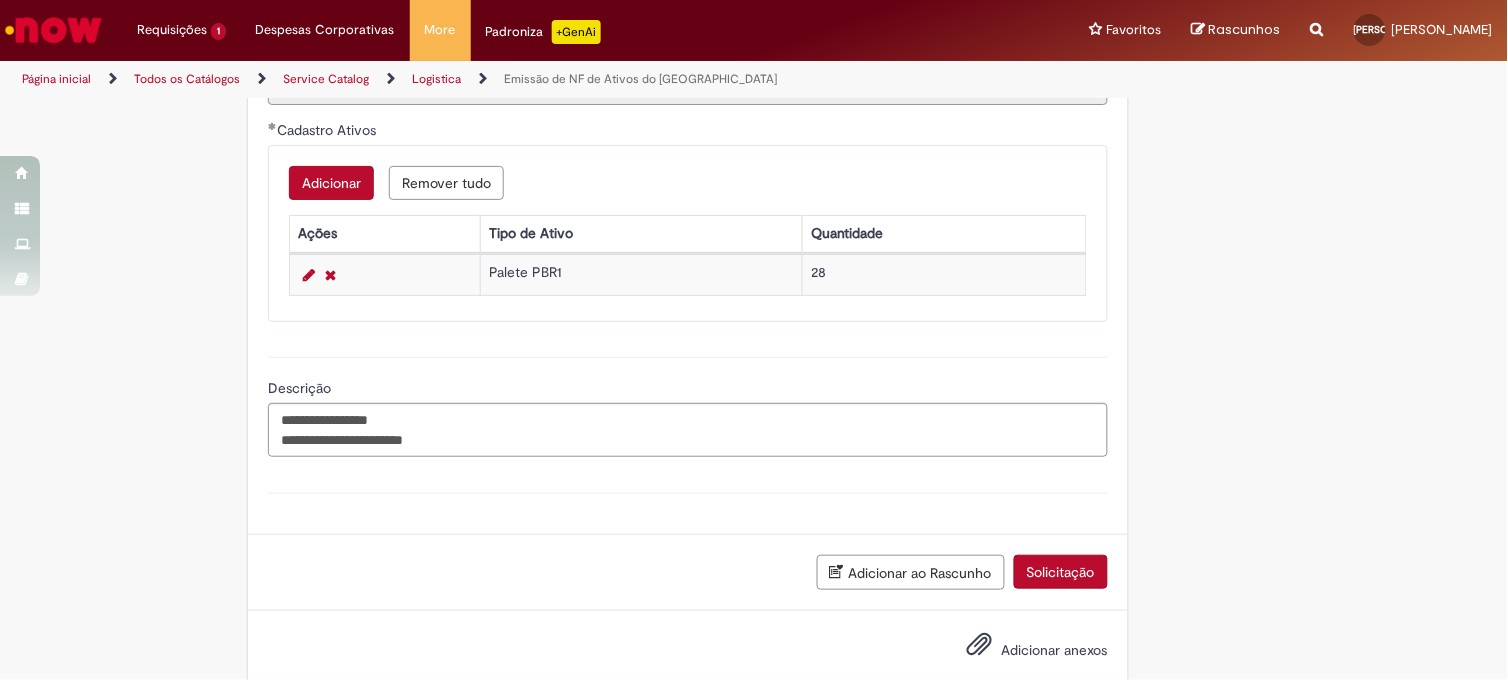 click on "Solicitação" at bounding box center (1061, 572) 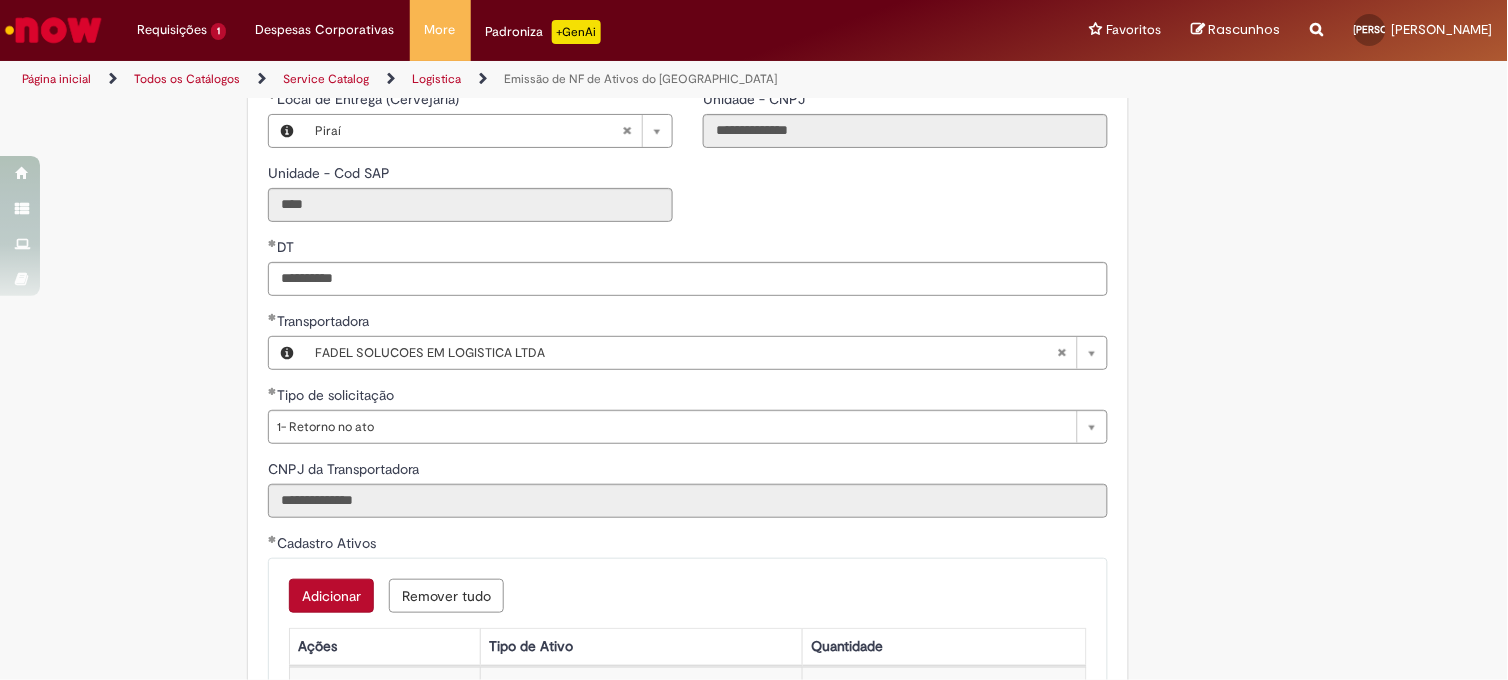 scroll, scrollTop: 552, scrollLeft: 0, axis: vertical 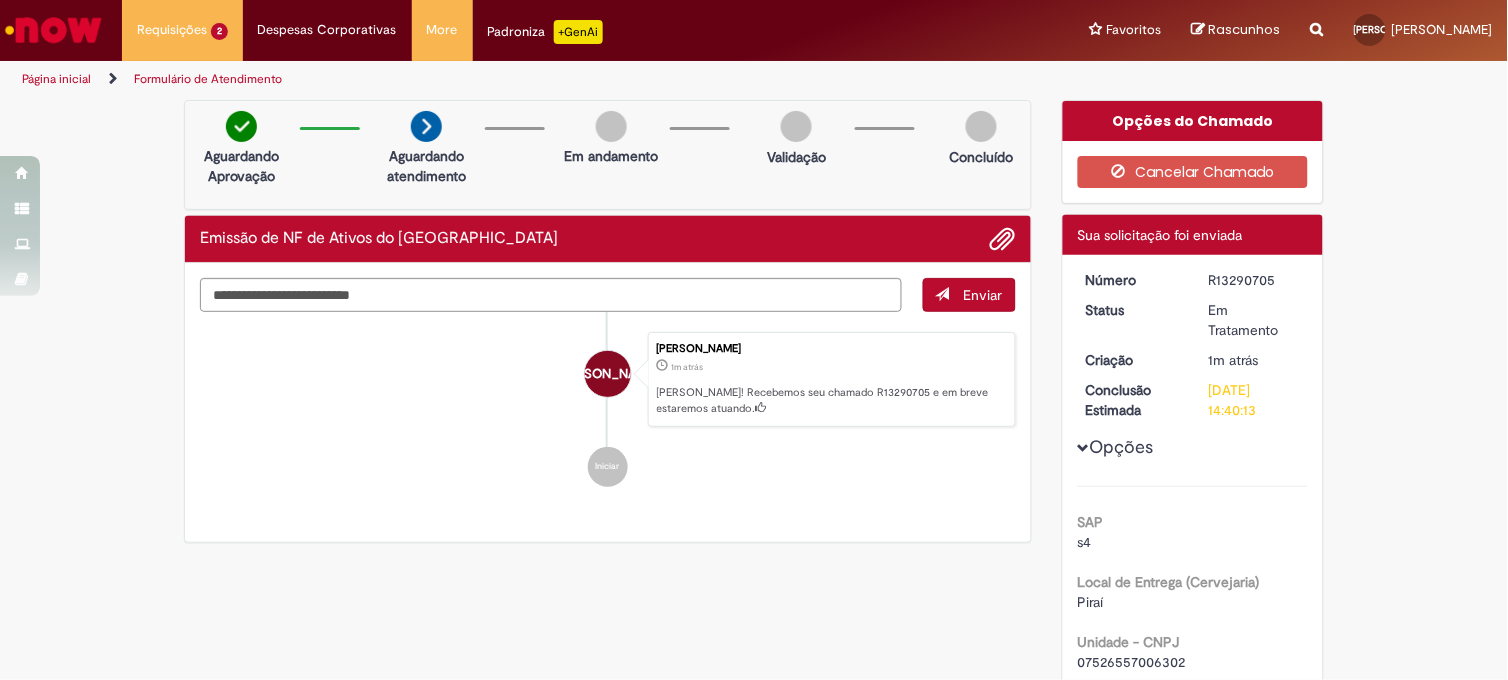click on "Verificar Código de Barras
Aguardando Aprovação
Aguardando atendimento
Em andamento
Validação
Concluído
Emissão de NF de Ativos do ASVD
Enviar
JO
Joao Barbosa de Oliveira
1m atrás 1m atrás
Ola! Recebemos seu chamado R13290705 e em breve estaremos atuando.
Iniciar
Opções do Chamado" at bounding box center [754, 749] 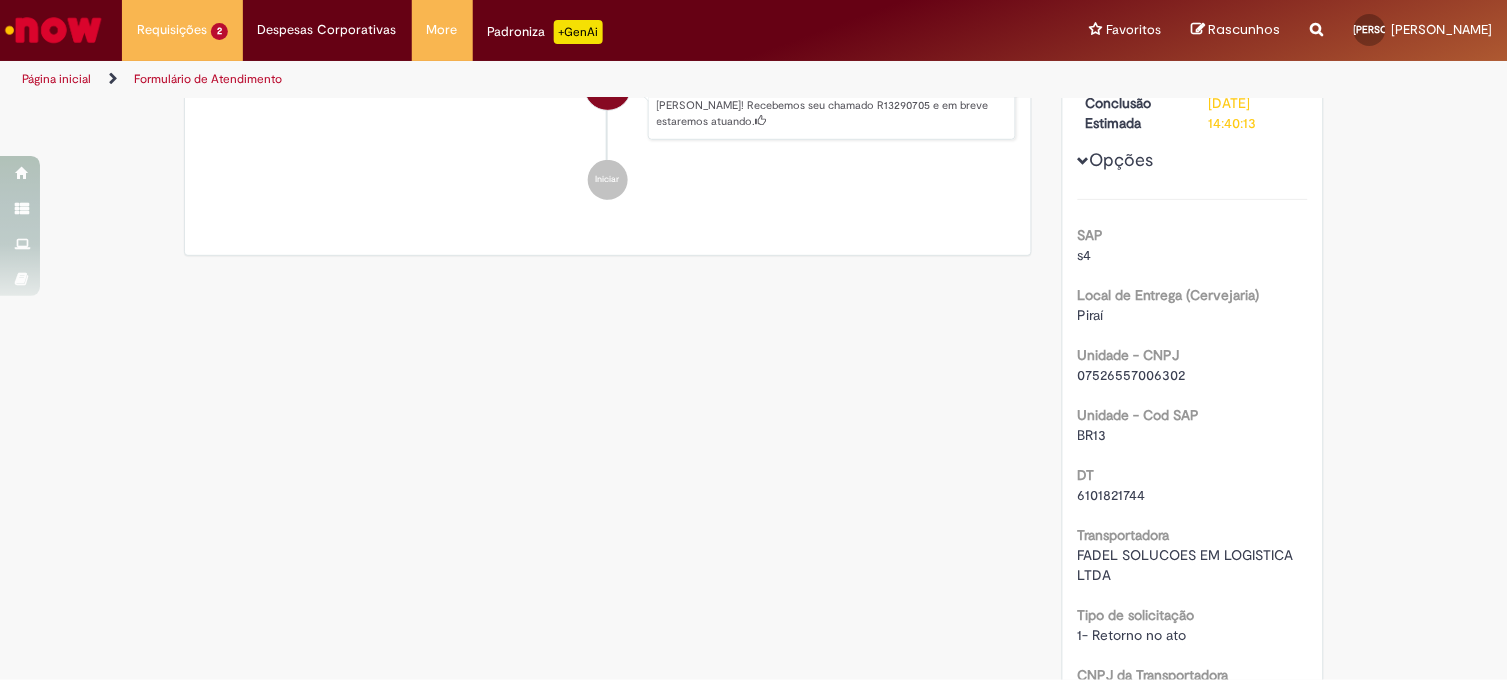 scroll, scrollTop: 333, scrollLeft: 0, axis: vertical 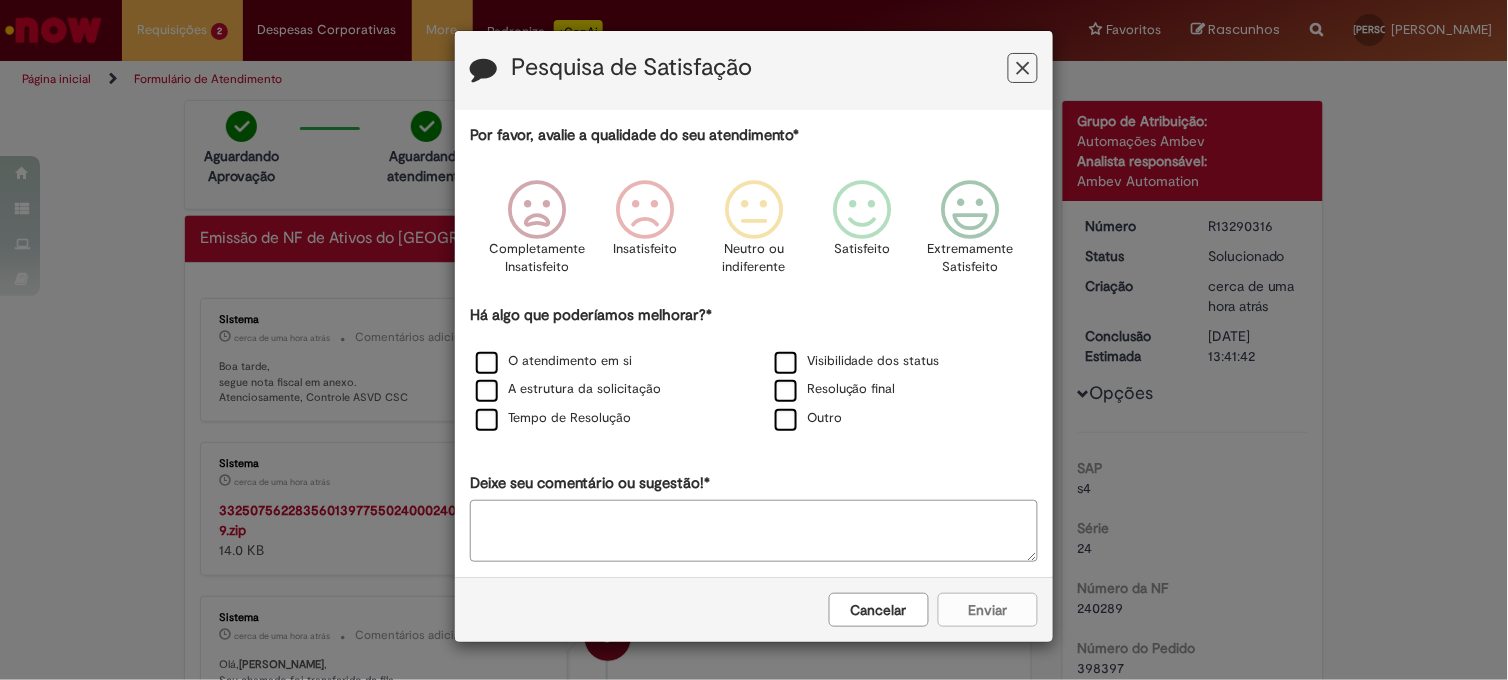 click at bounding box center [1023, 68] 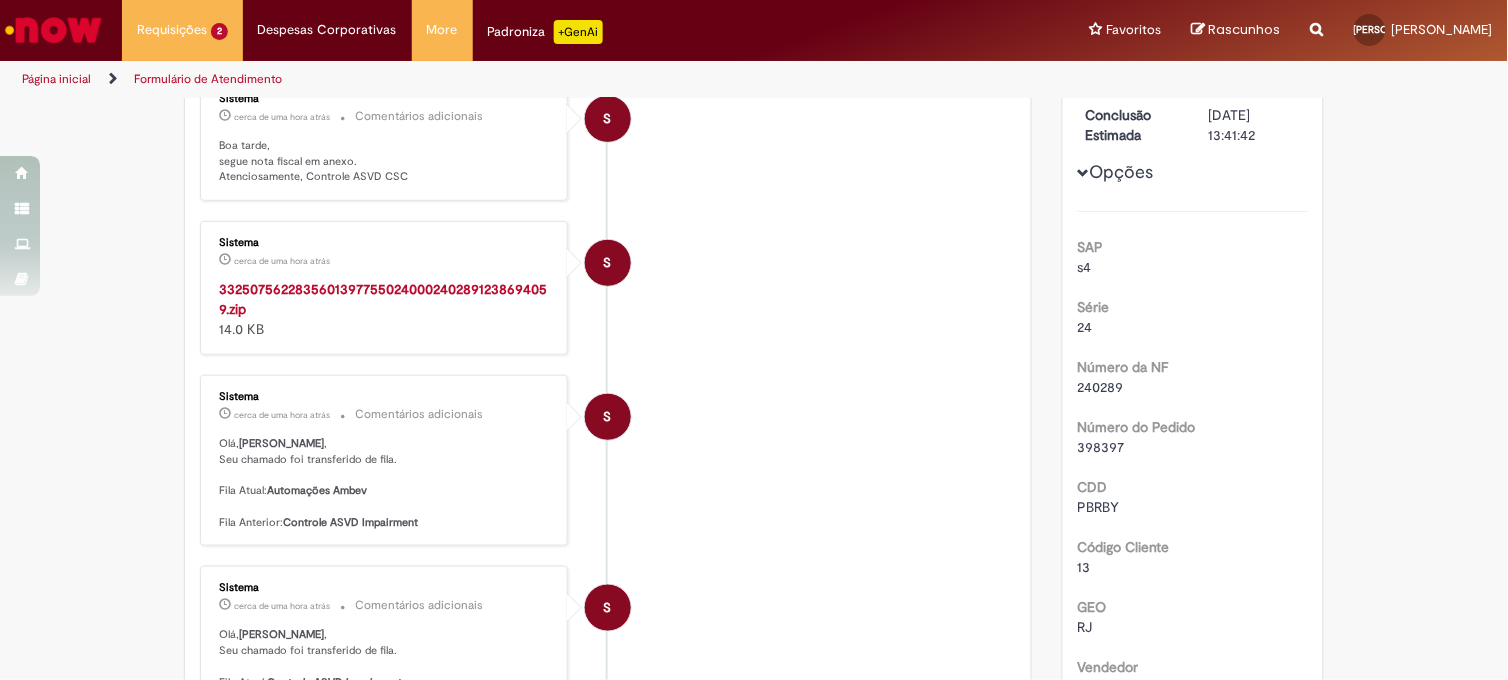 scroll, scrollTop: 222, scrollLeft: 0, axis: vertical 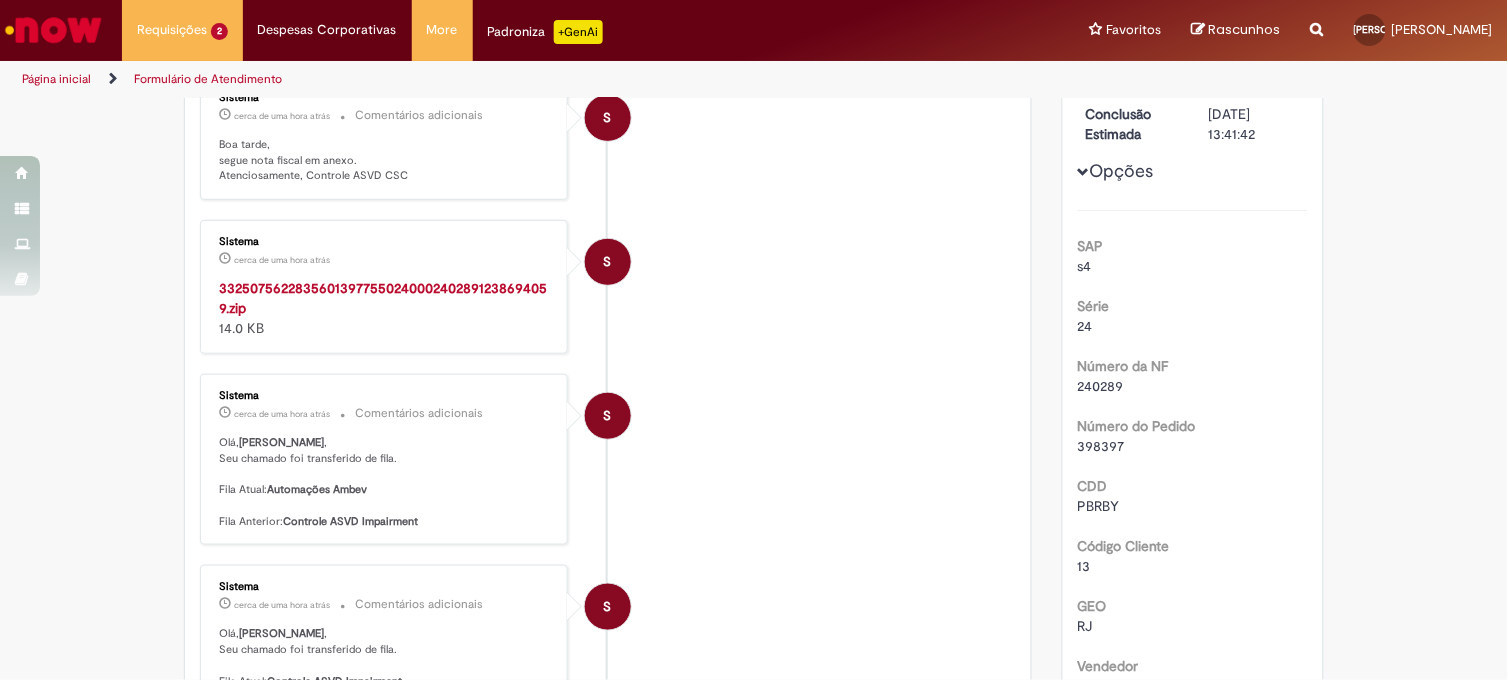click on "240289" at bounding box center (1101, 386) 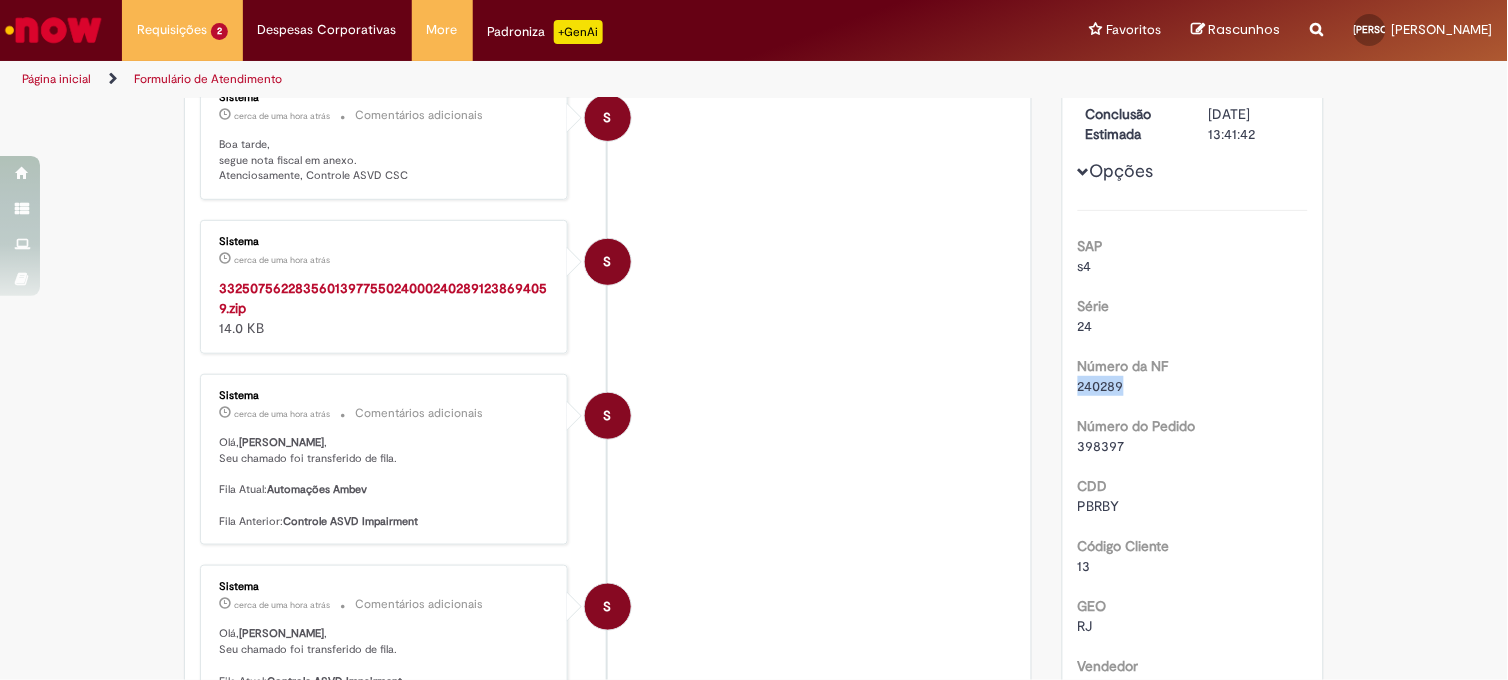 click on "240289" at bounding box center [1101, 386] 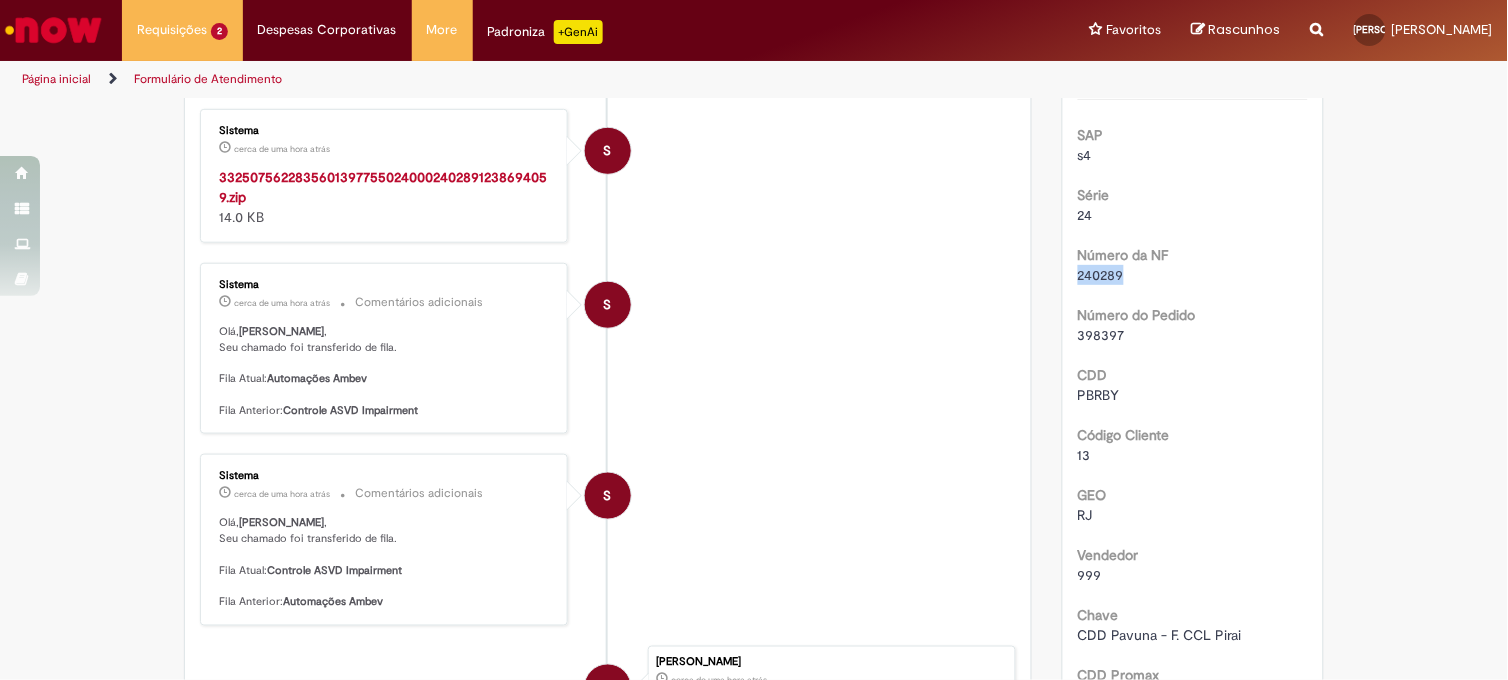 copy on "240289" 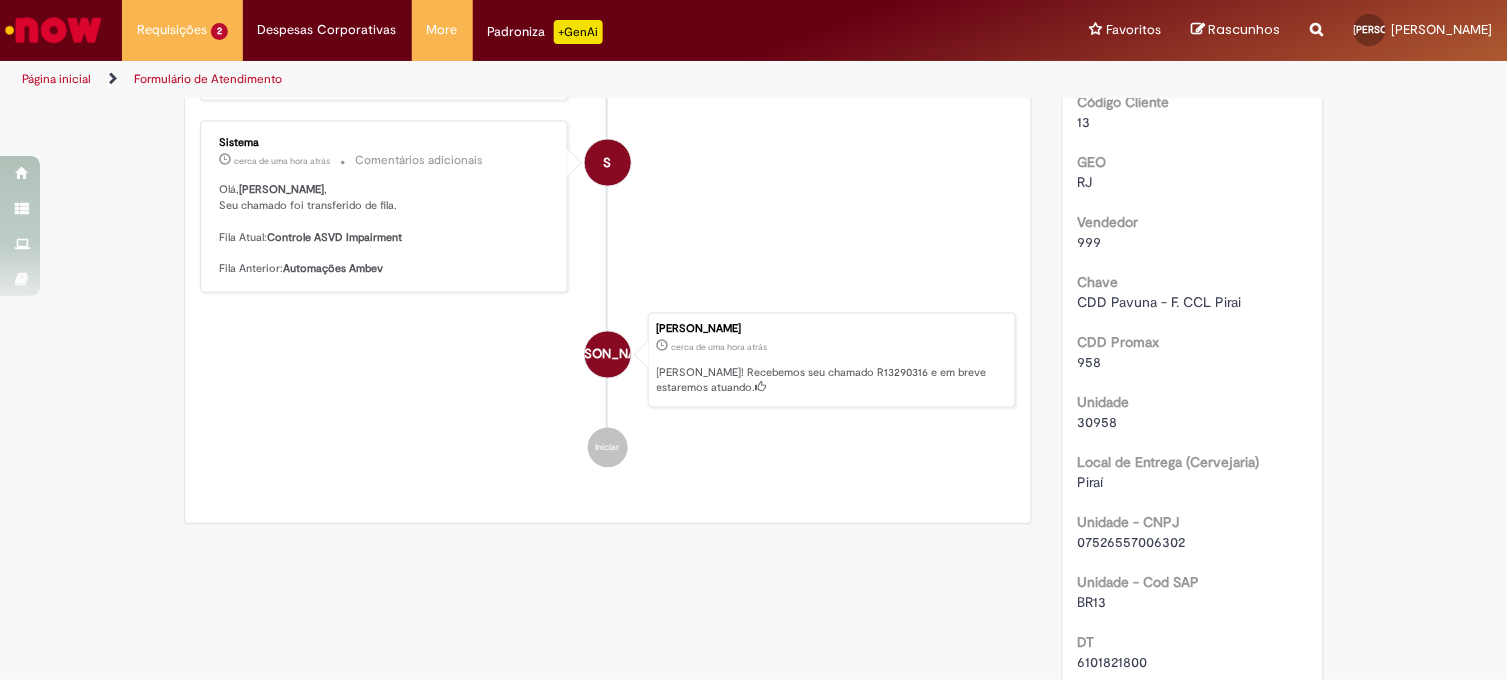 scroll, scrollTop: 777, scrollLeft: 0, axis: vertical 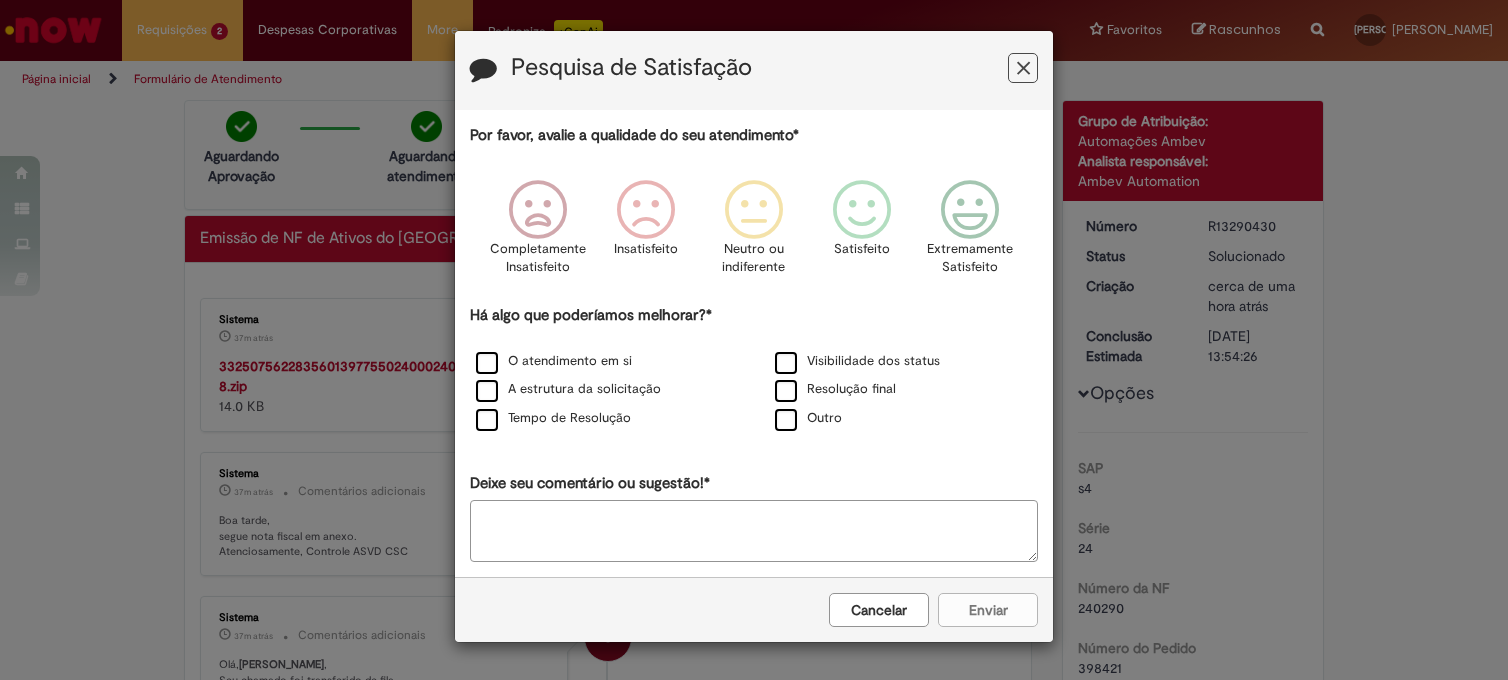click at bounding box center (1023, 68) 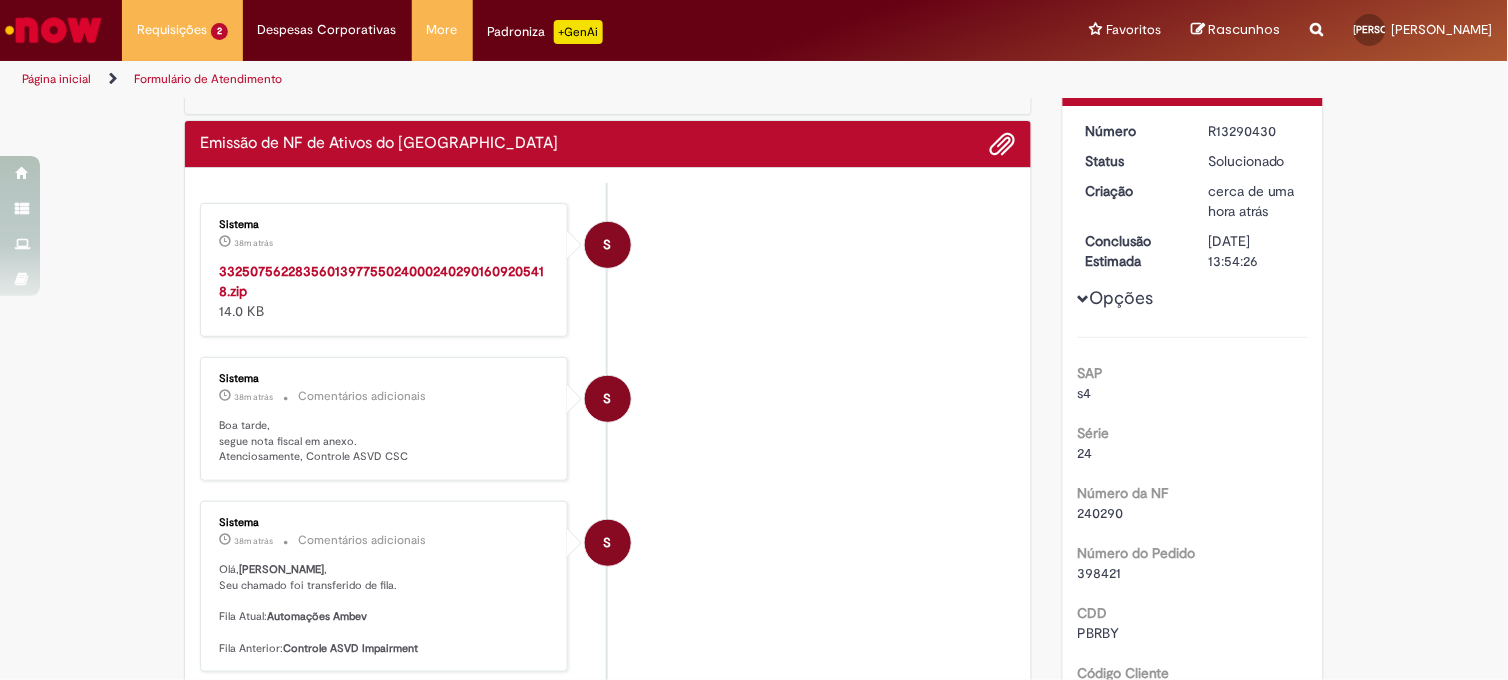 scroll, scrollTop: 333, scrollLeft: 0, axis: vertical 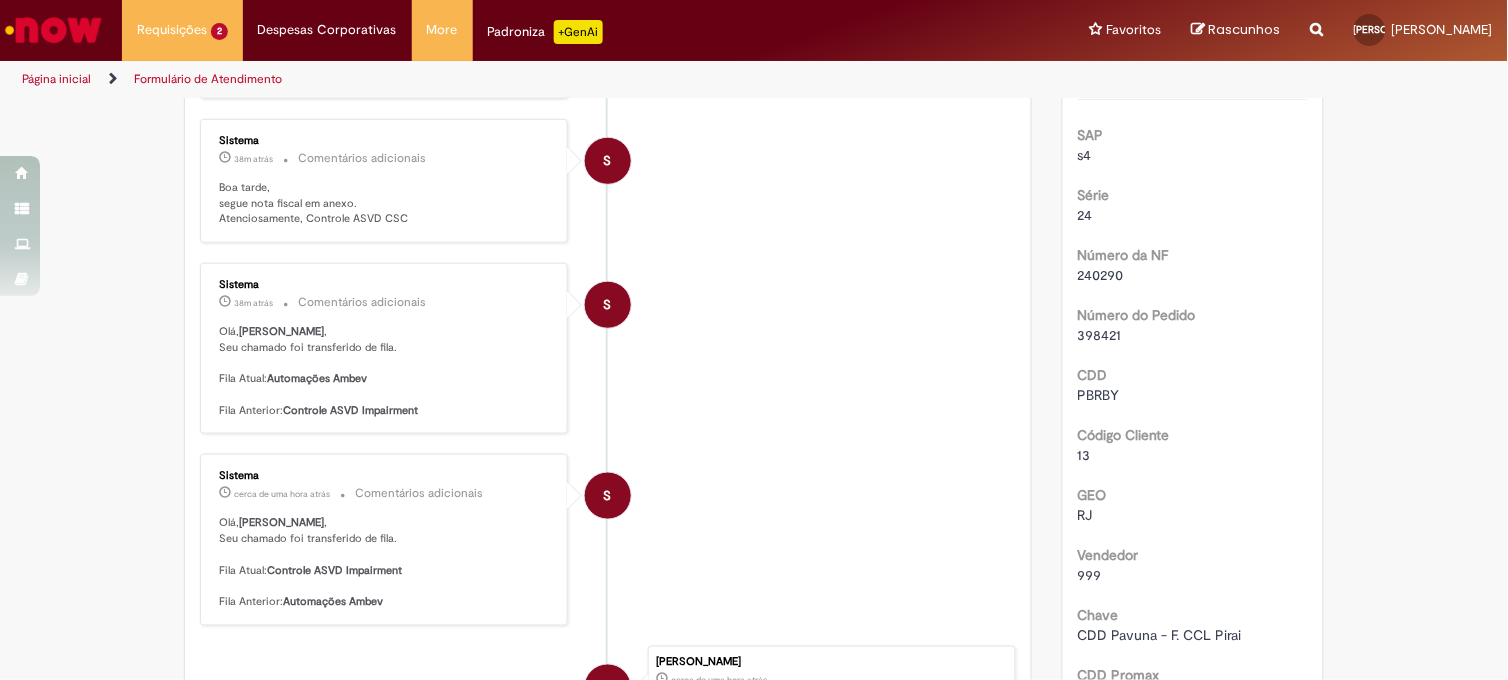 click on "240290" at bounding box center [1101, 275] 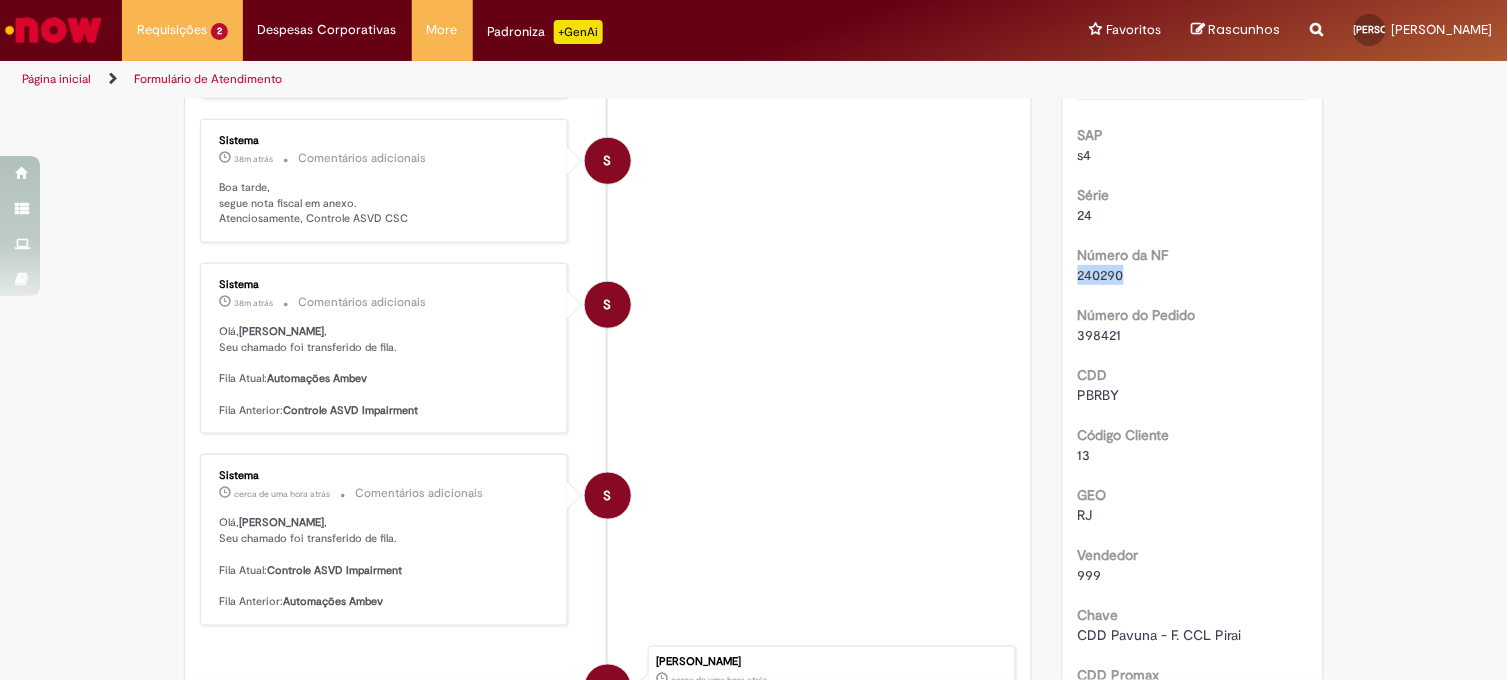 click on "240290" at bounding box center (1101, 275) 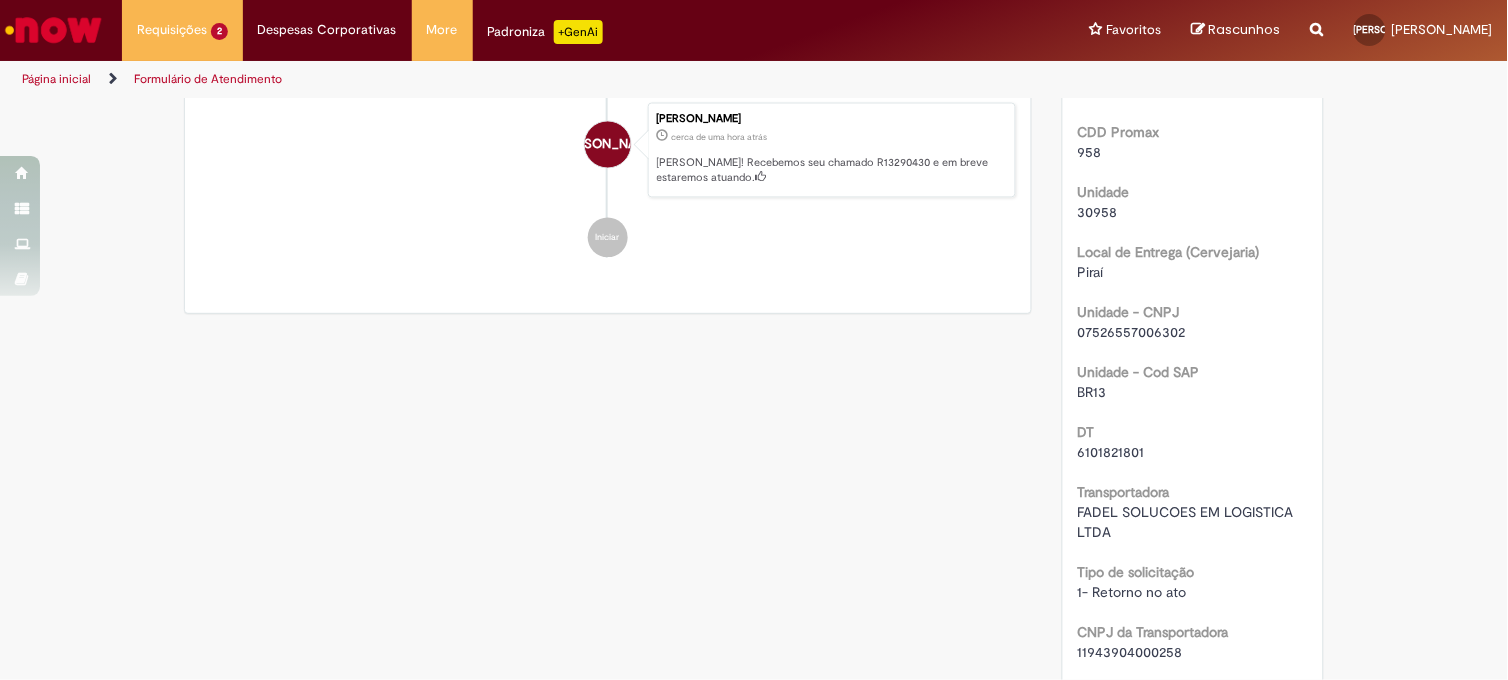 scroll, scrollTop: 666, scrollLeft: 0, axis: vertical 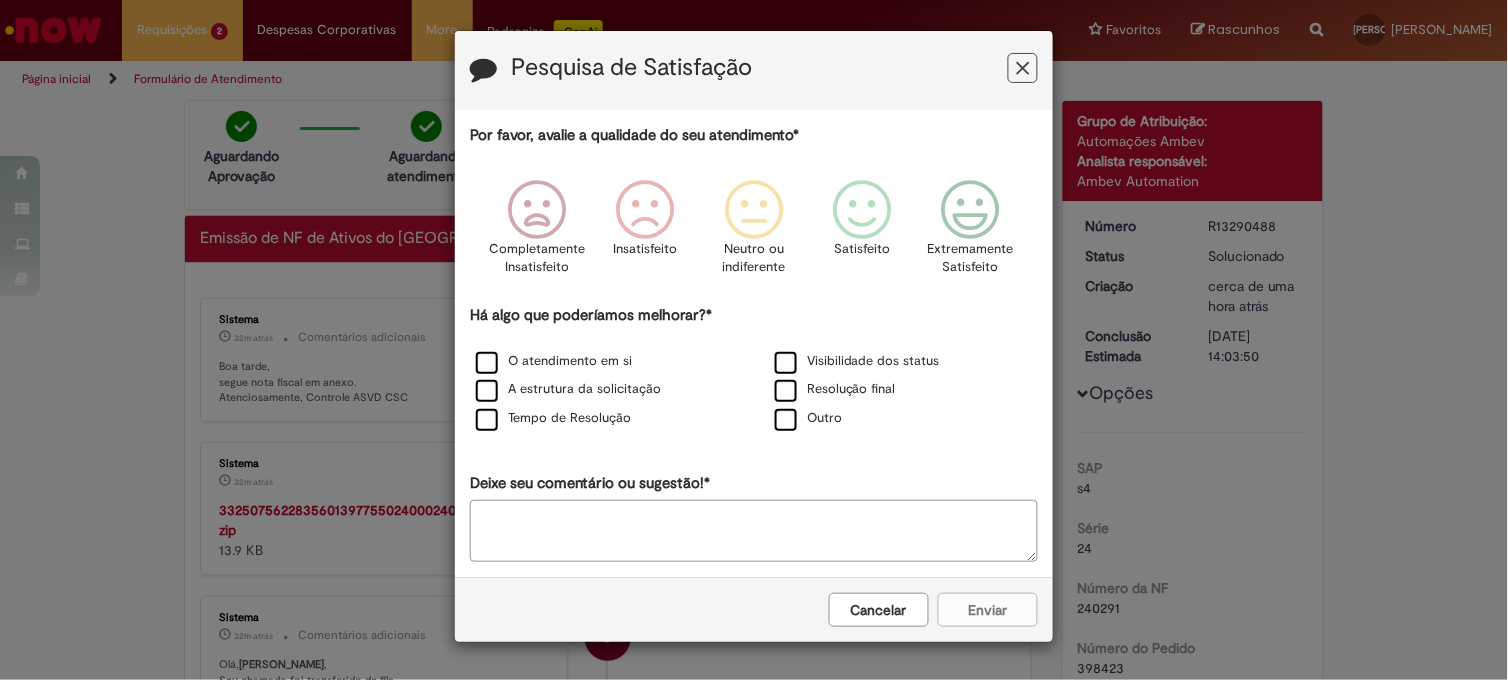 click at bounding box center (1023, 68) 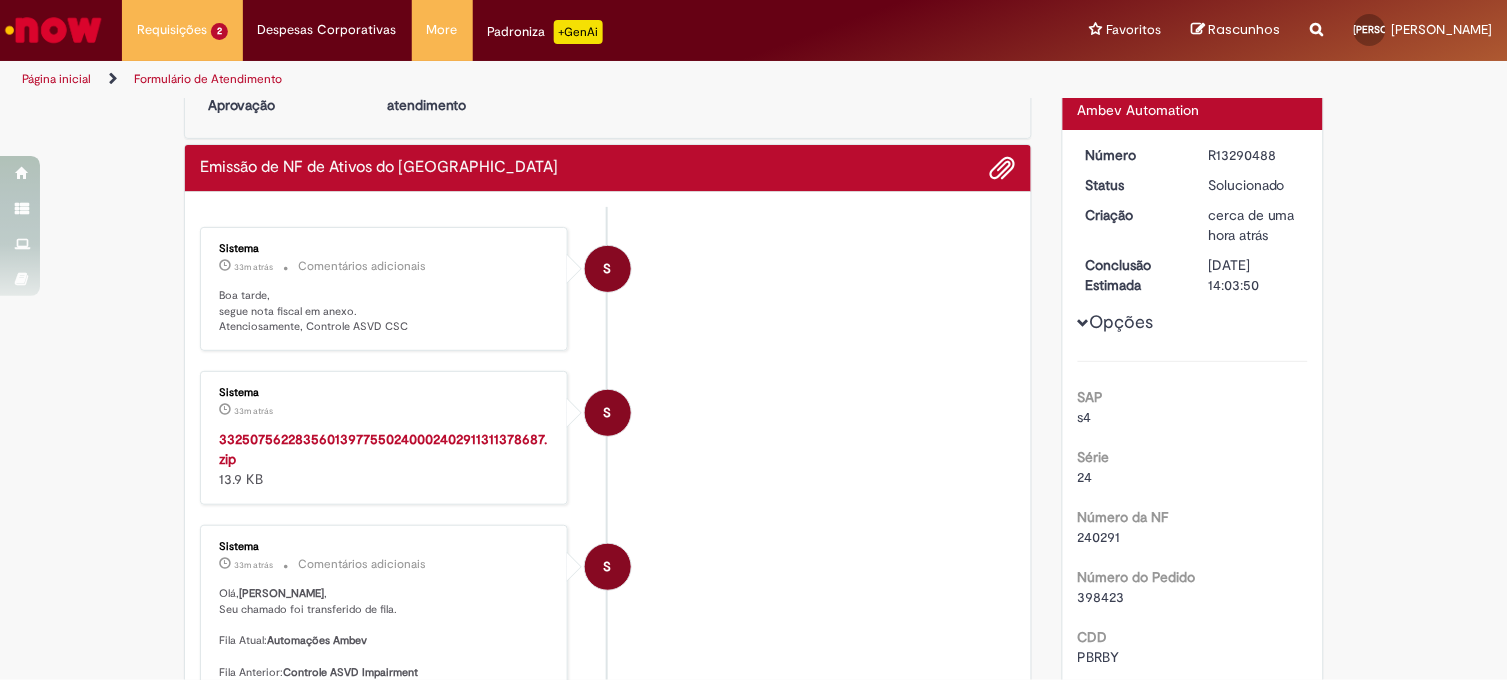 scroll, scrollTop: 222, scrollLeft: 0, axis: vertical 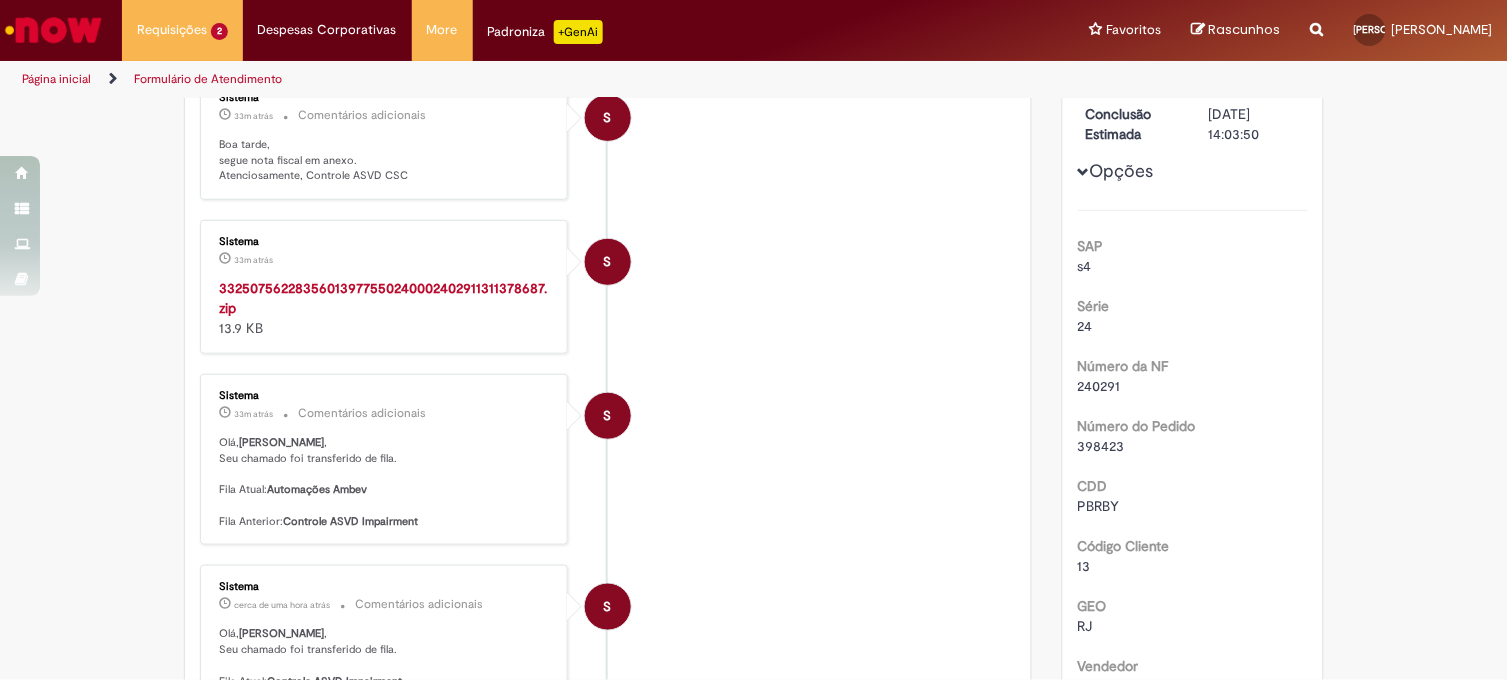 click on "240291" at bounding box center [1099, 386] 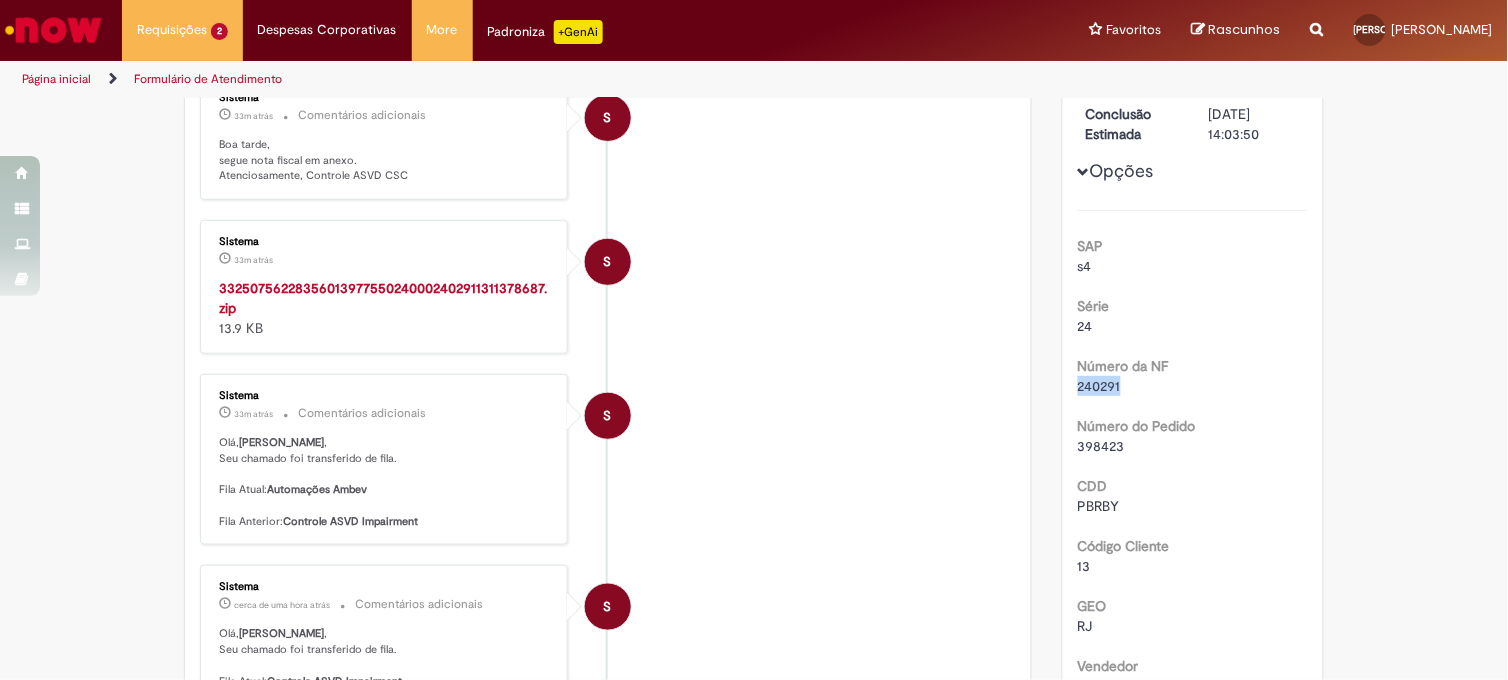 click on "240291" at bounding box center (1099, 386) 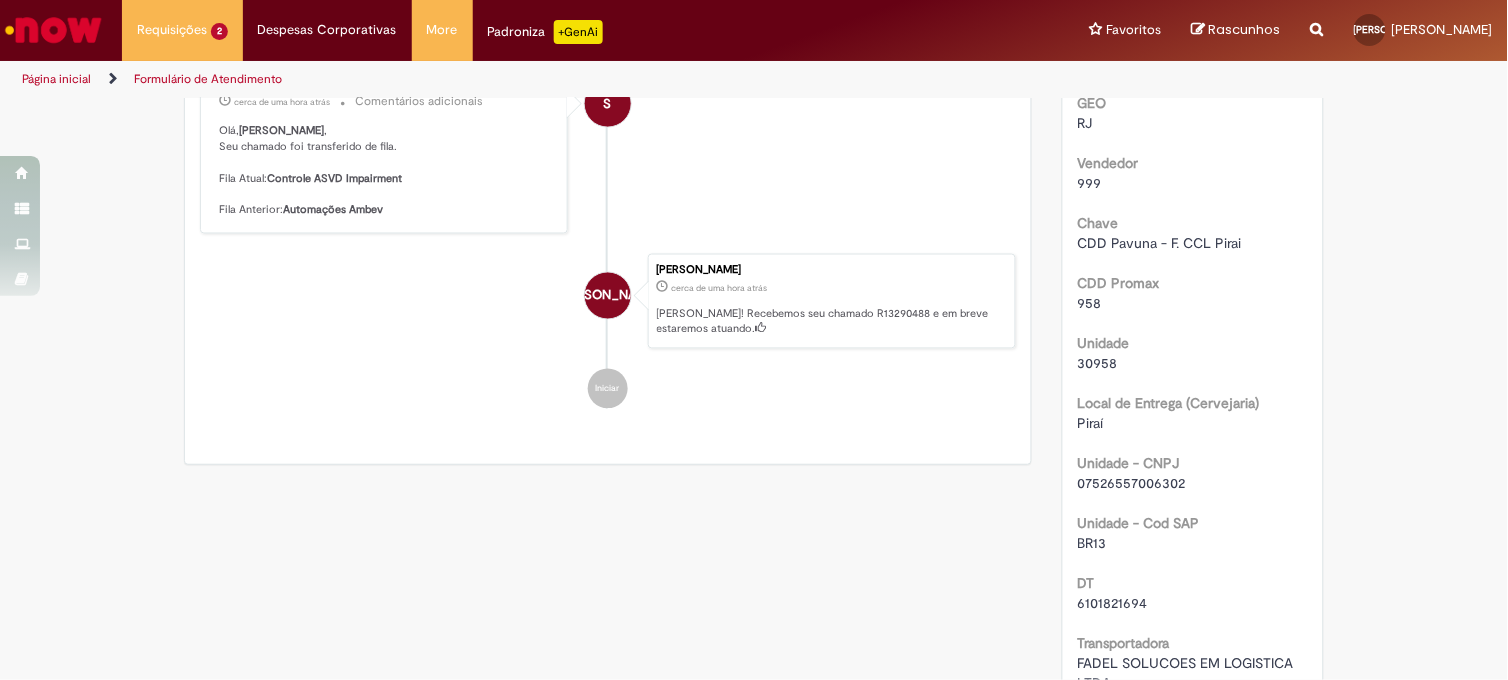 scroll, scrollTop: 777, scrollLeft: 0, axis: vertical 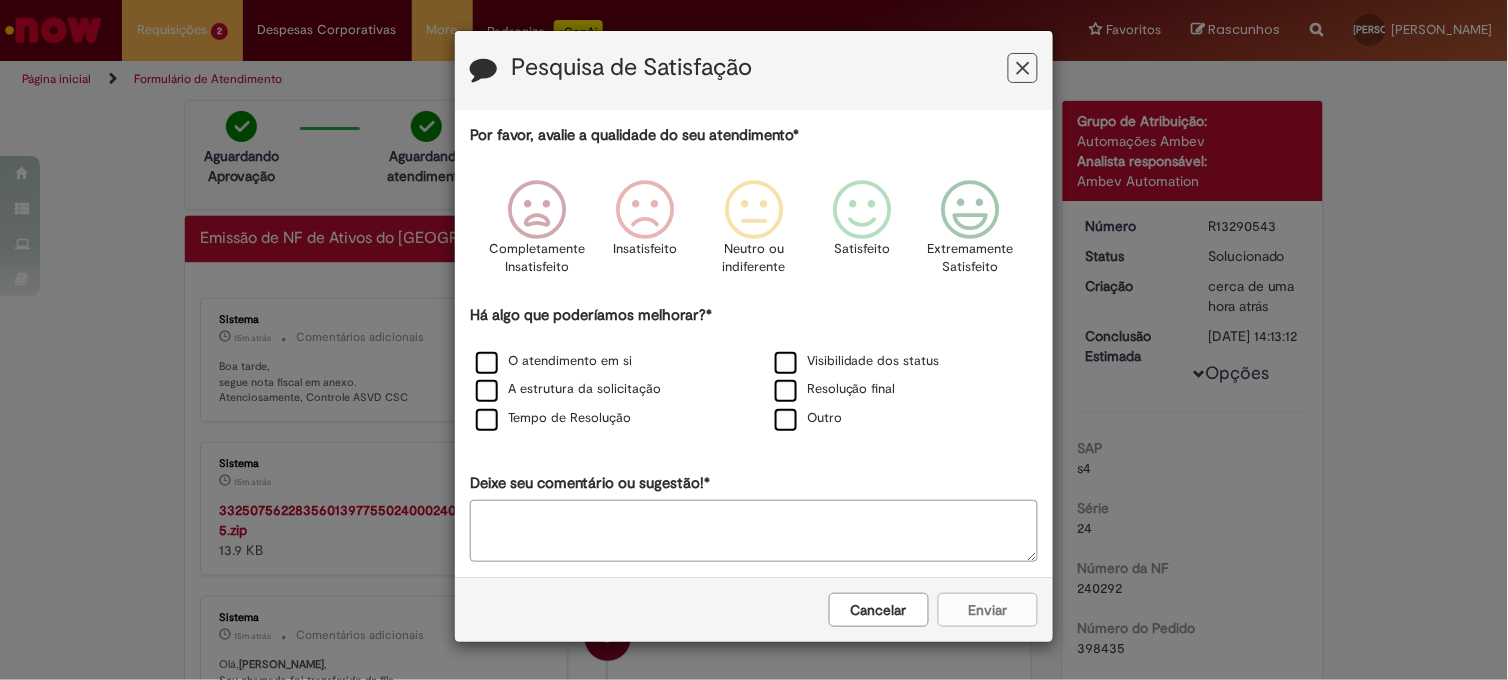 click at bounding box center [1023, 68] 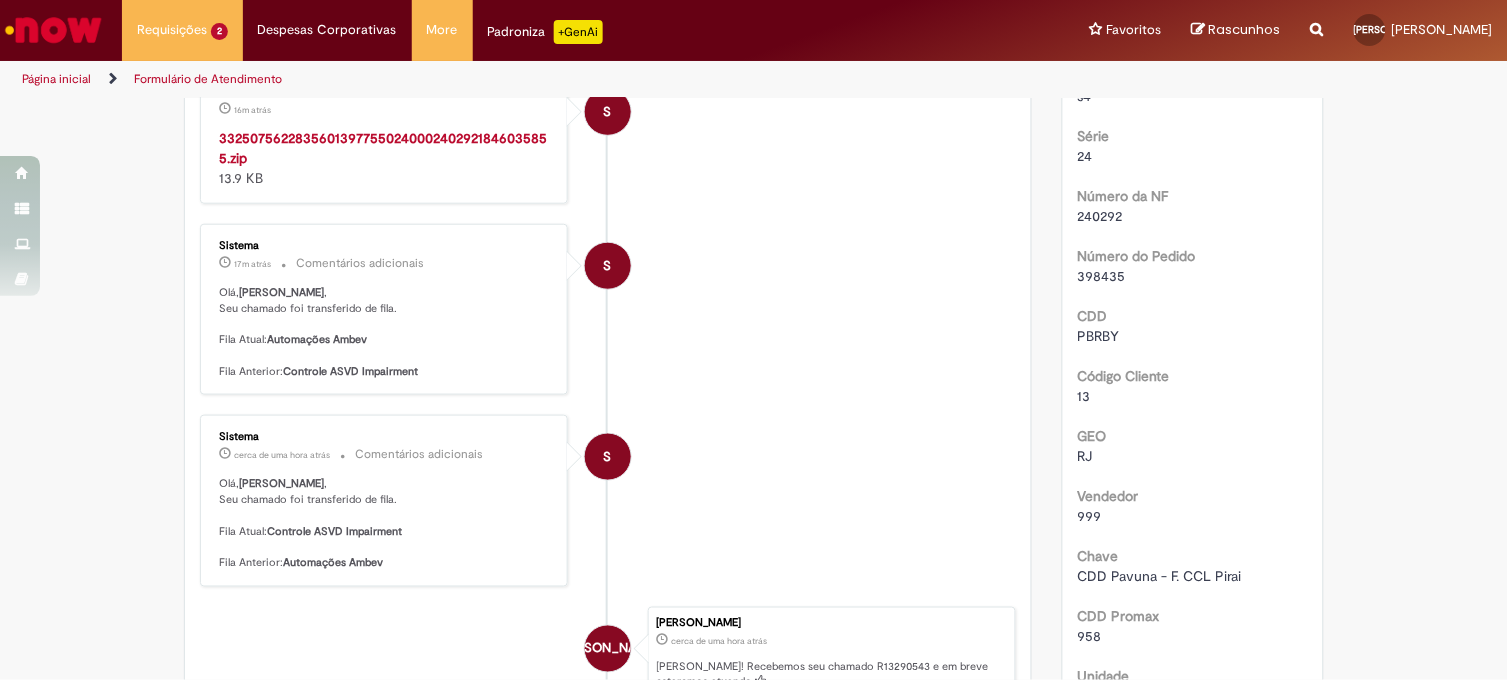 scroll, scrollTop: 333, scrollLeft: 0, axis: vertical 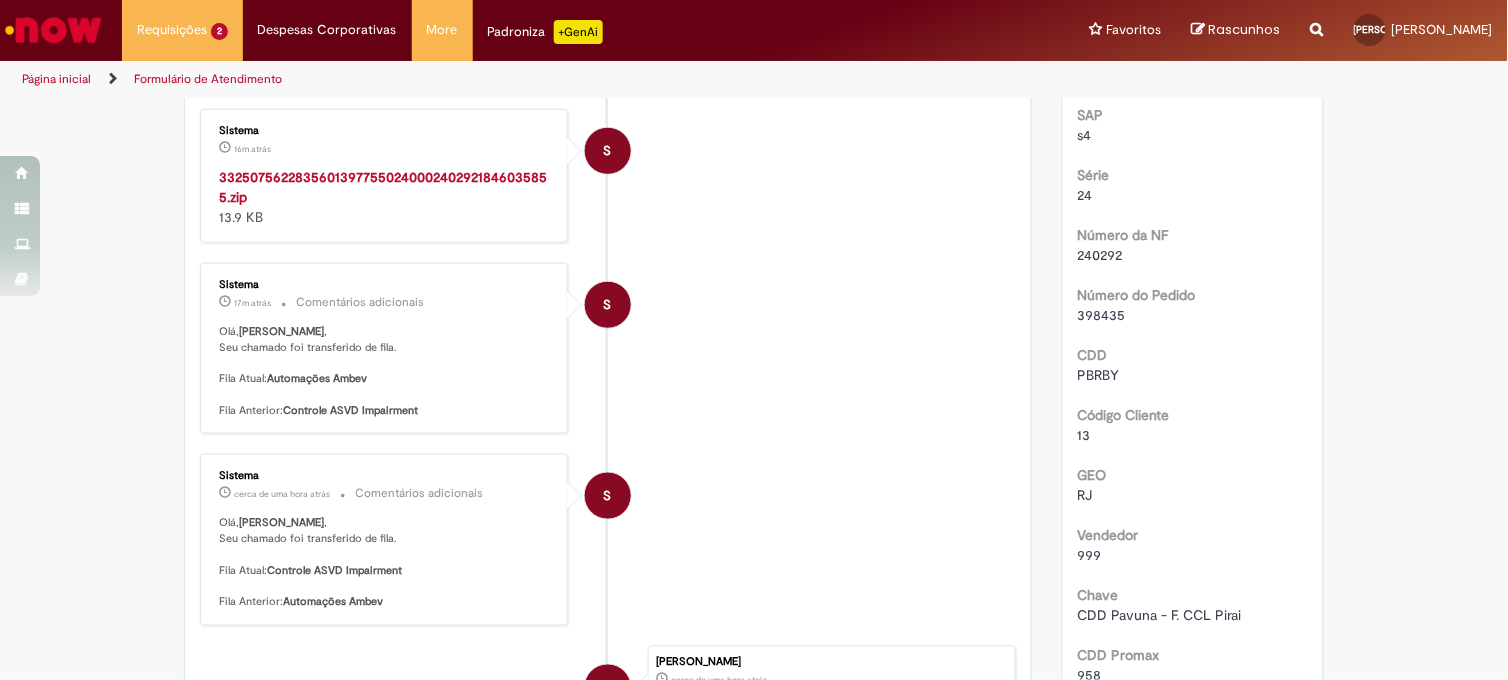 click on "240292" at bounding box center [1100, 255] 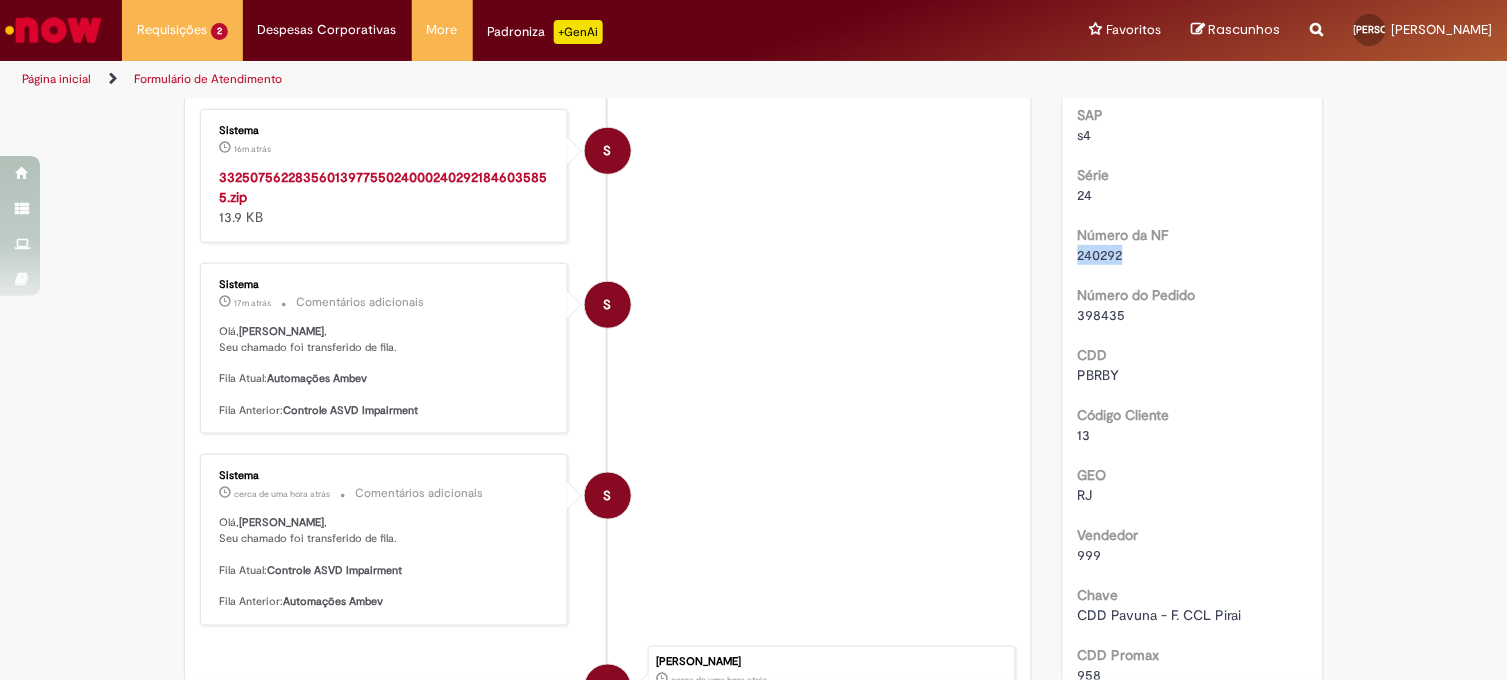 click on "240292" at bounding box center (1100, 255) 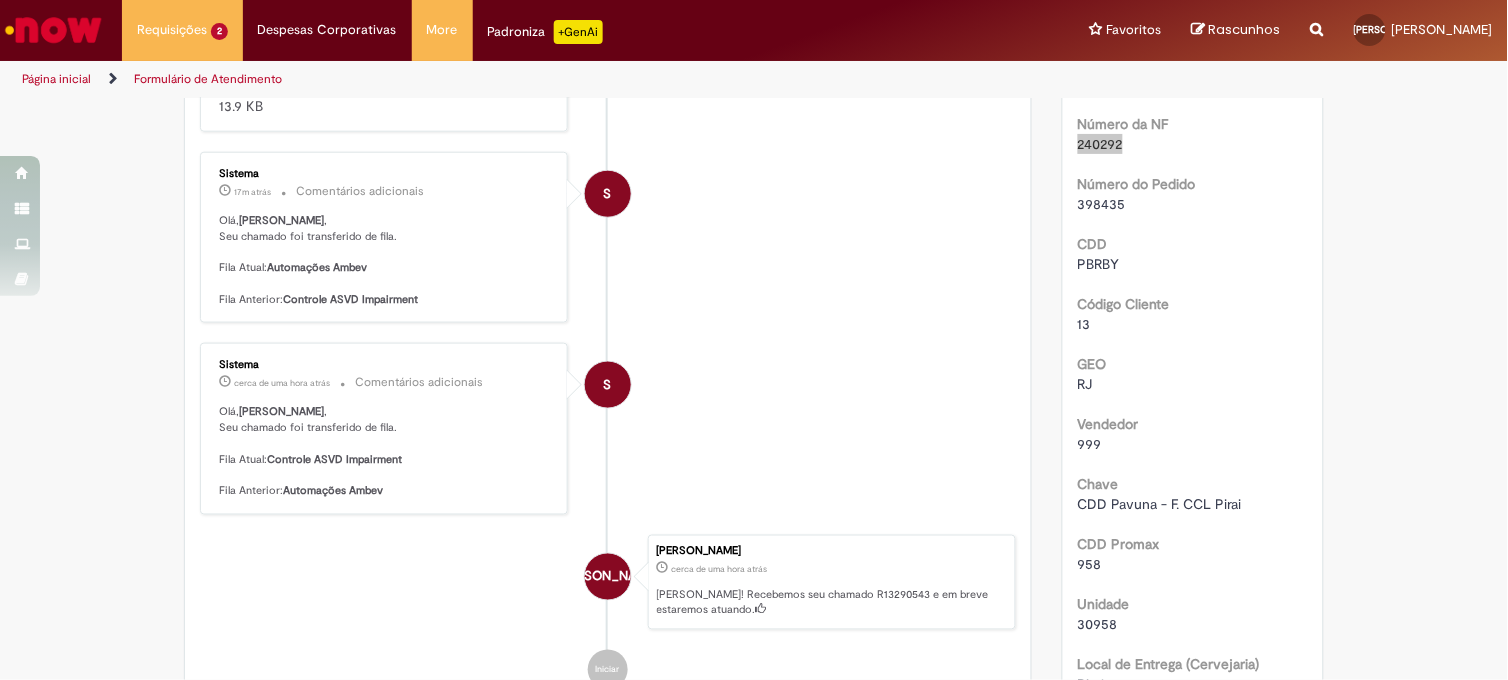 scroll, scrollTop: 0, scrollLeft: 0, axis: both 